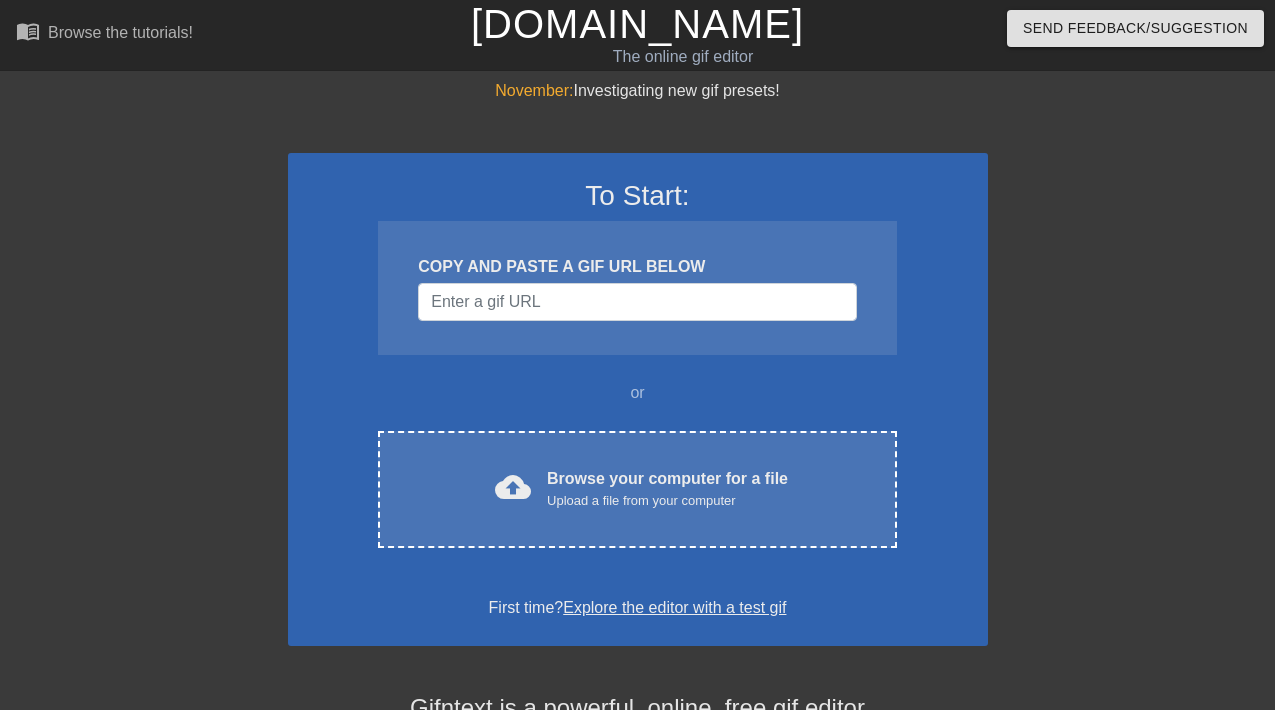 scroll, scrollTop: 0, scrollLeft: 0, axis: both 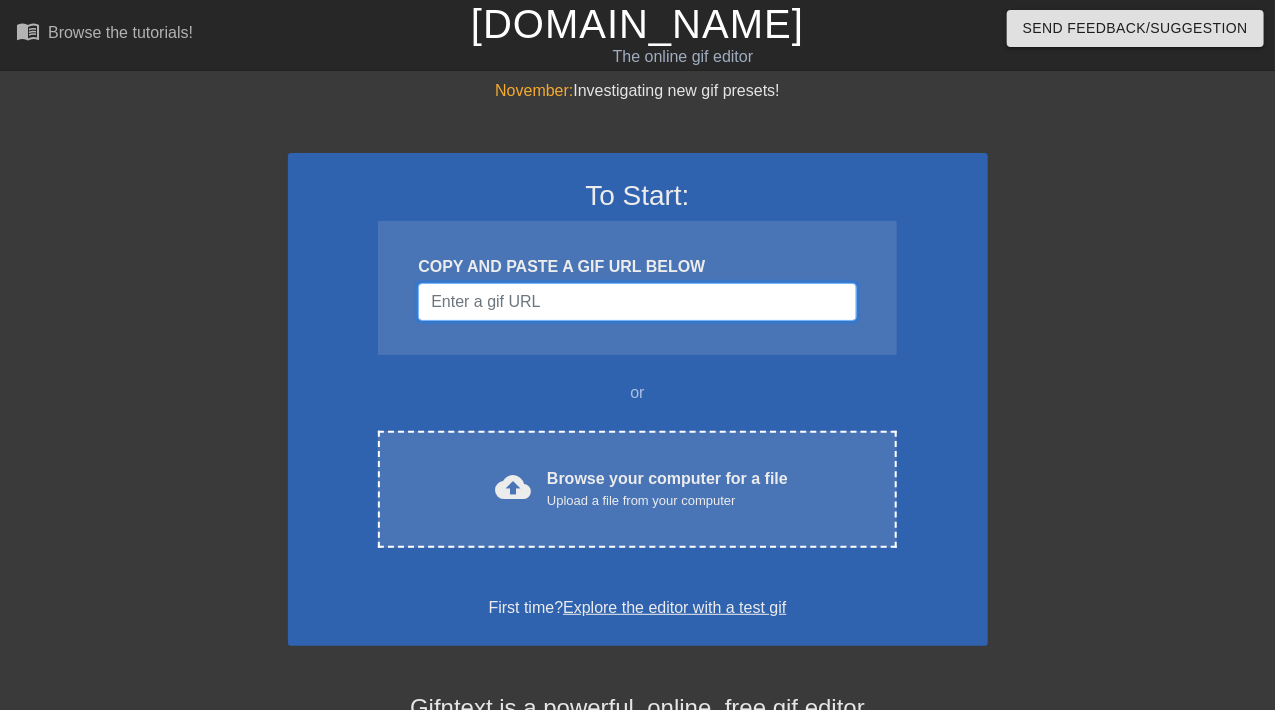 click at bounding box center [637, 302] 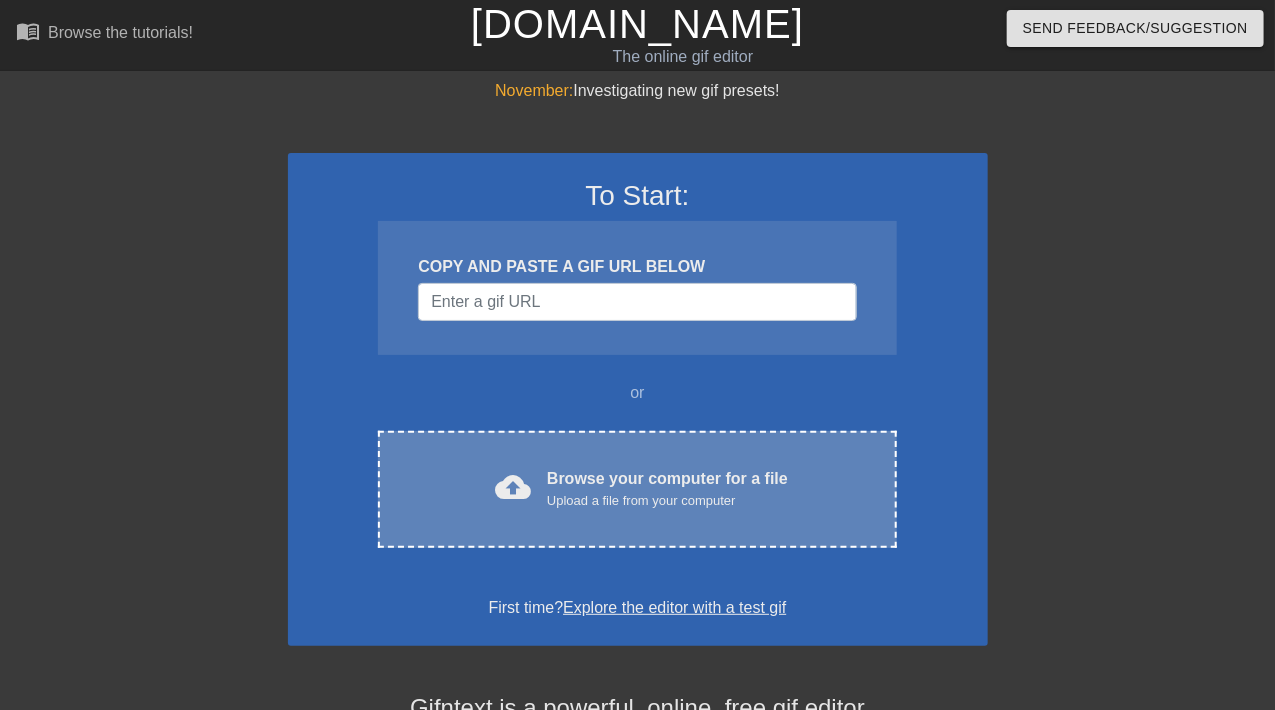 click on "cloud_upload Browse your computer for a file Upload a file from your computer Choose files" at bounding box center (637, 489) 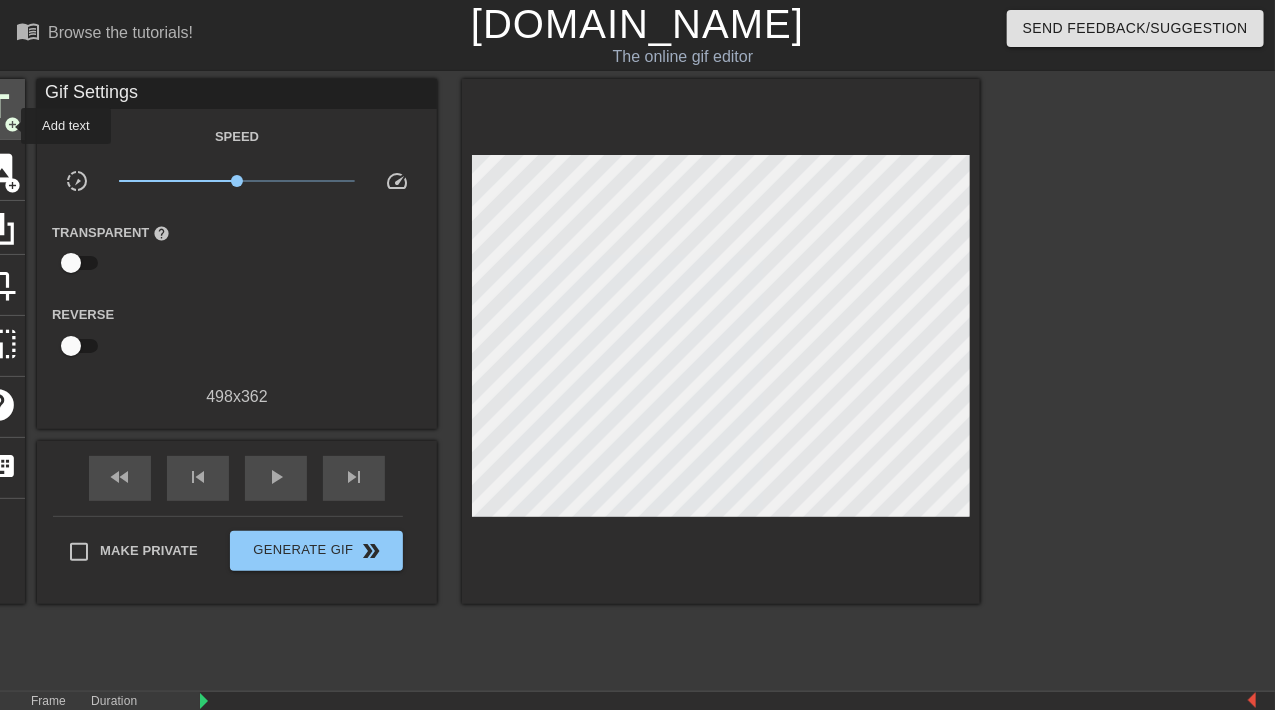 click on "add_circle" at bounding box center (12, 124) 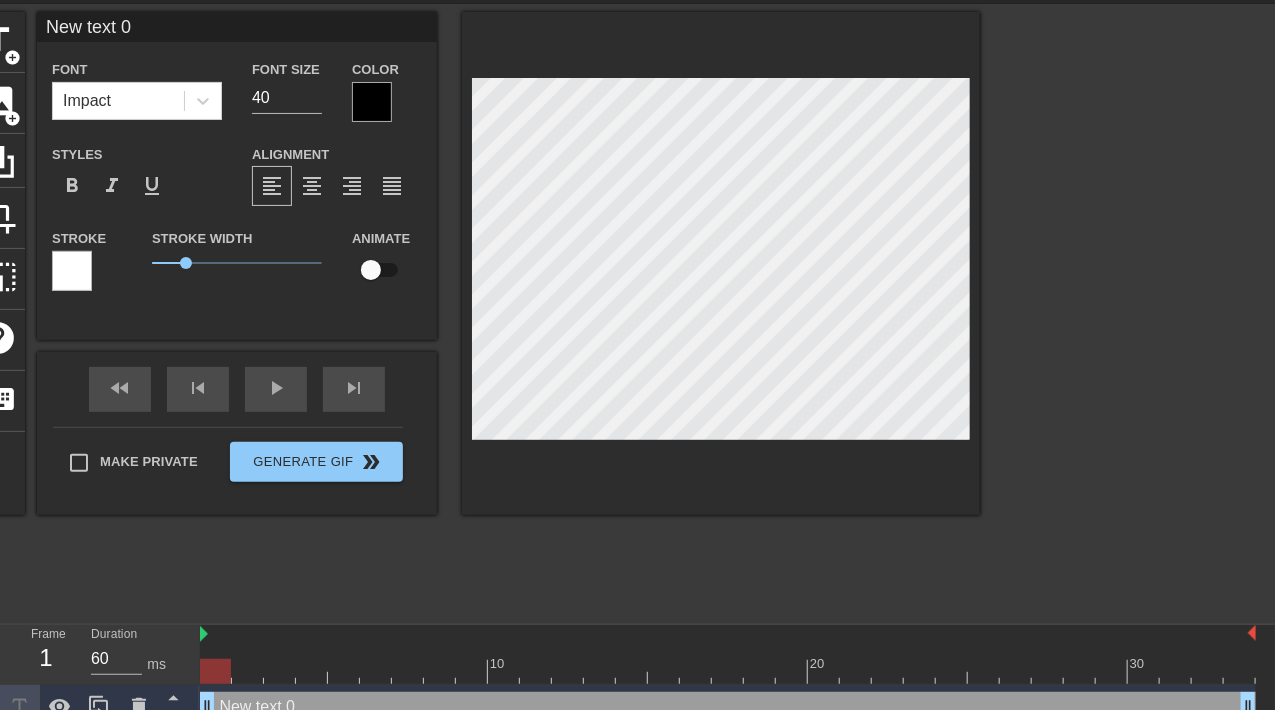 scroll, scrollTop: 90, scrollLeft: 0, axis: vertical 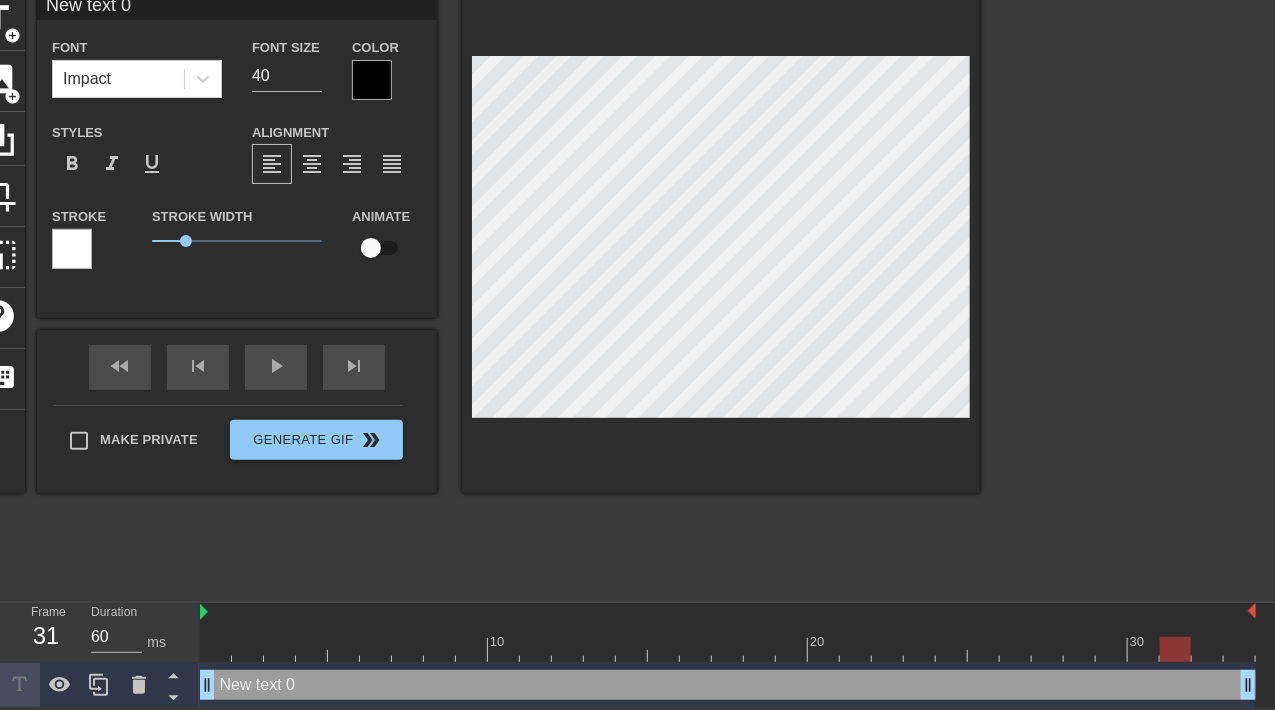 drag, startPoint x: 216, startPoint y: 640, endPoint x: 1162, endPoint y: 607, distance: 946.5754 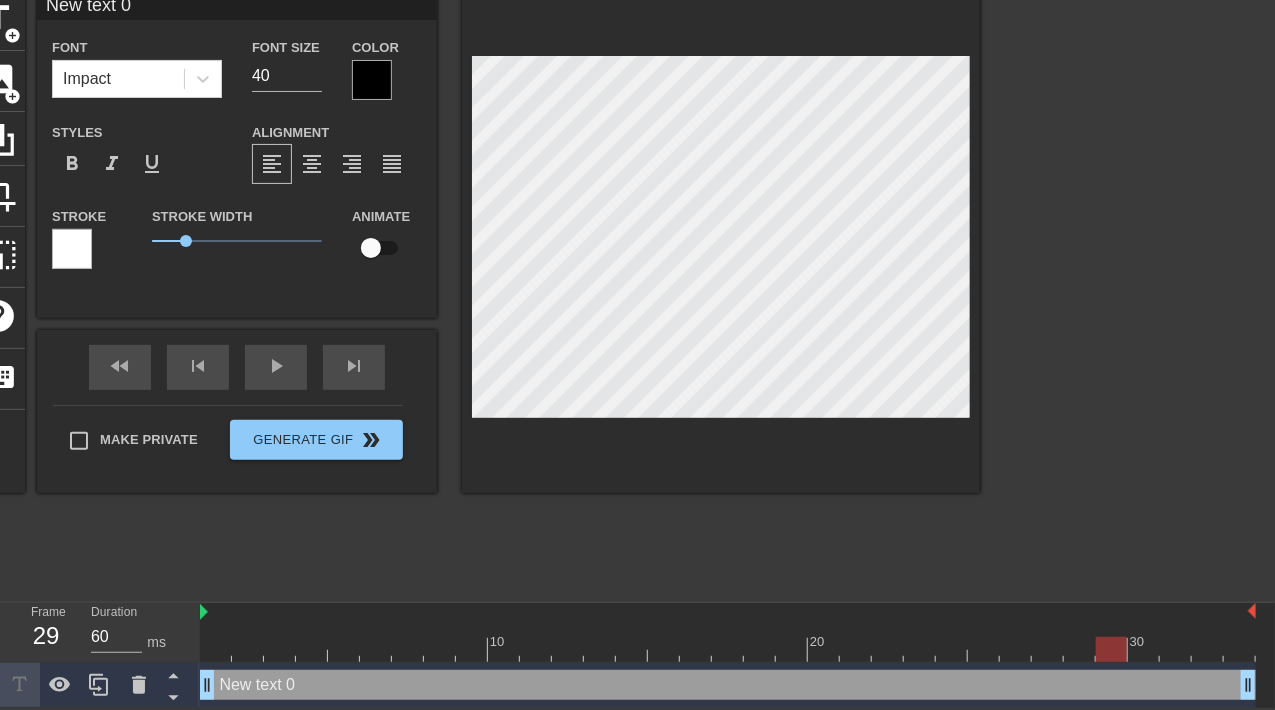 drag, startPoint x: 1169, startPoint y: 650, endPoint x: 1109, endPoint y: 651, distance: 60.00833 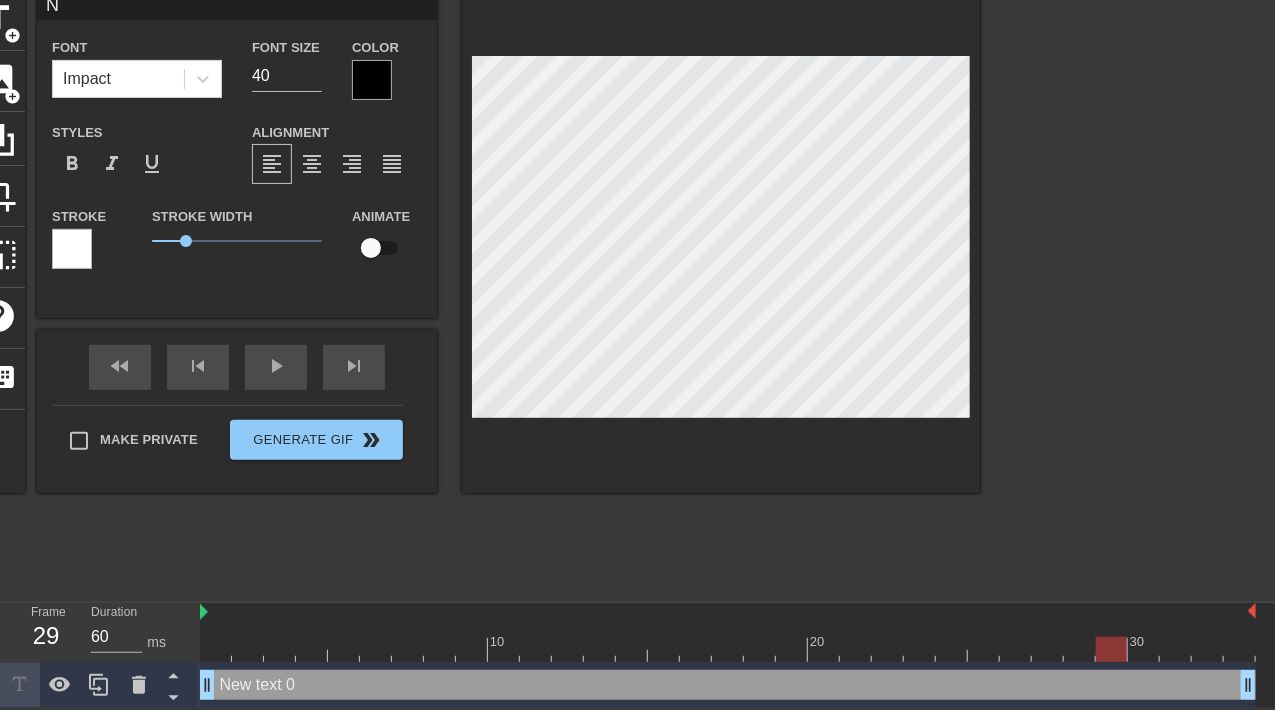 type on "NC" 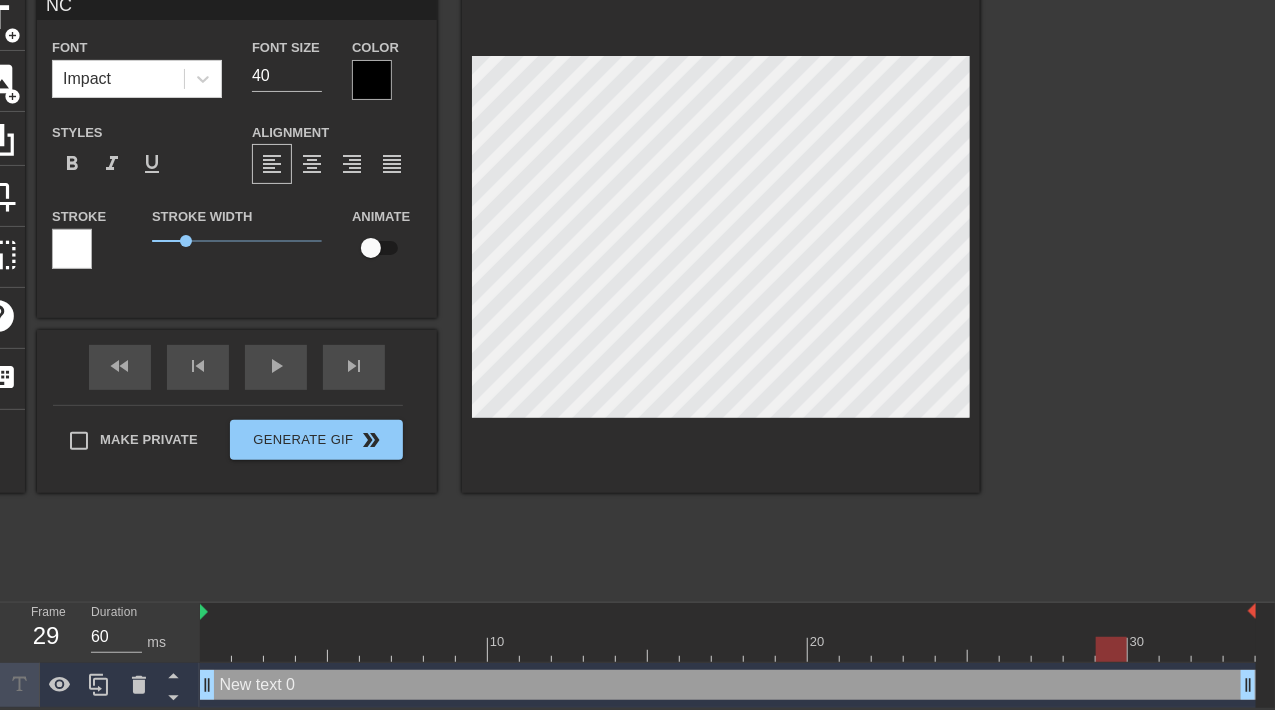 scroll, scrollTop: 2, scrollLeft: 2, axis: both 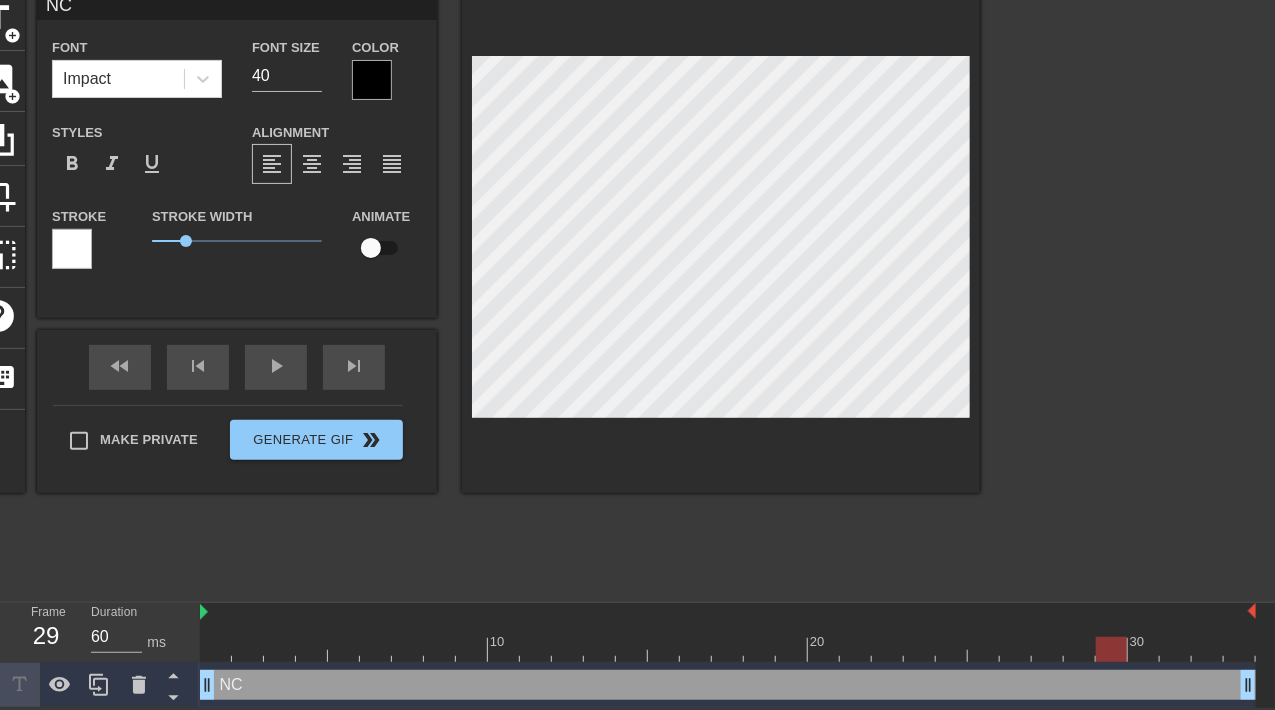 type on "NCR" 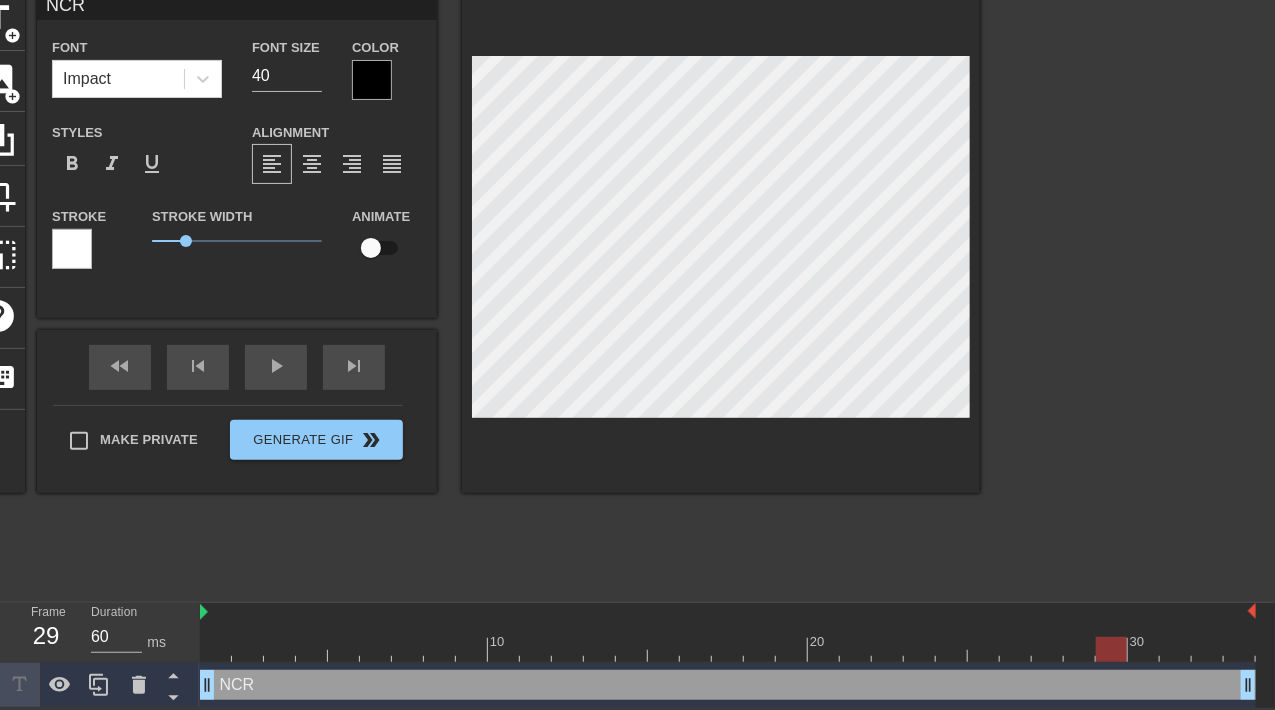type on "NCR" 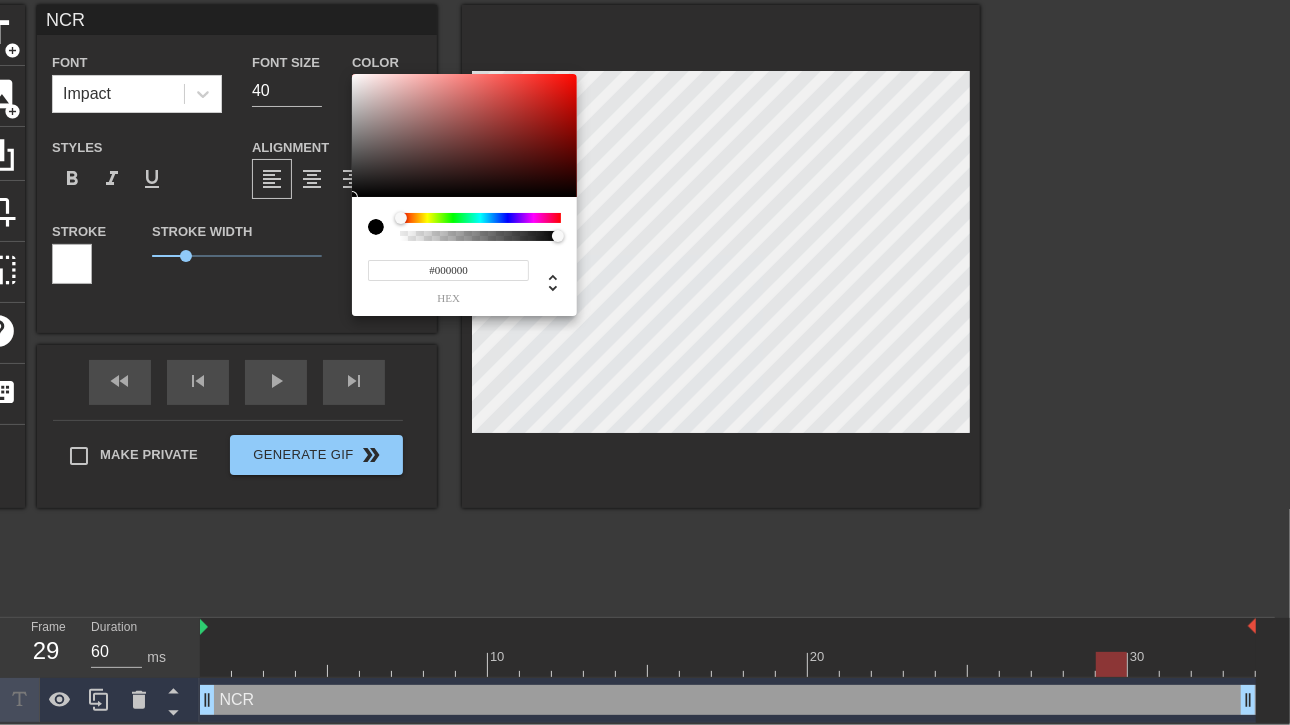 click at bounding box center [401, 218] 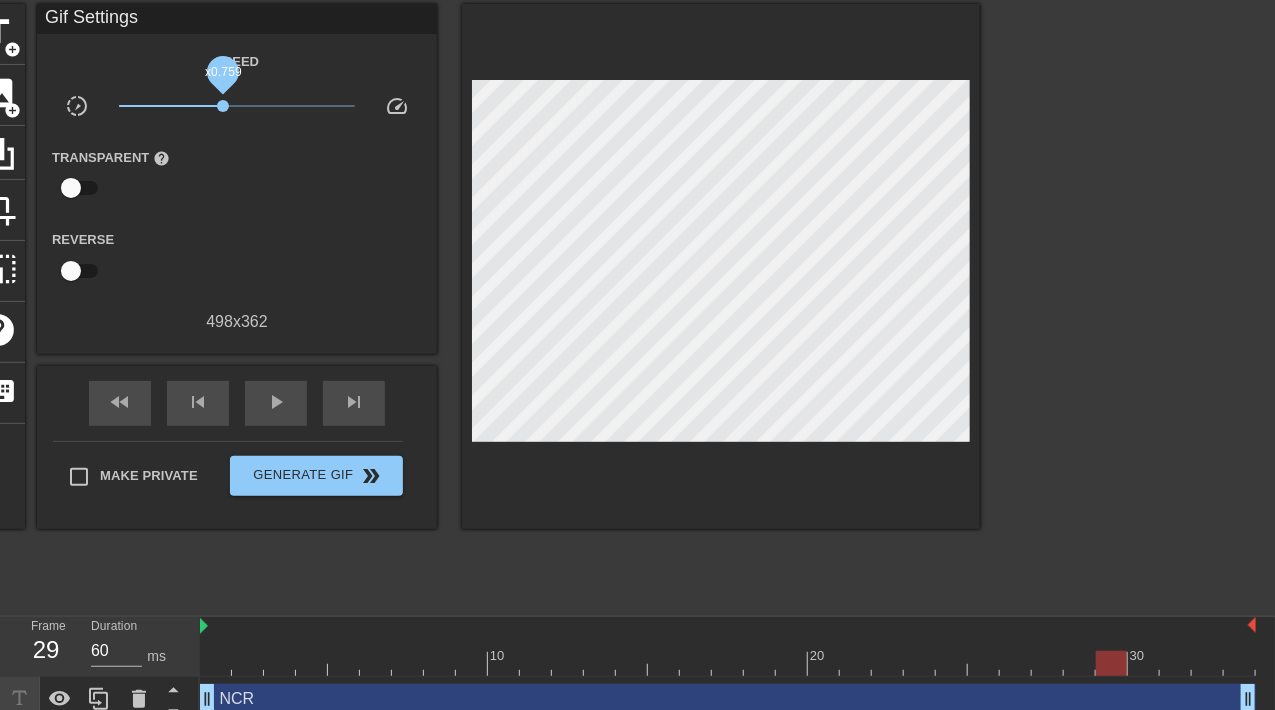 drag, startPoint x: 239, startPoint y: 104, endPoint x: 223, endPoint y: 105, distance: 16.03122 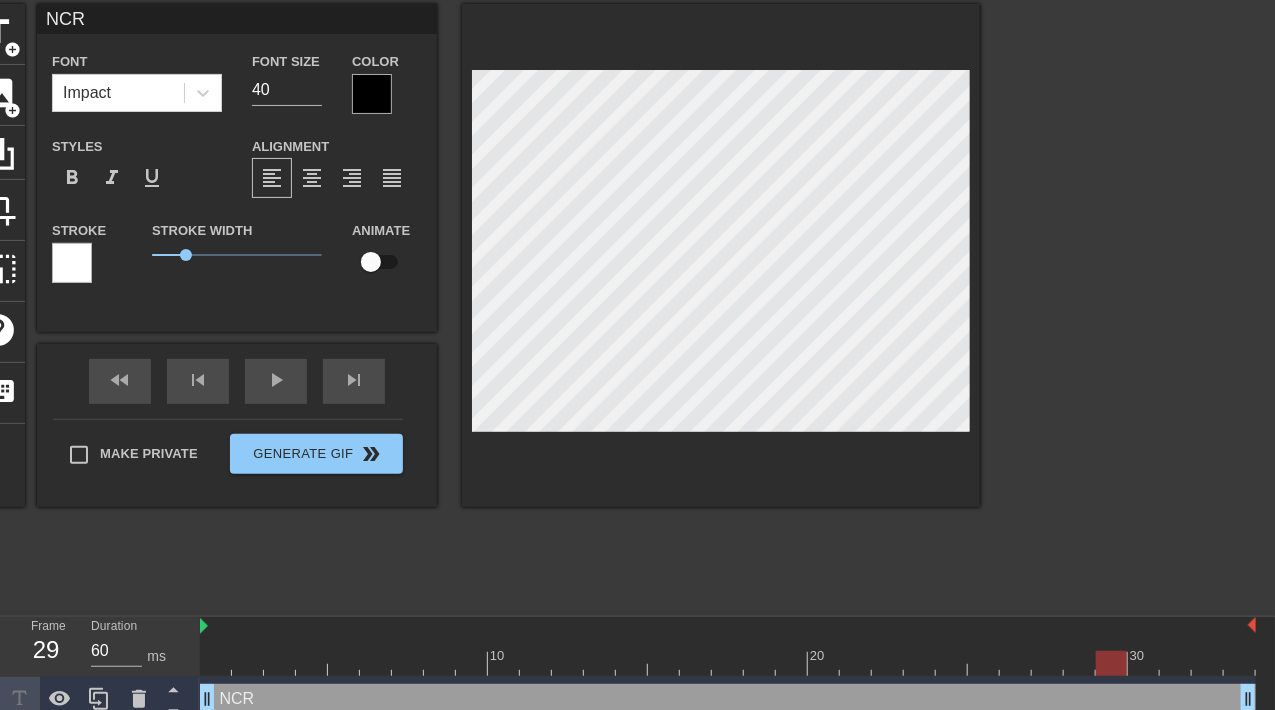 click at bounding box center (372, 94) 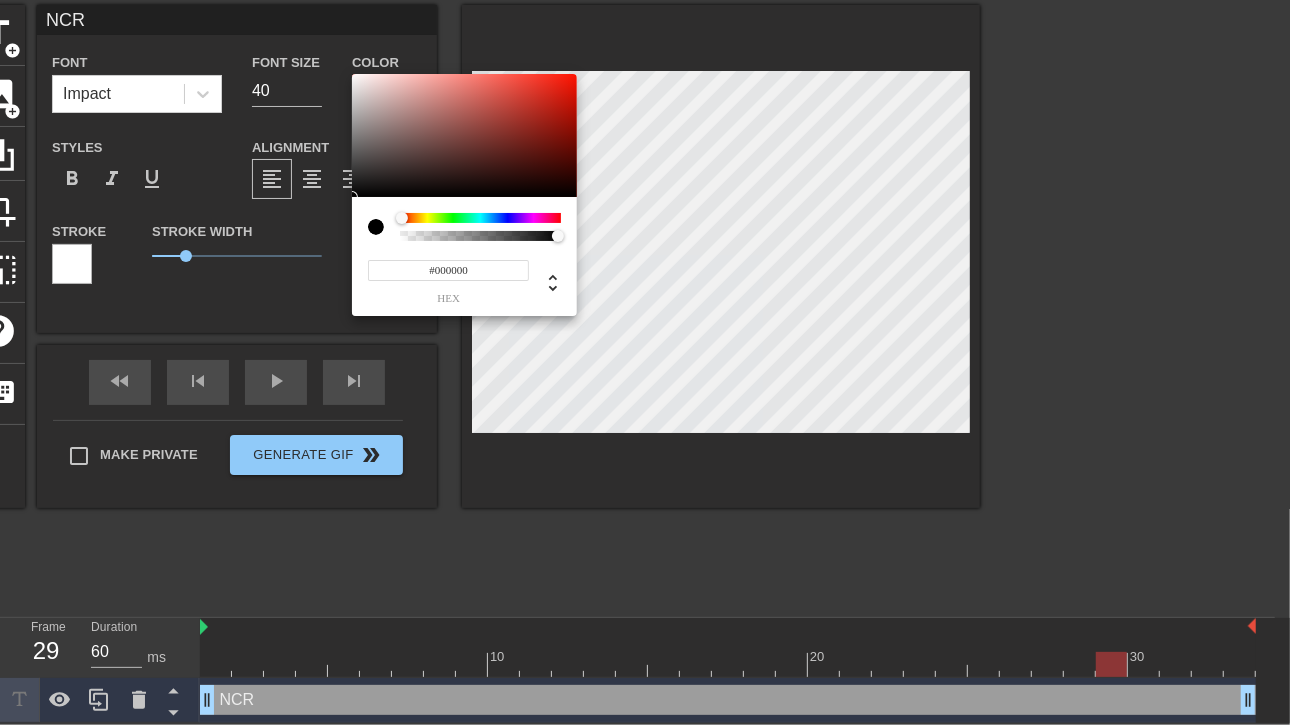 click at bounding box center (402, 218) 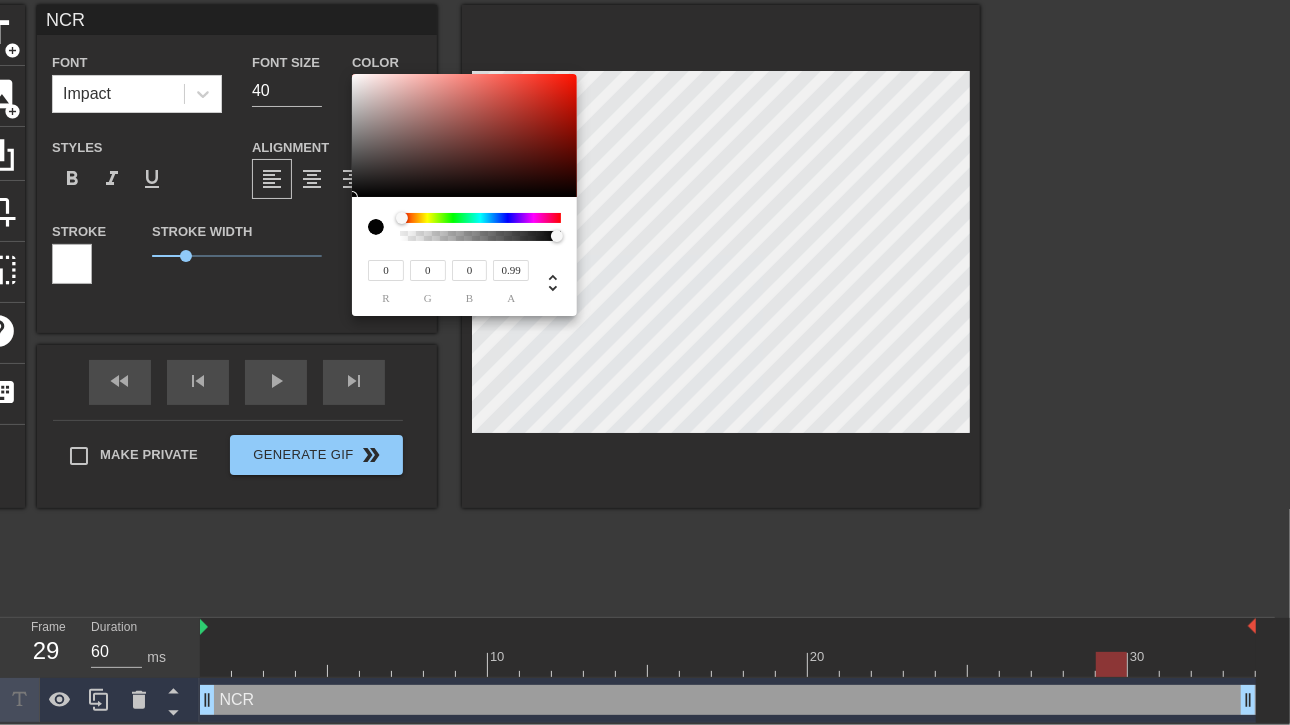 type on "1" 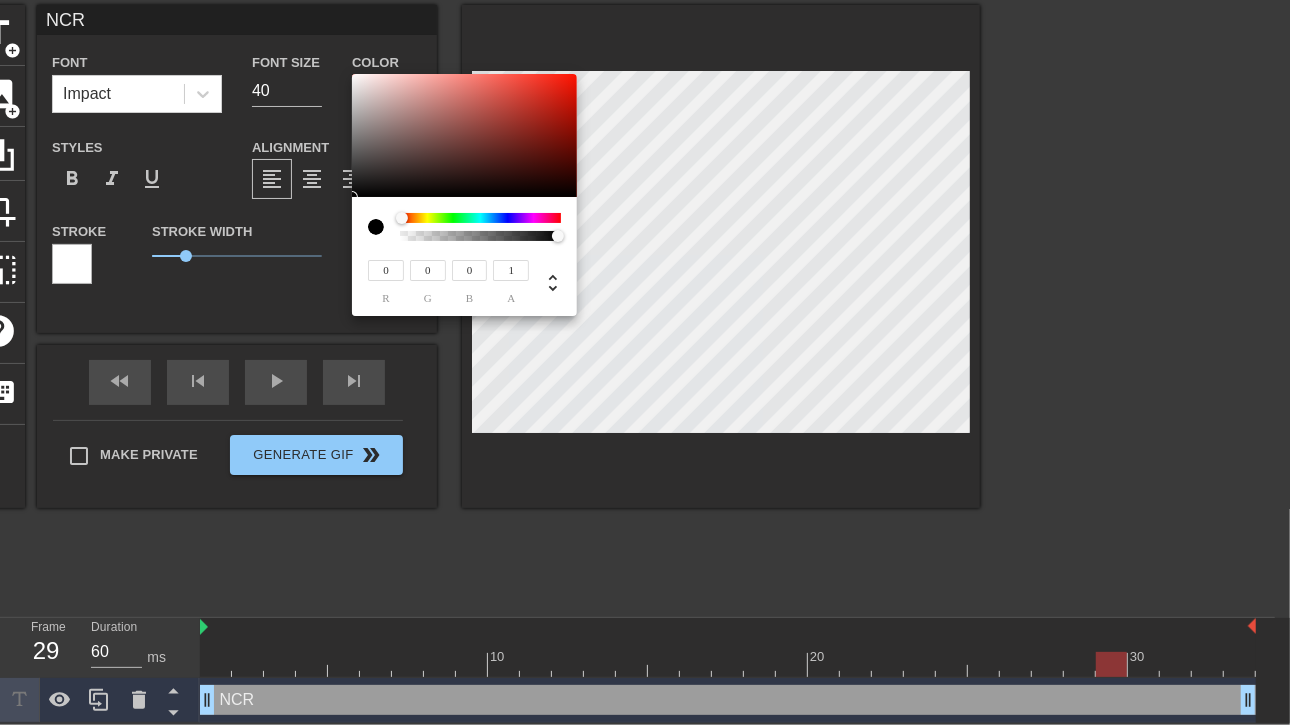 drag, startPoint x: 555, startPoint y: 239, endPoint x: 572, endPoint y: 237, distance: 17.117243 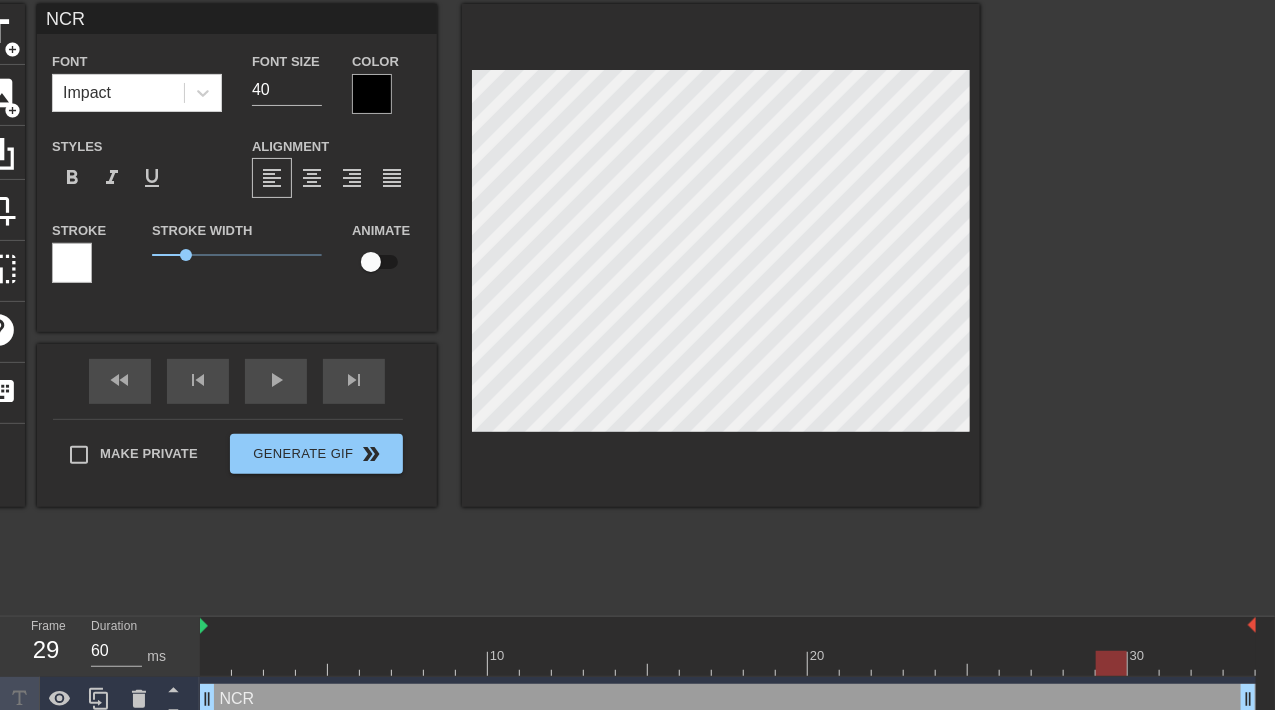 click at bounding box center (72, 263) 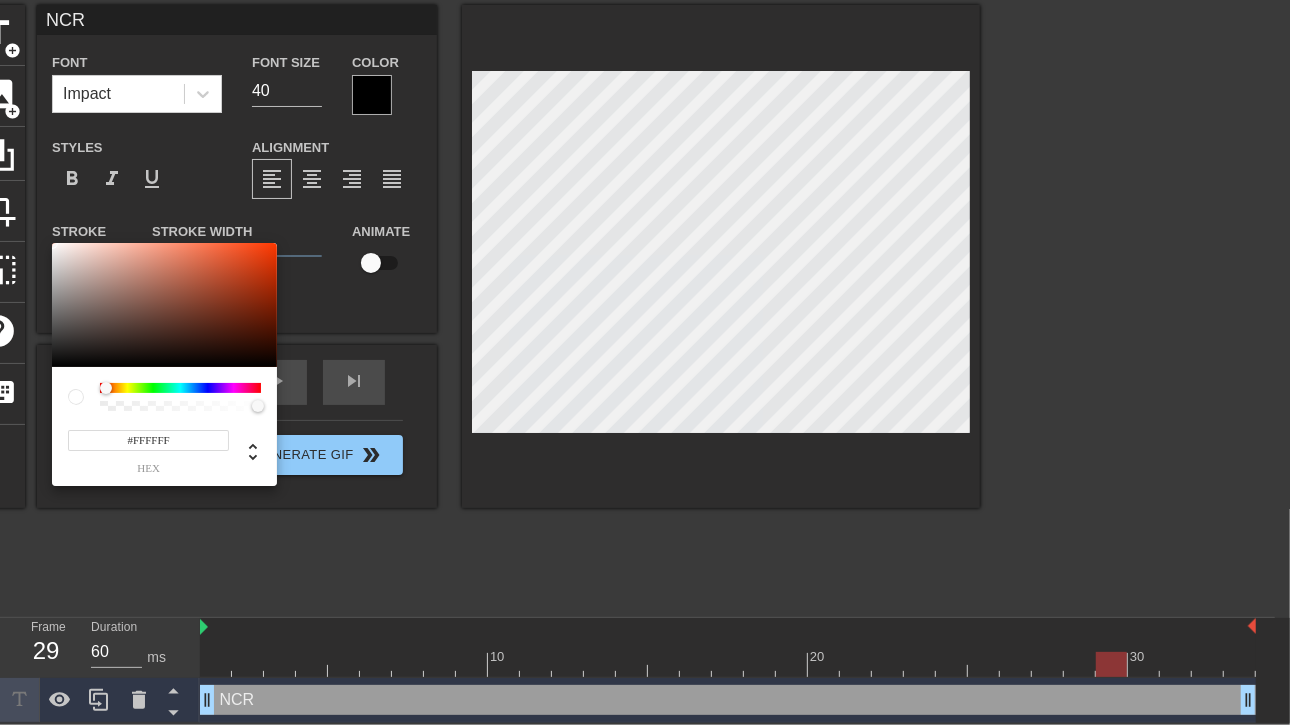 click at bounding box center (106, 388) 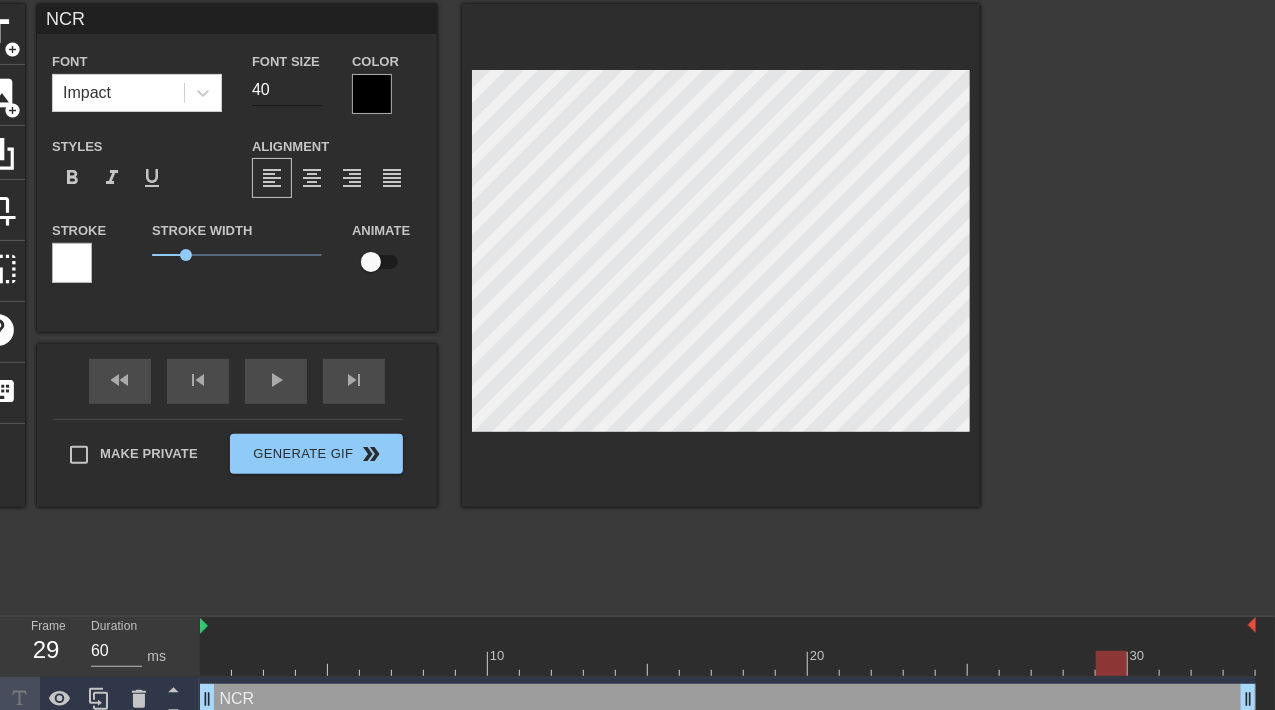 click on "40" at bounding box center [287, 90] 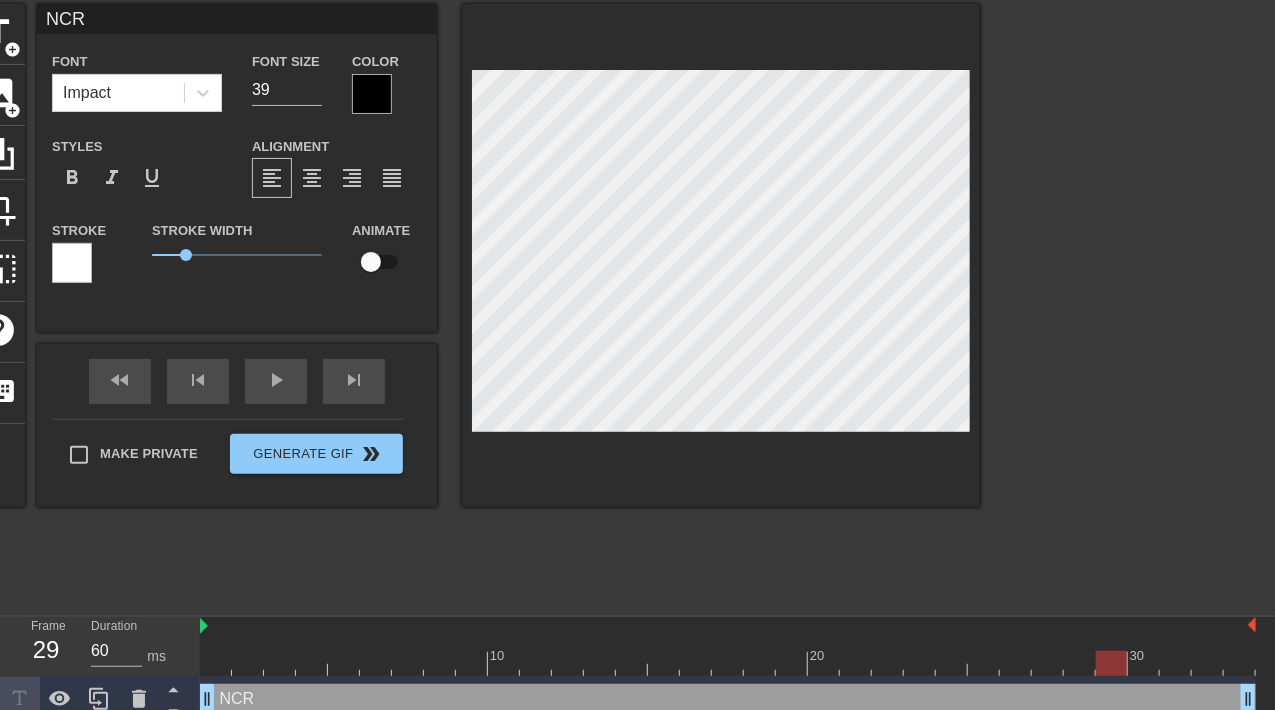 click on "39" at bounding box center [287, 90] 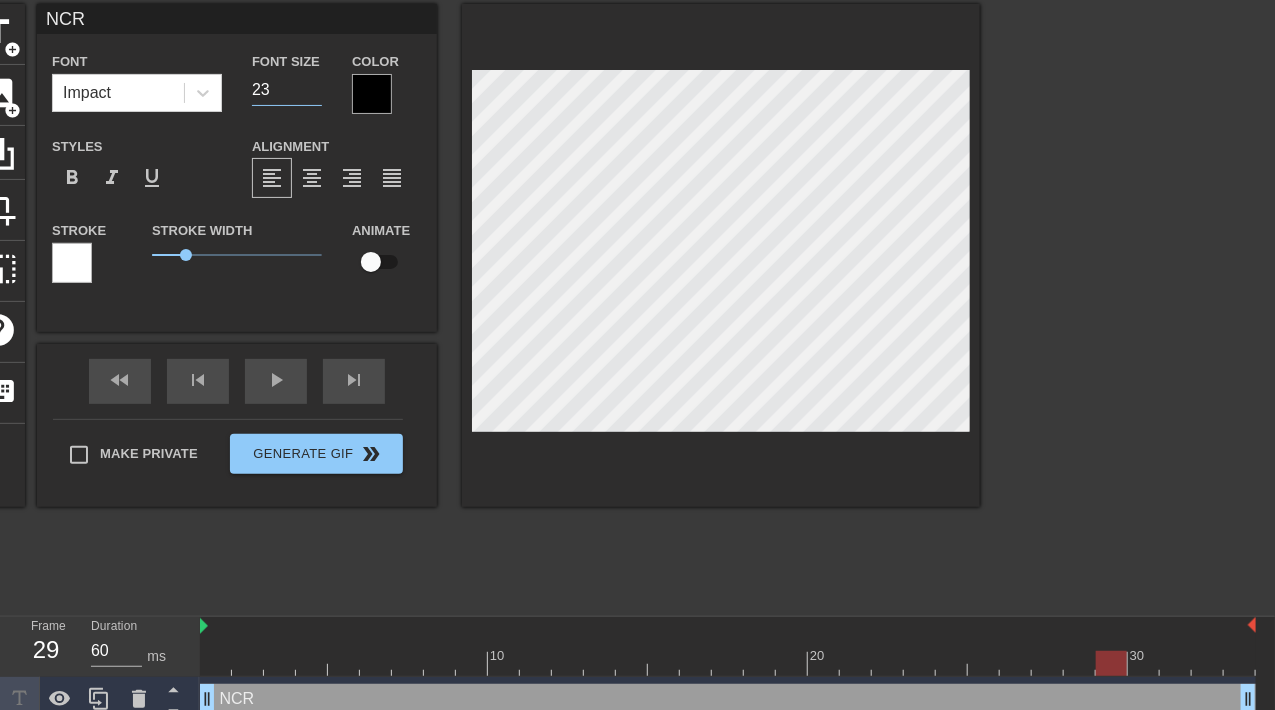 click on "23" at bounding box center [287, 90] 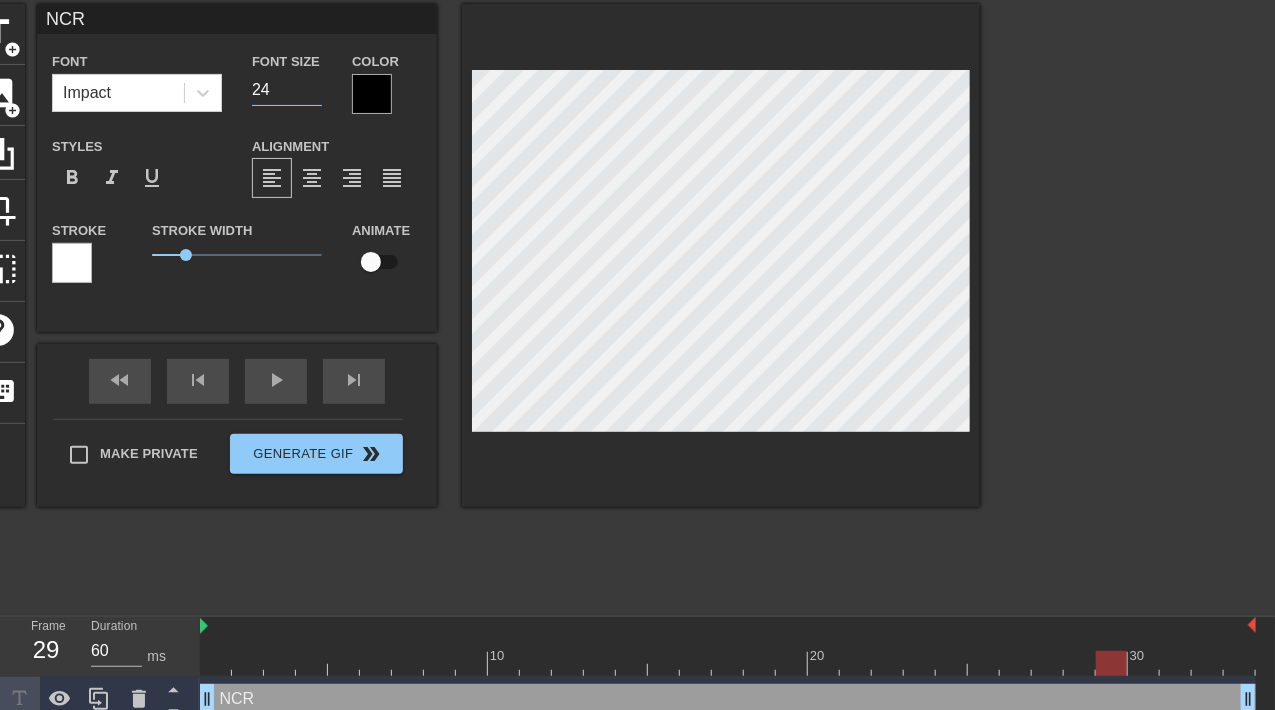 click on "24" at bounding box center [287, 90] 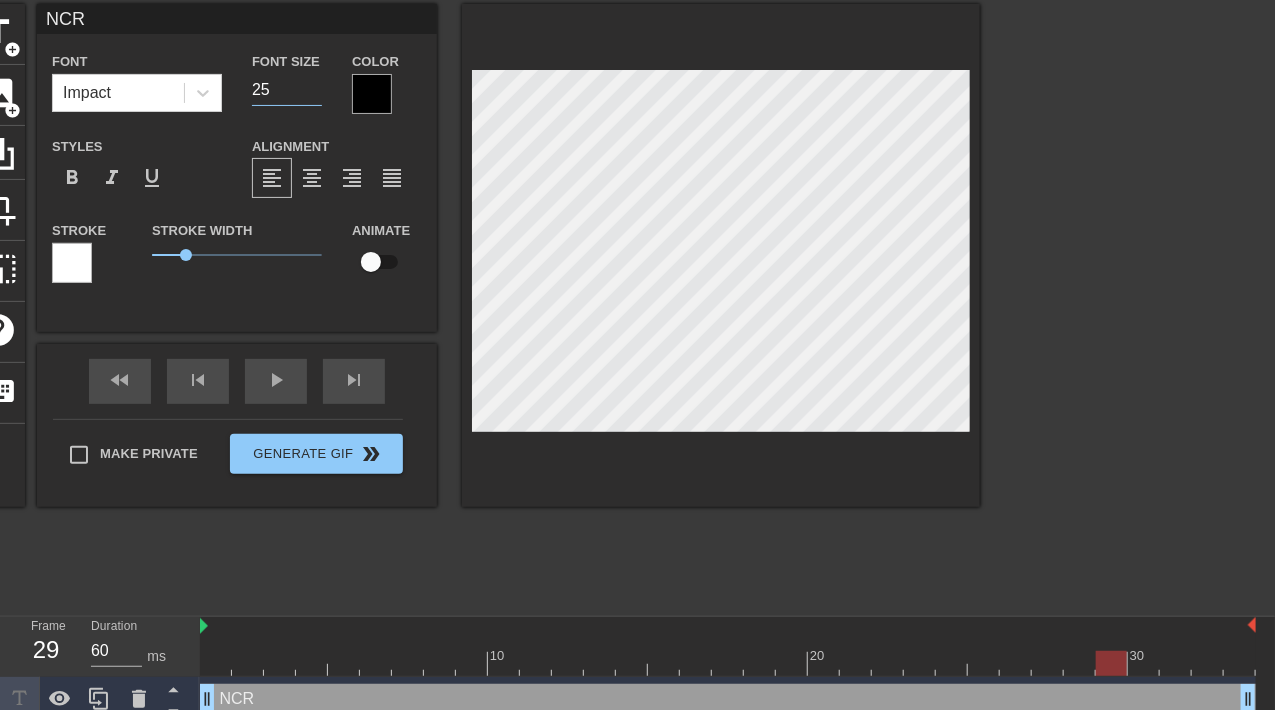 click on "25" at bounding box center [287, 90] 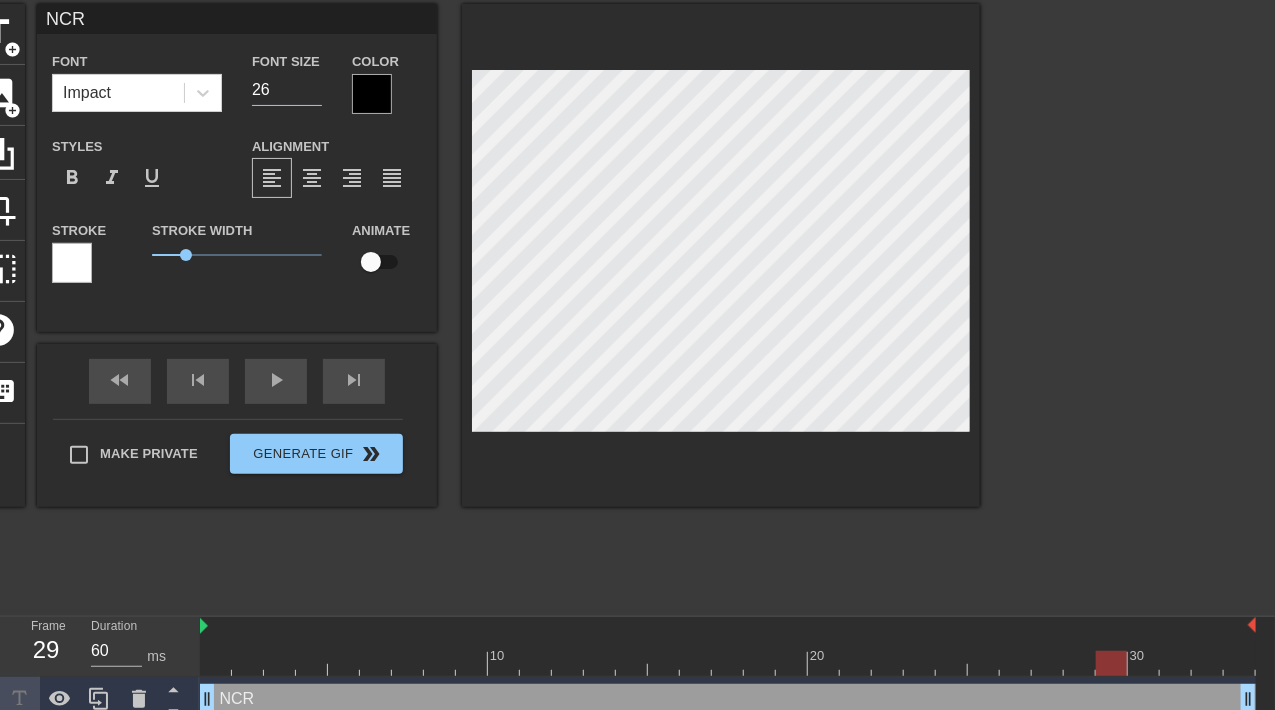 type on "26" 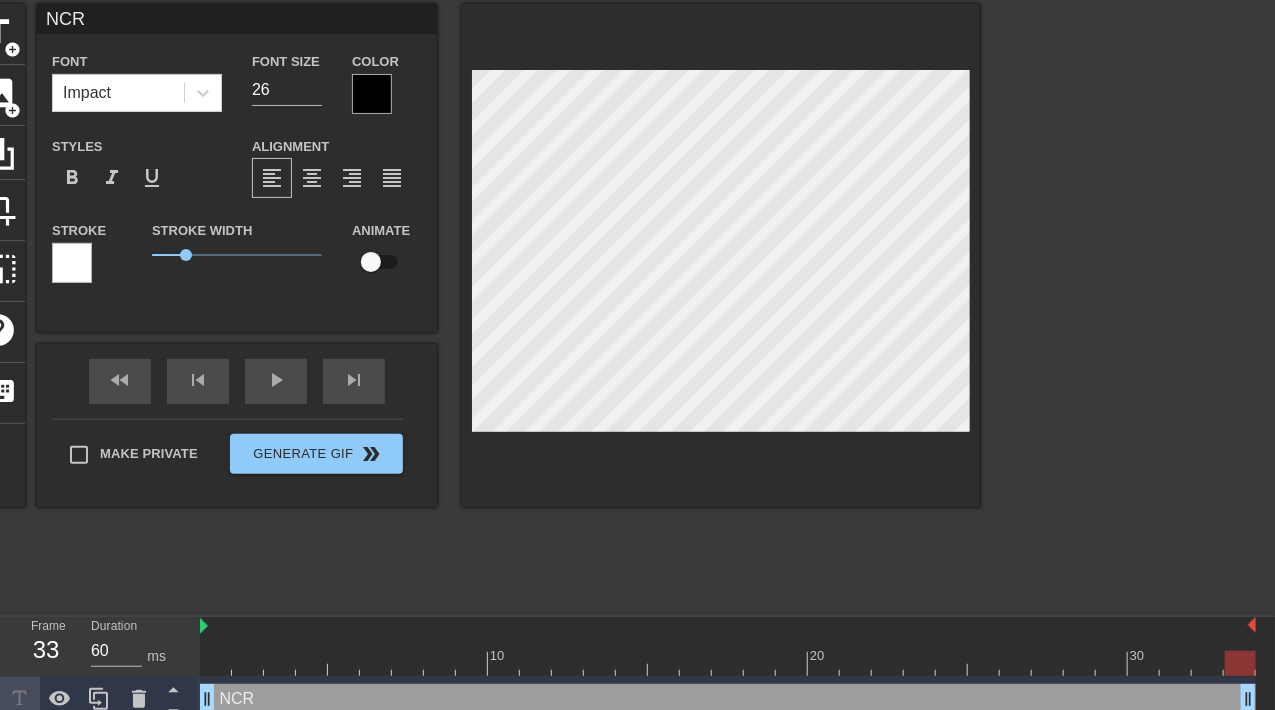 drag, startPoint x: 1120, startPoint y: 665, endPoint x: 1288, endPoint y: 682, distance: 168.85793 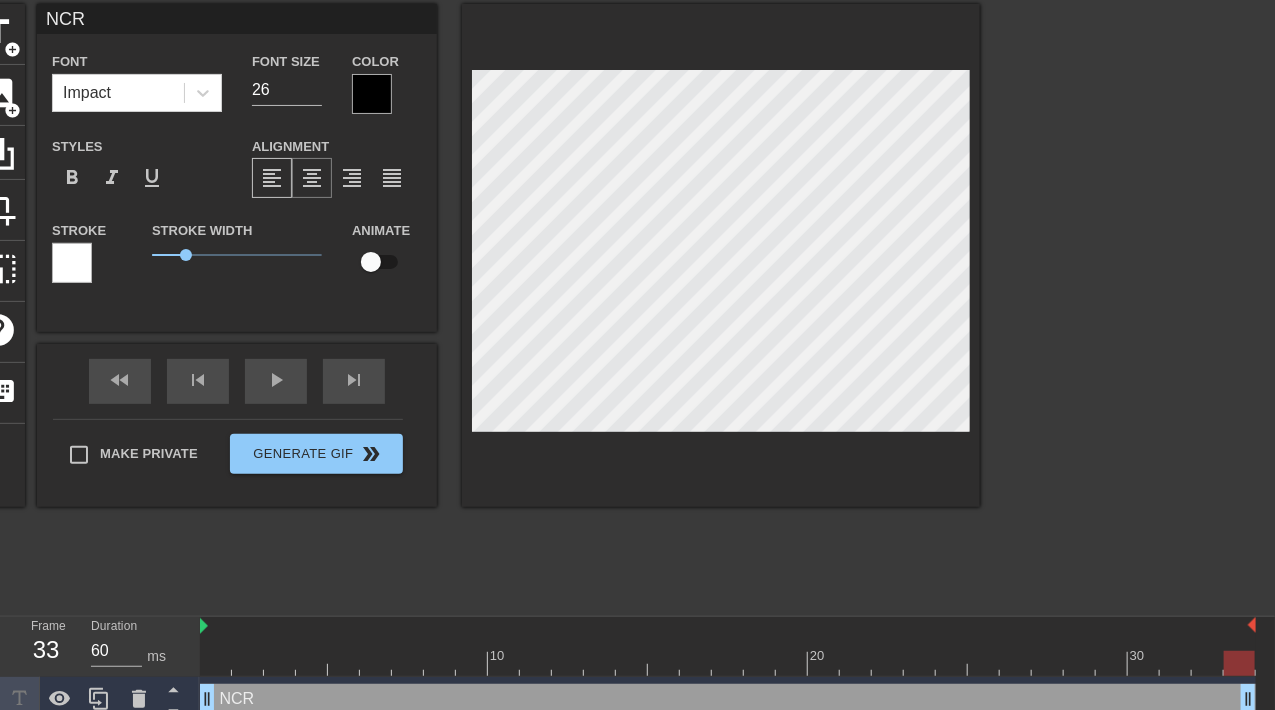 click on "format_align_center" at bounding box center (312, 178) 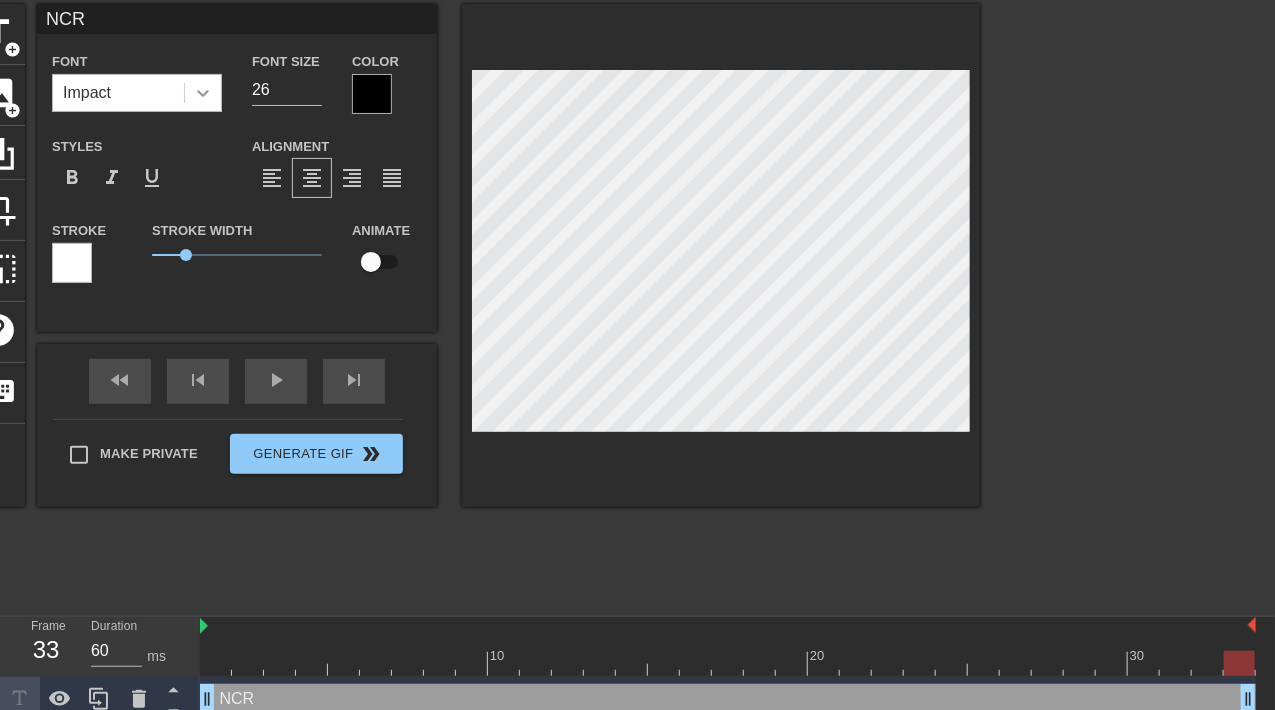drag, startPoint x: 194, startPoint y: 89, endPoint x: 178, endPoint y: 90, distance: 16.03122 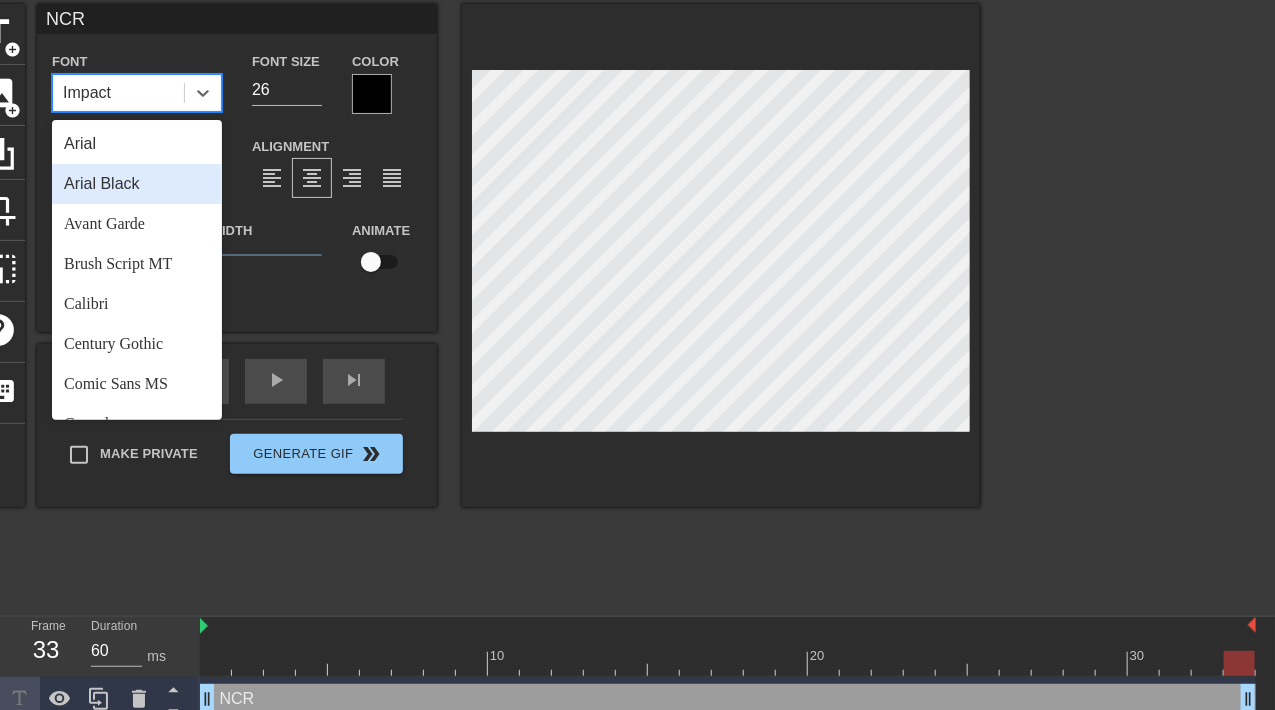click on "Arial Black" at bounding box center (137, 184) 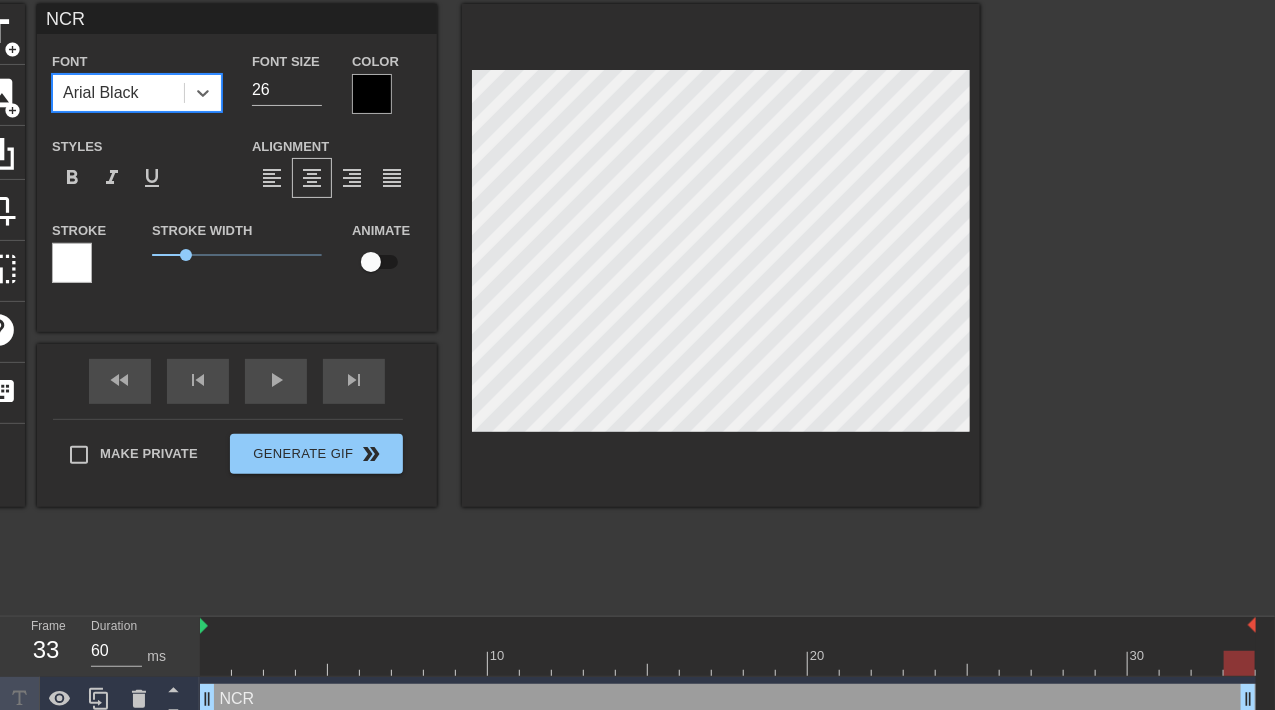 click at bounding box center [372, 94] 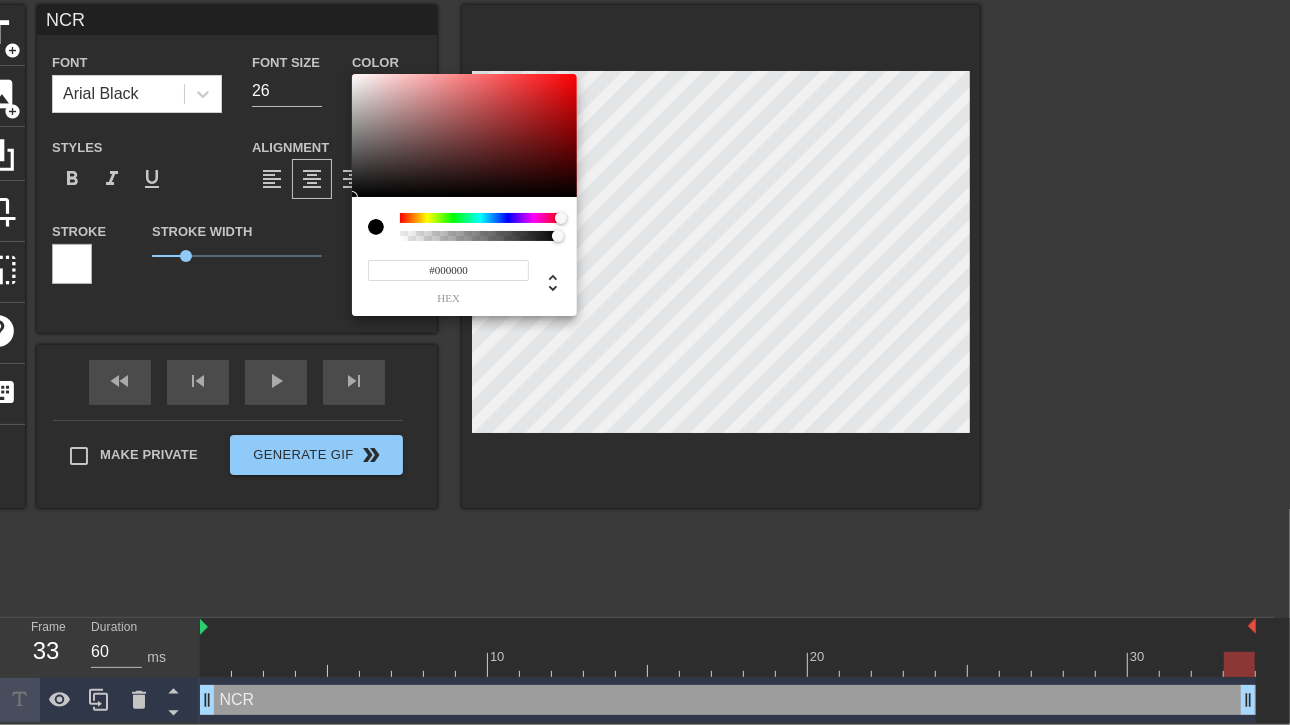 drag, startPoint x: 409, startPoint y: 218, endPoint x: 637, endPoint y: 171, distance: 232.7939 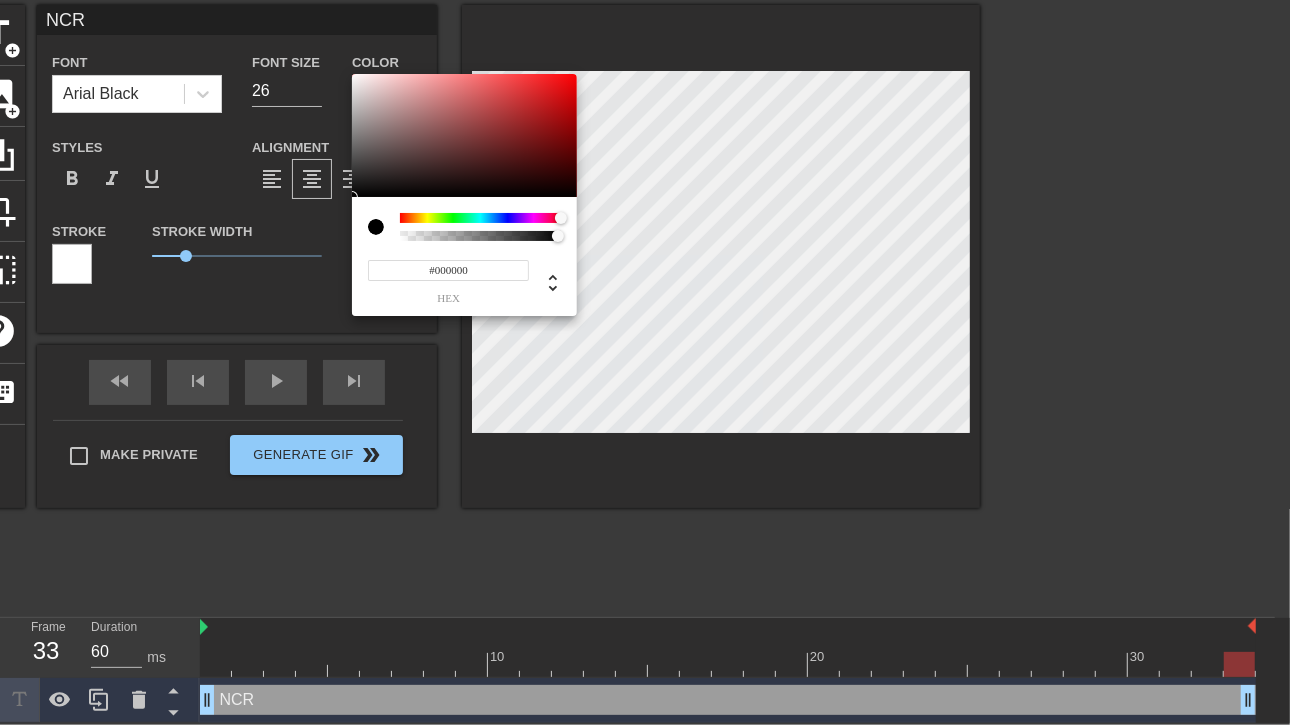 click on "#000000 hex" at bounding box center [645, 362] 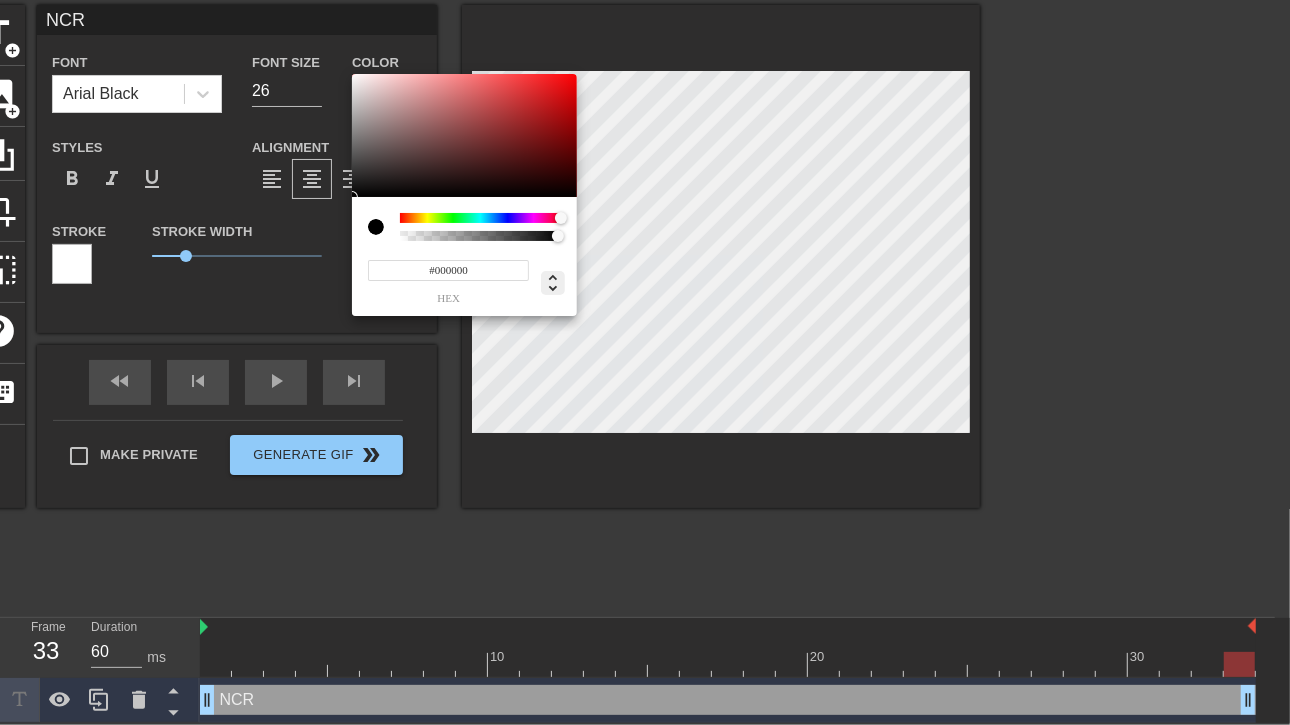 click 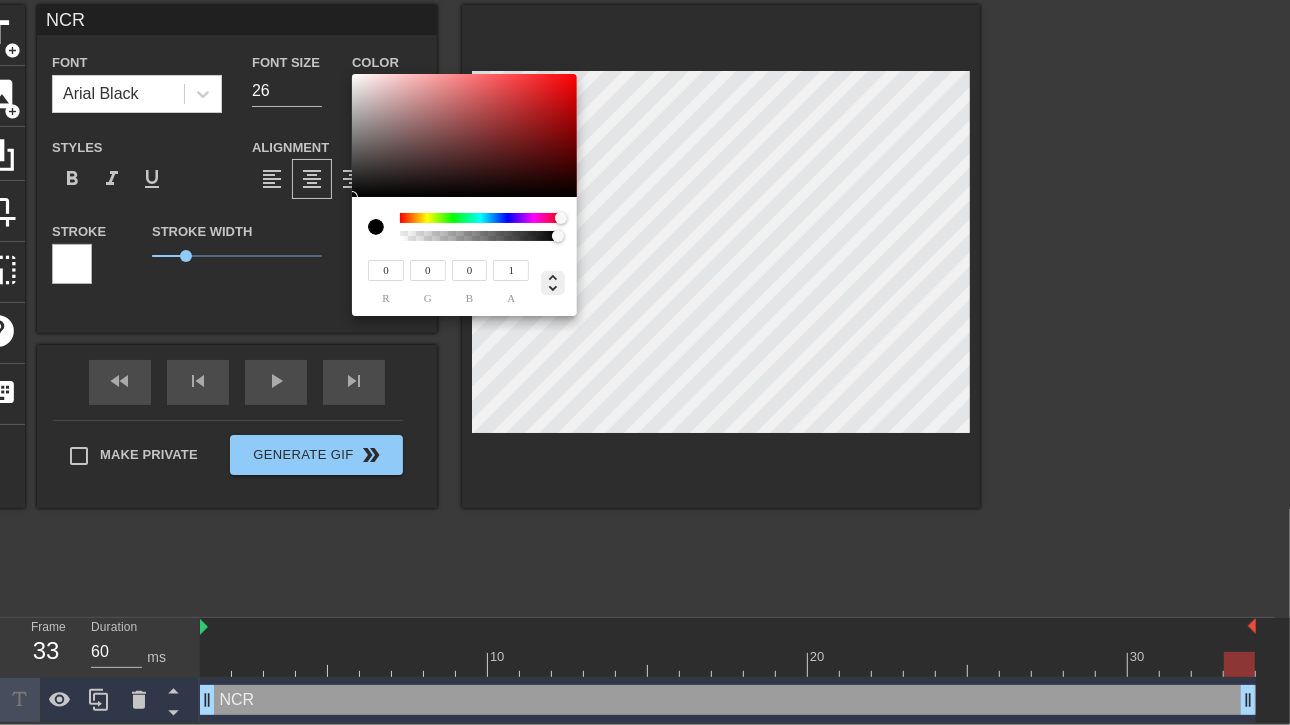 click 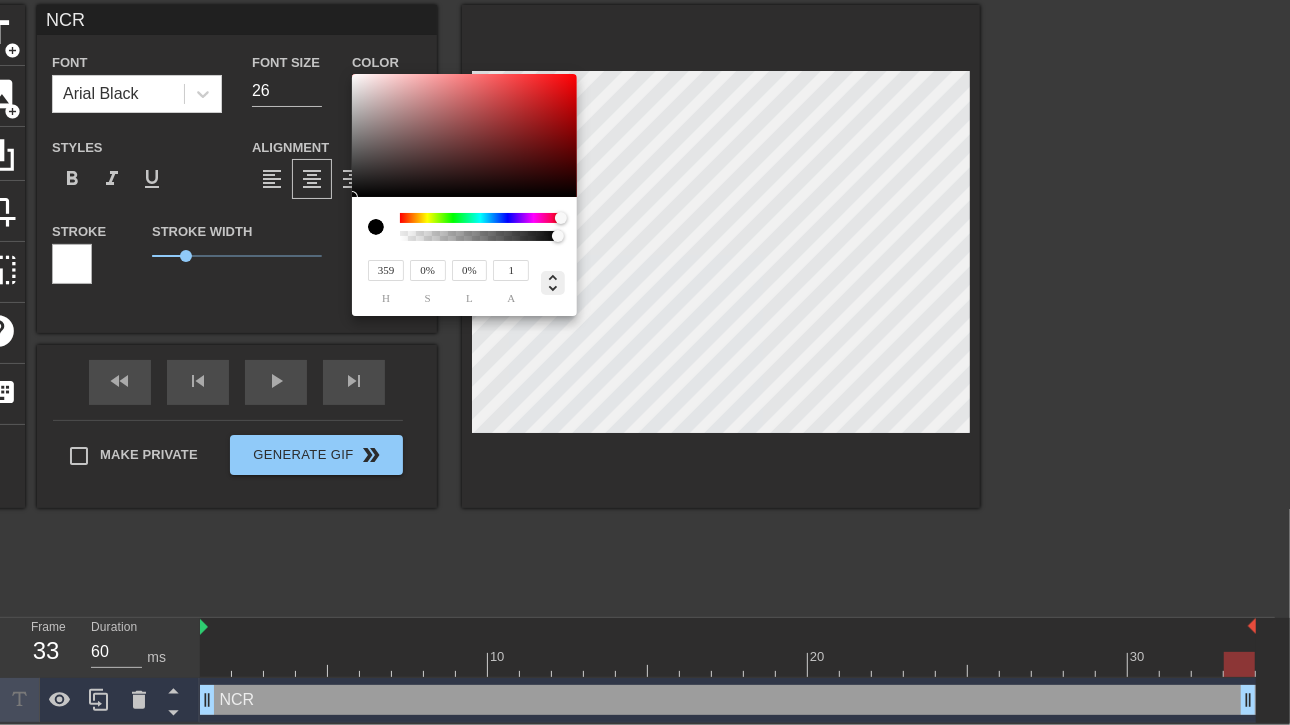 click 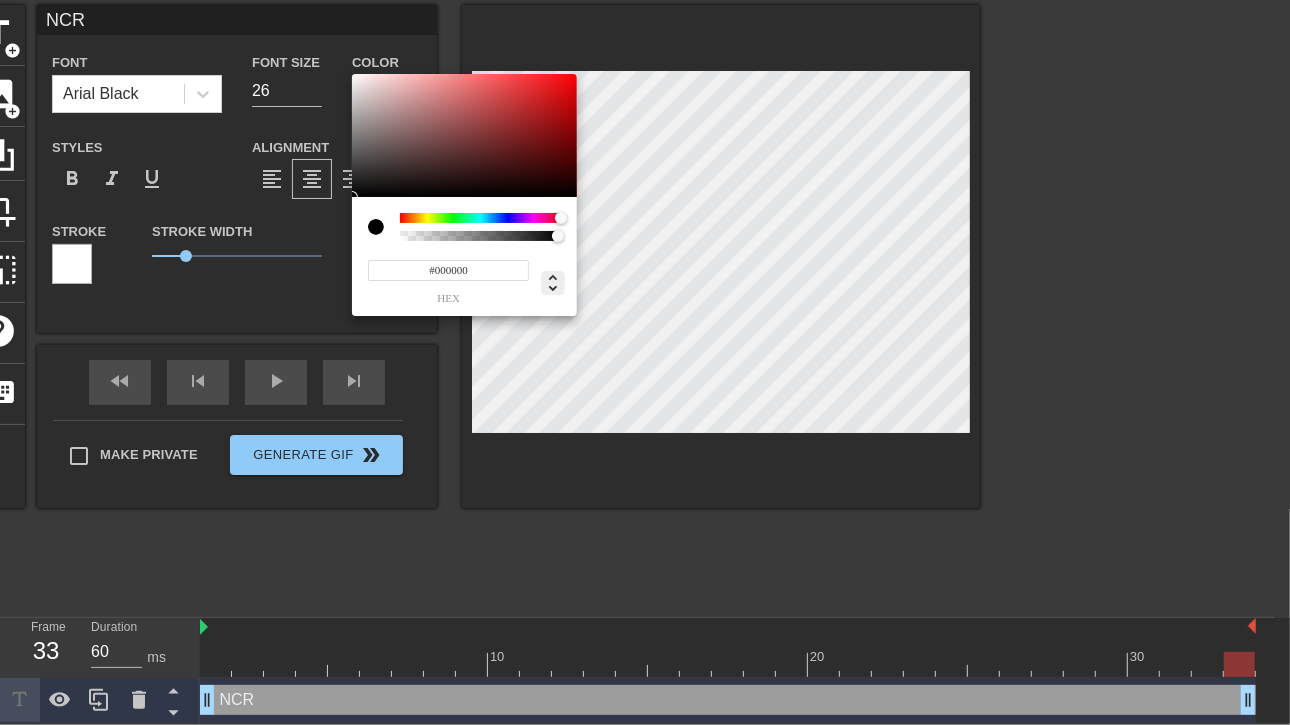 click 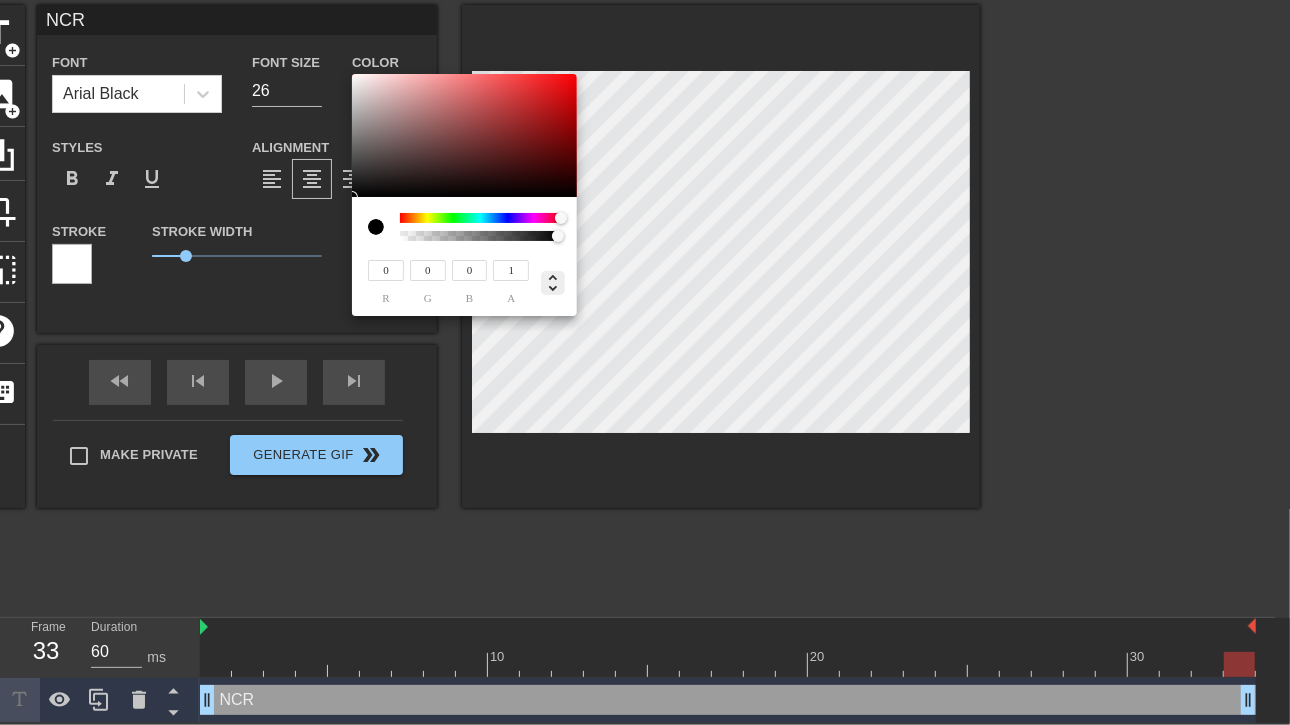 click 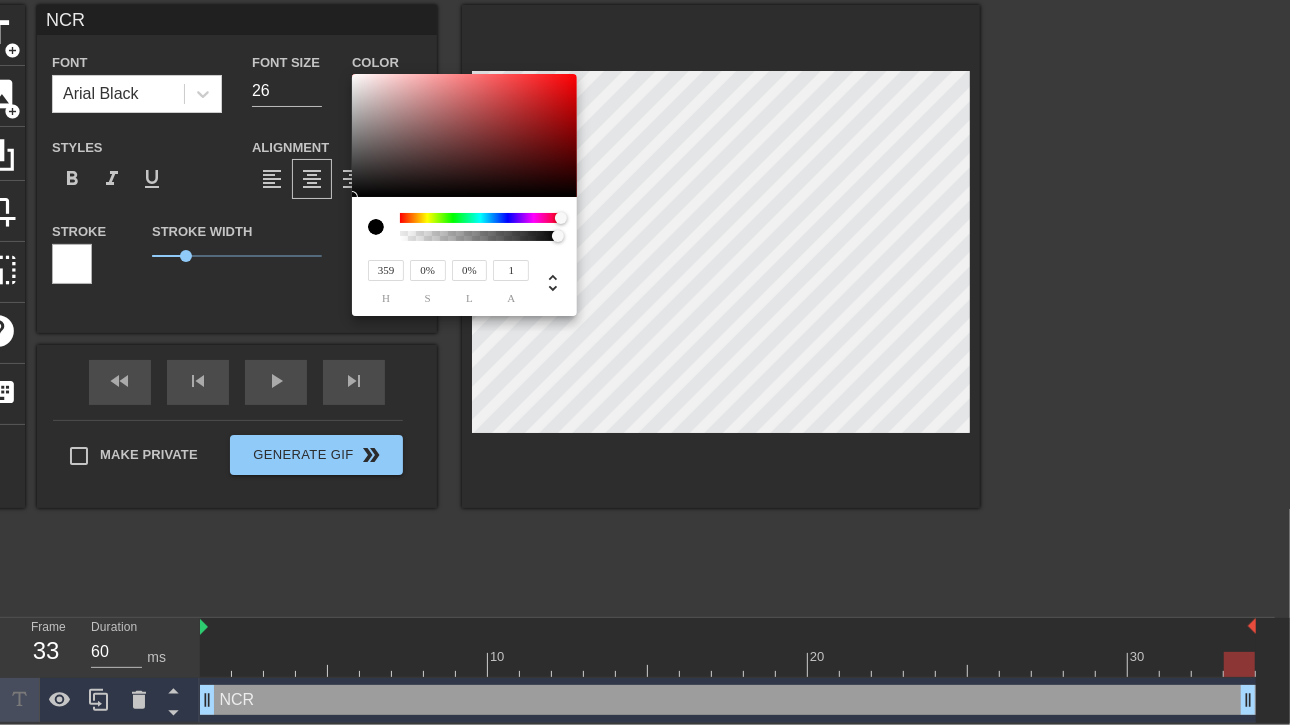 click at bounding box center (376, 227) 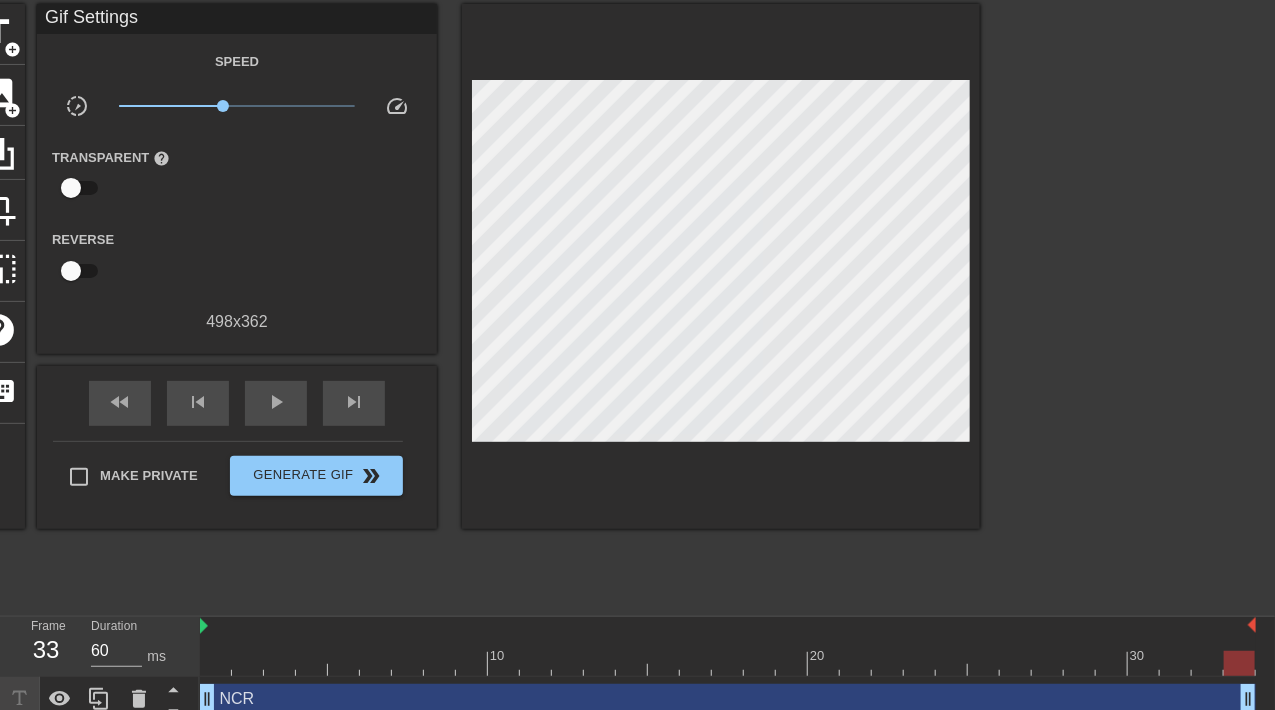 drag, startPoint x: 77, startPoint y: 183, endPoint x: 123, endPoint y: 193, distance: 47.07441 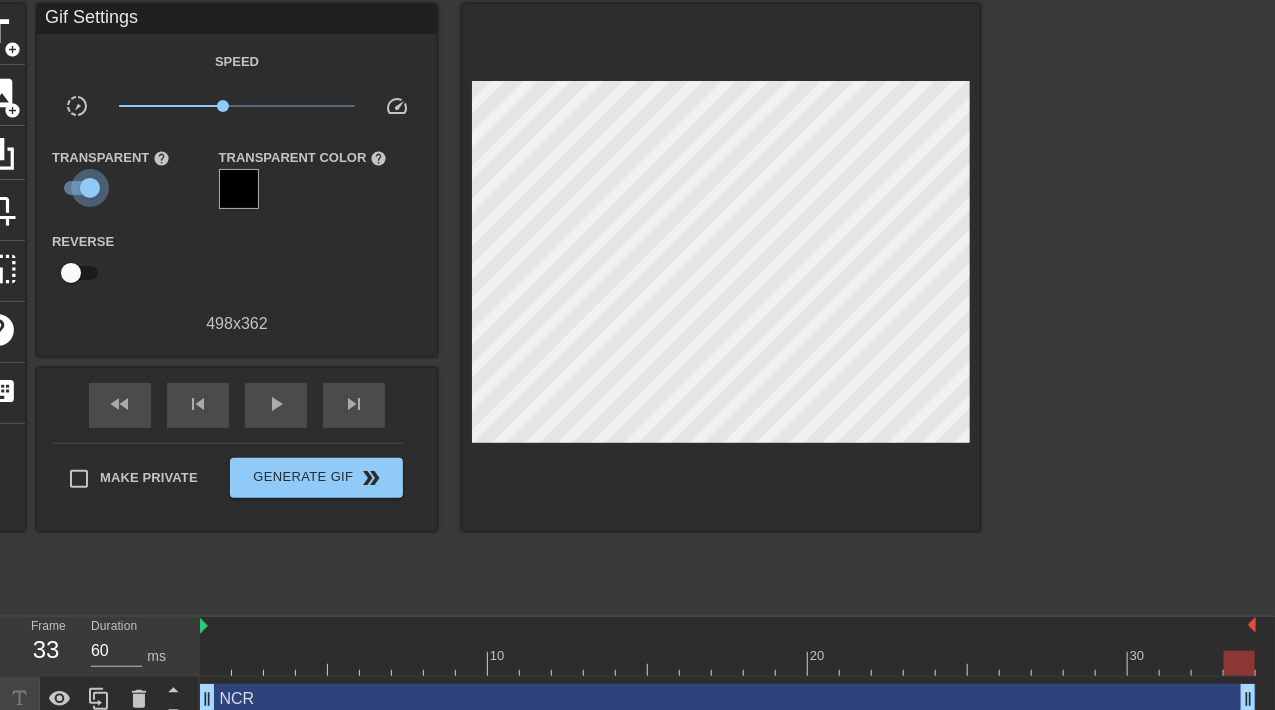 click at bounding box center [90, 188] 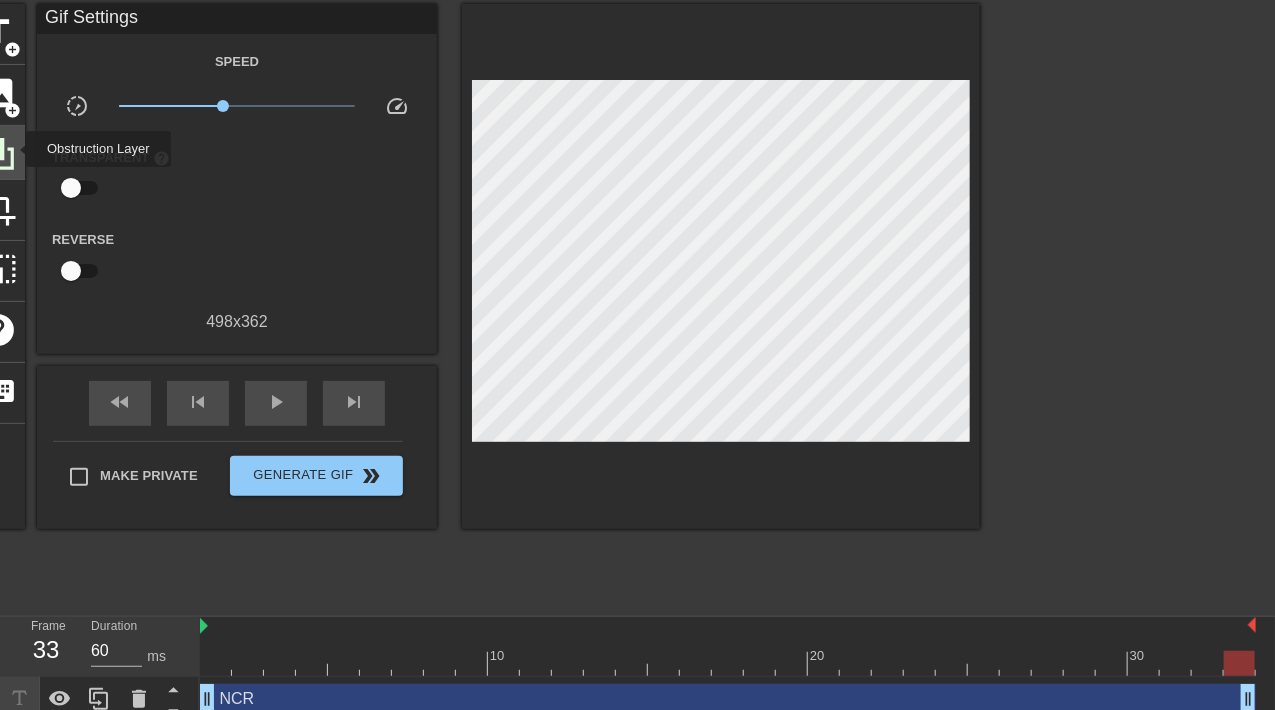 click 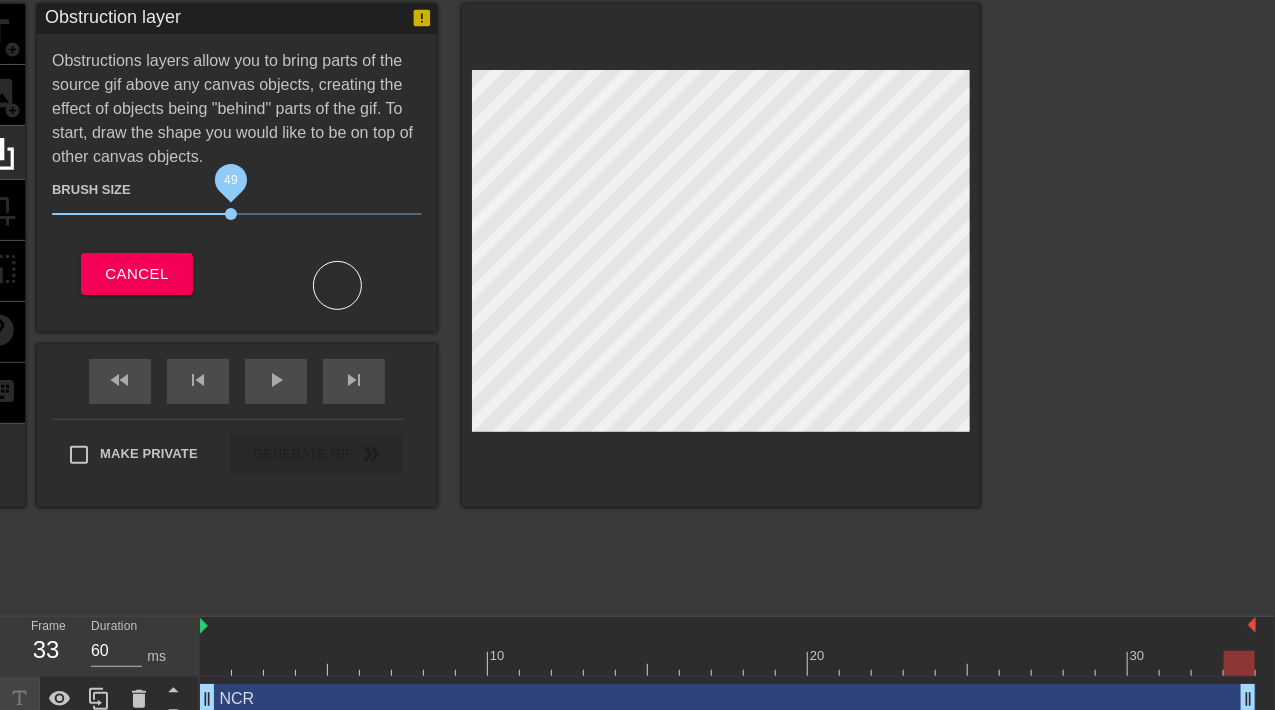 drag, startPoint x: 159, startPoint y: 211, endPoint x: 240, endPoint y: 211, distance: 81 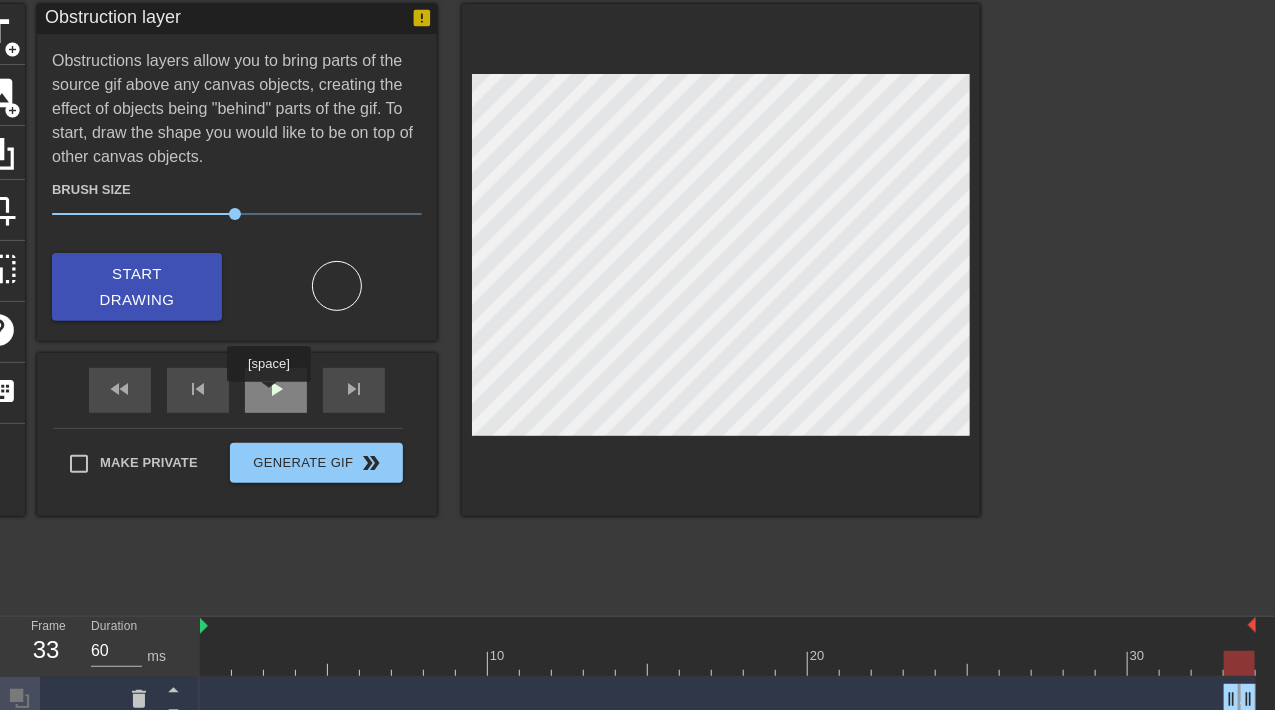 click on "play_arrow" at bounding box center [276, 389] 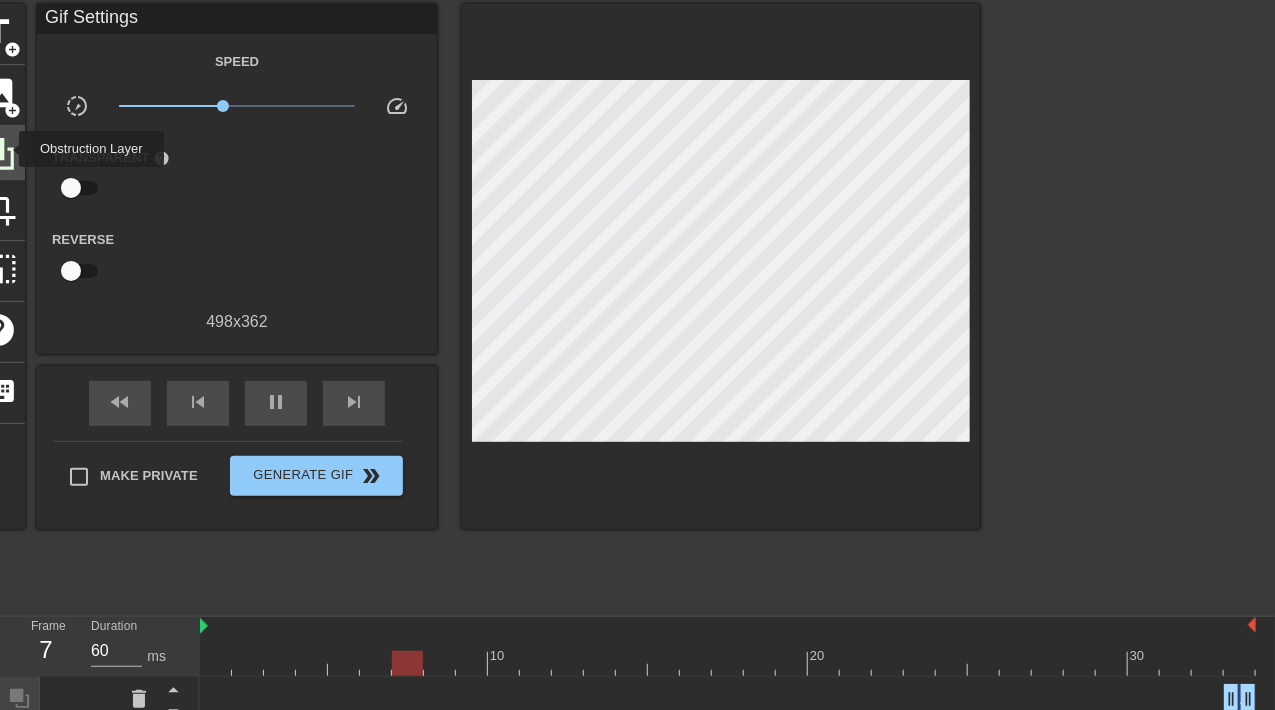 click 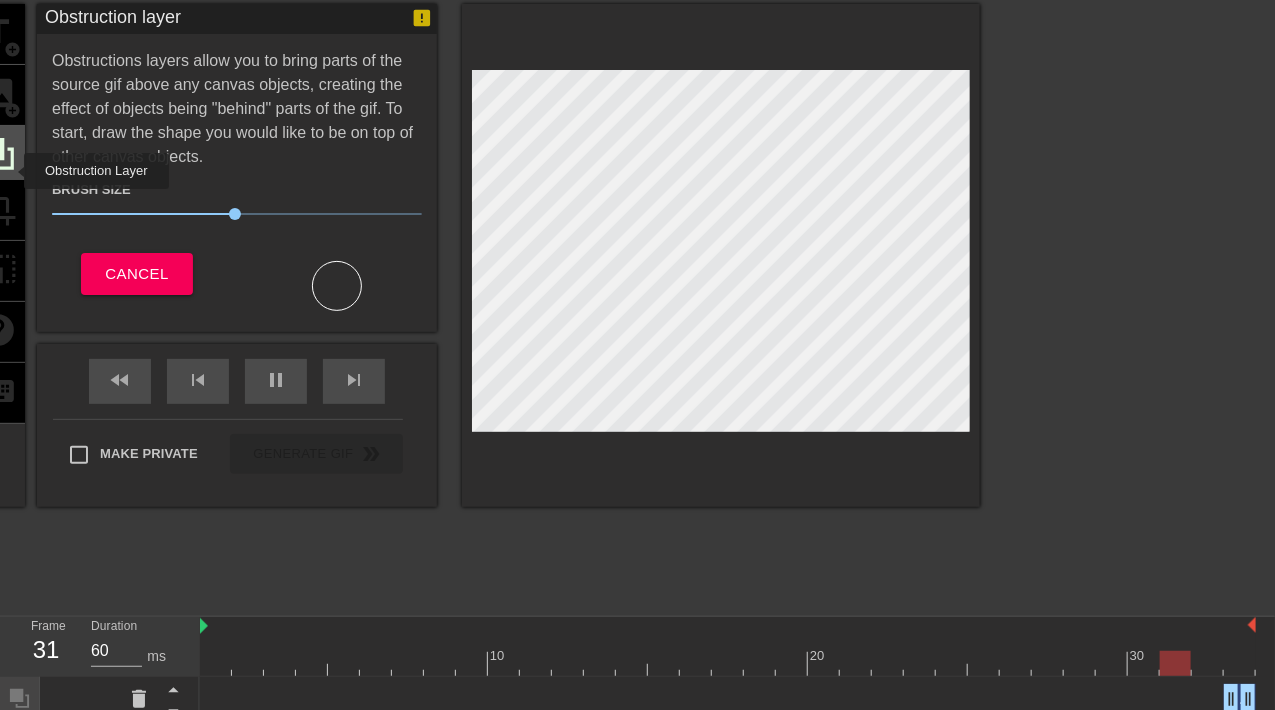 click 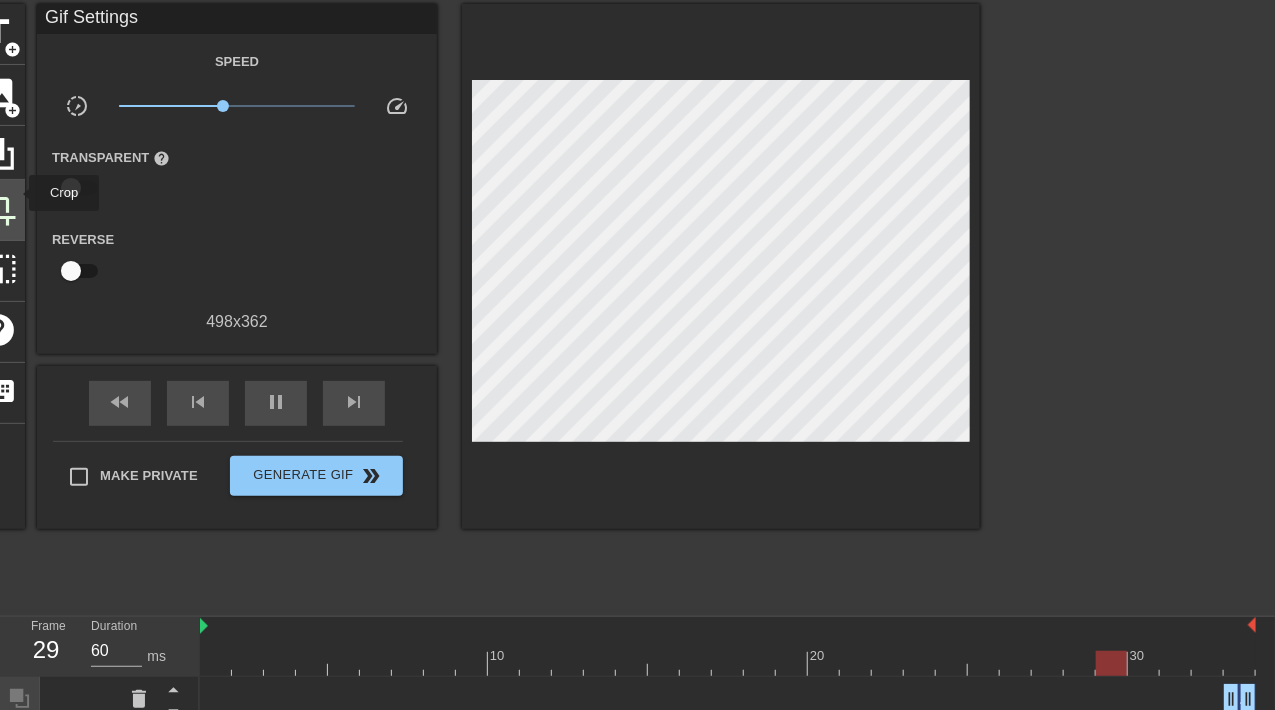 click on "crop" at bounding box center [-2, 208] 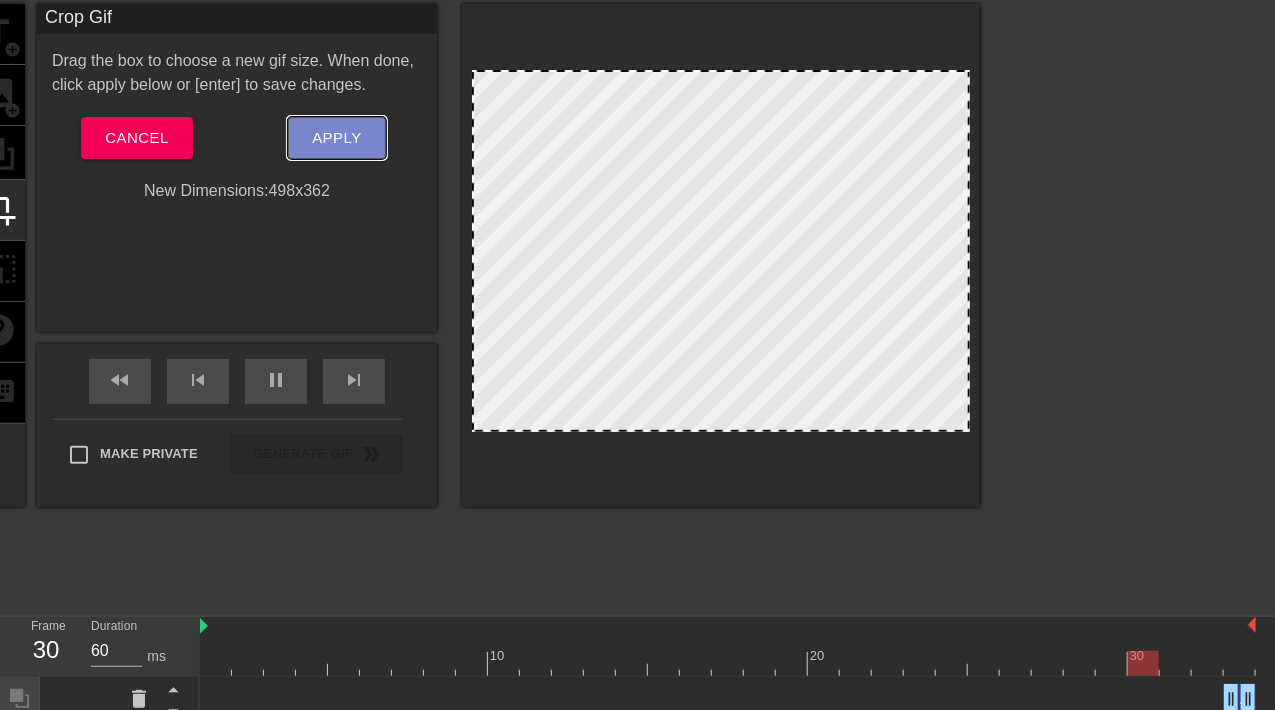 click on "Apply" at bounding box center (336, 138) 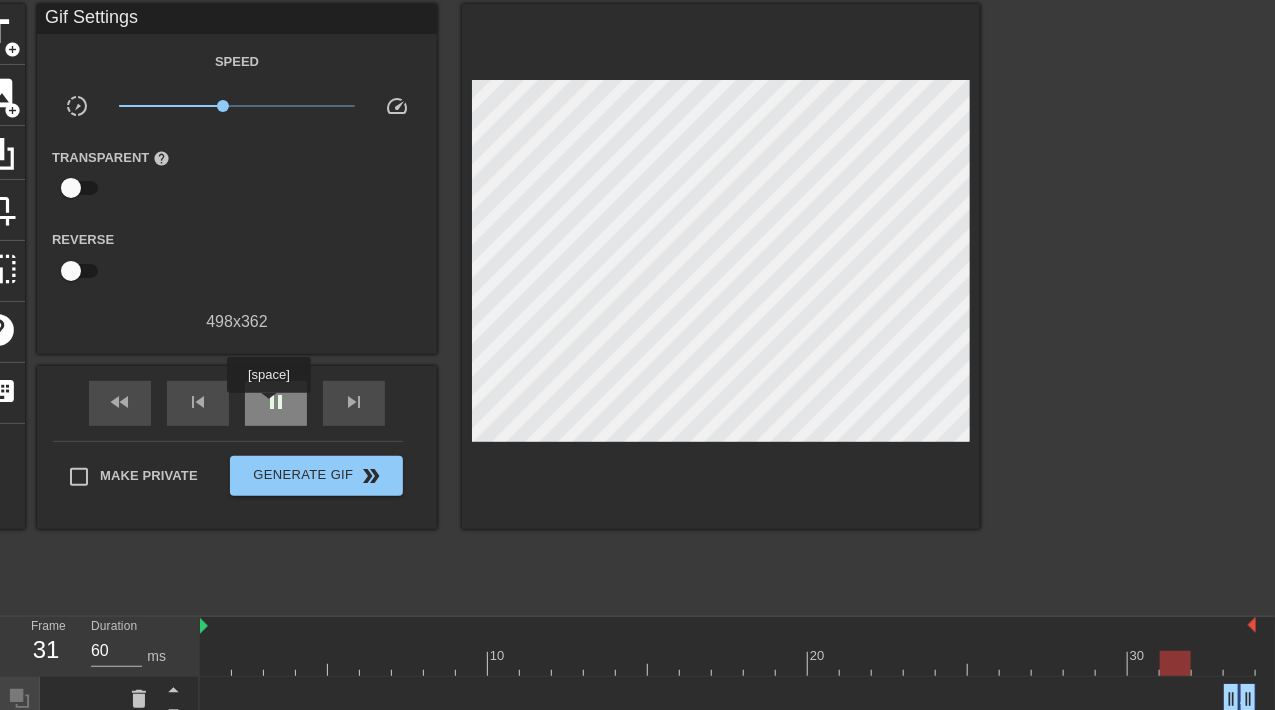 click on "pause" at bounding box center (276, 402) 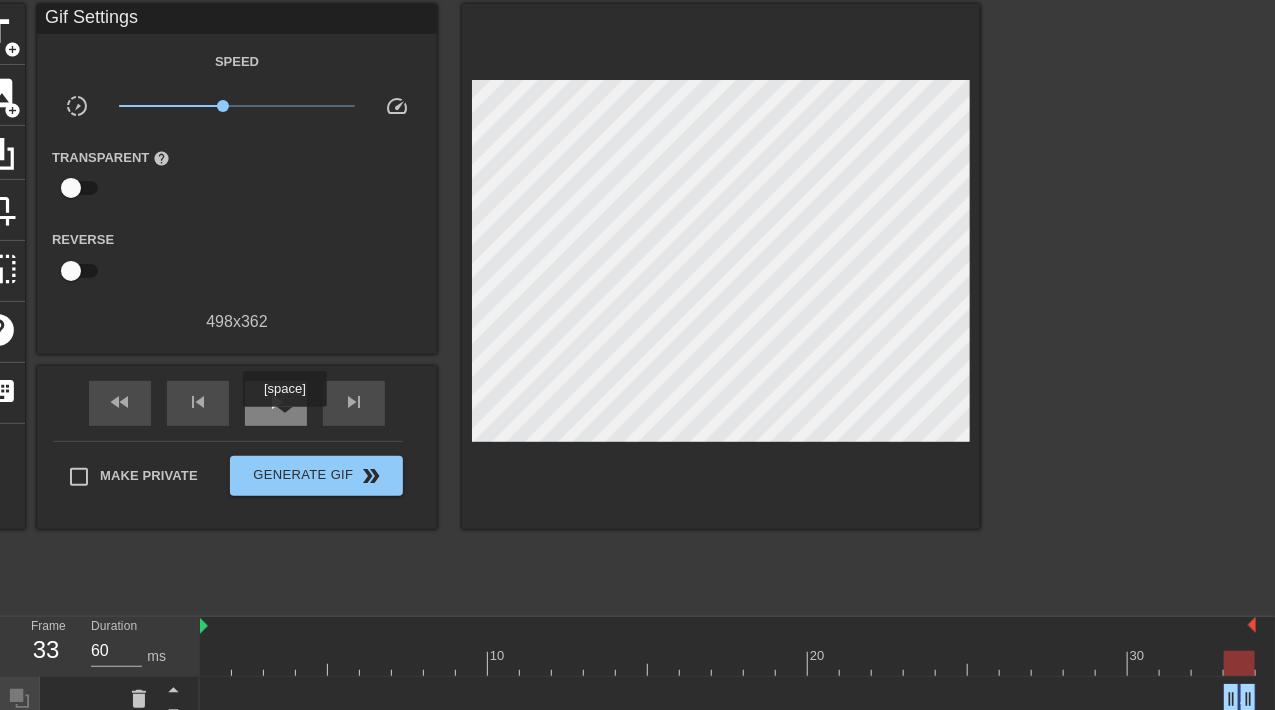 click on "play_arrow" at bounding box center (276, 402) 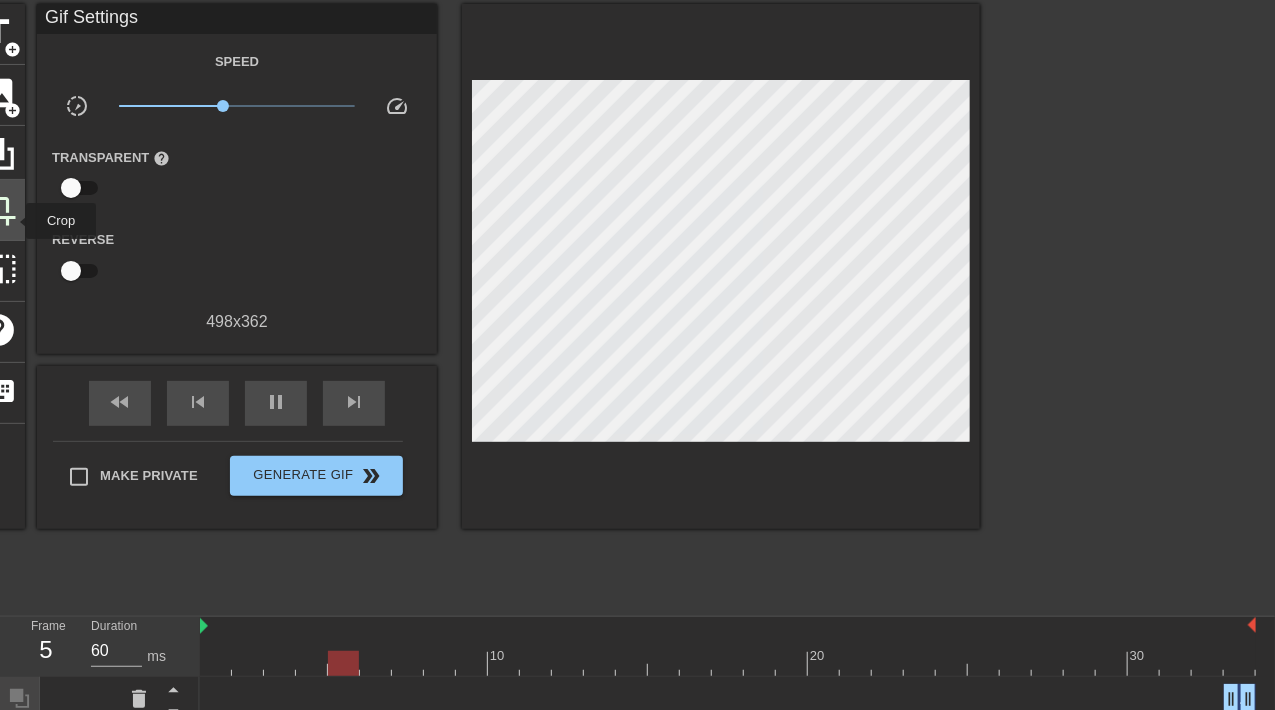 click on "crop" at bounding box center [-2, 208] 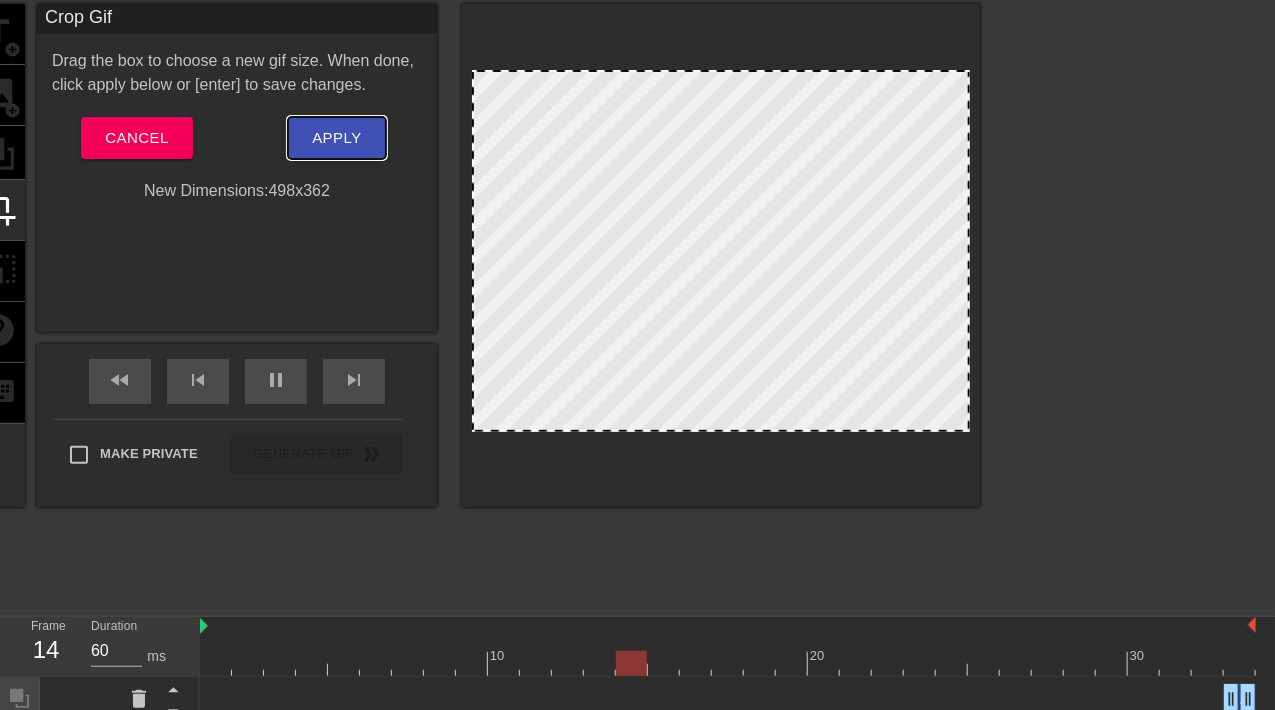 click on "Apply" at bounding box center [336, 138] 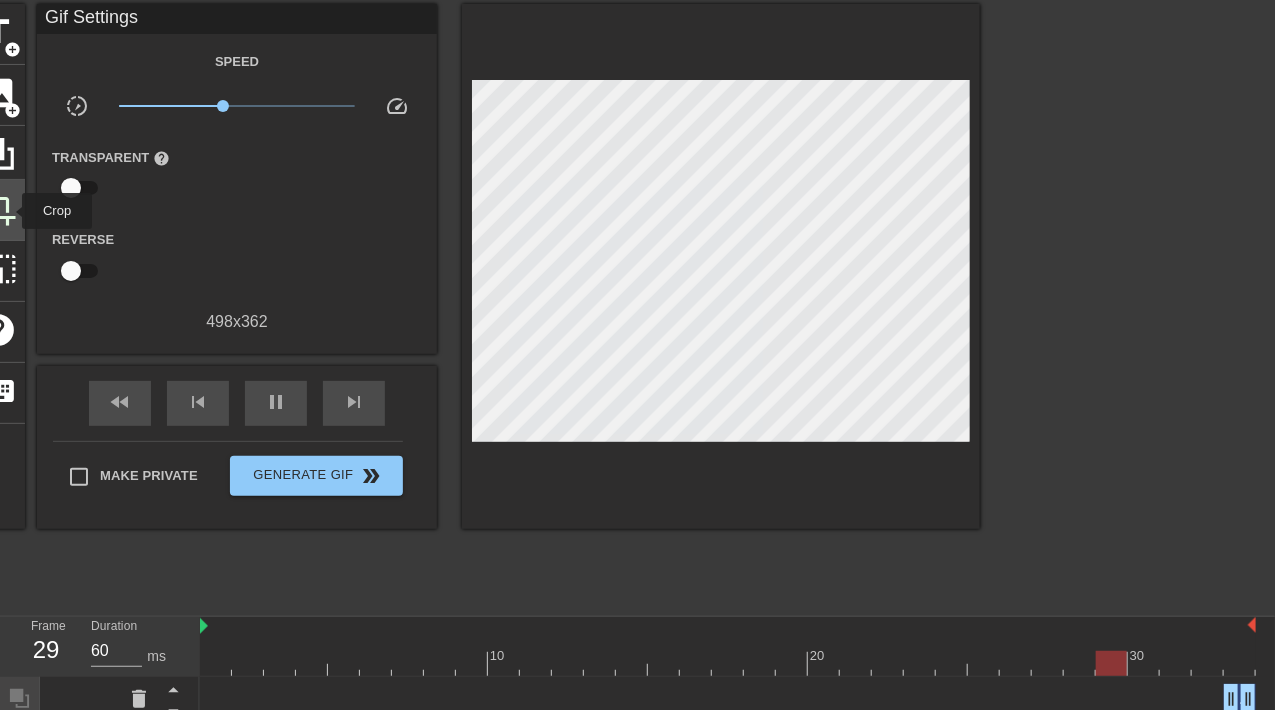 click on "crop" at bounding box center (-2, 208) 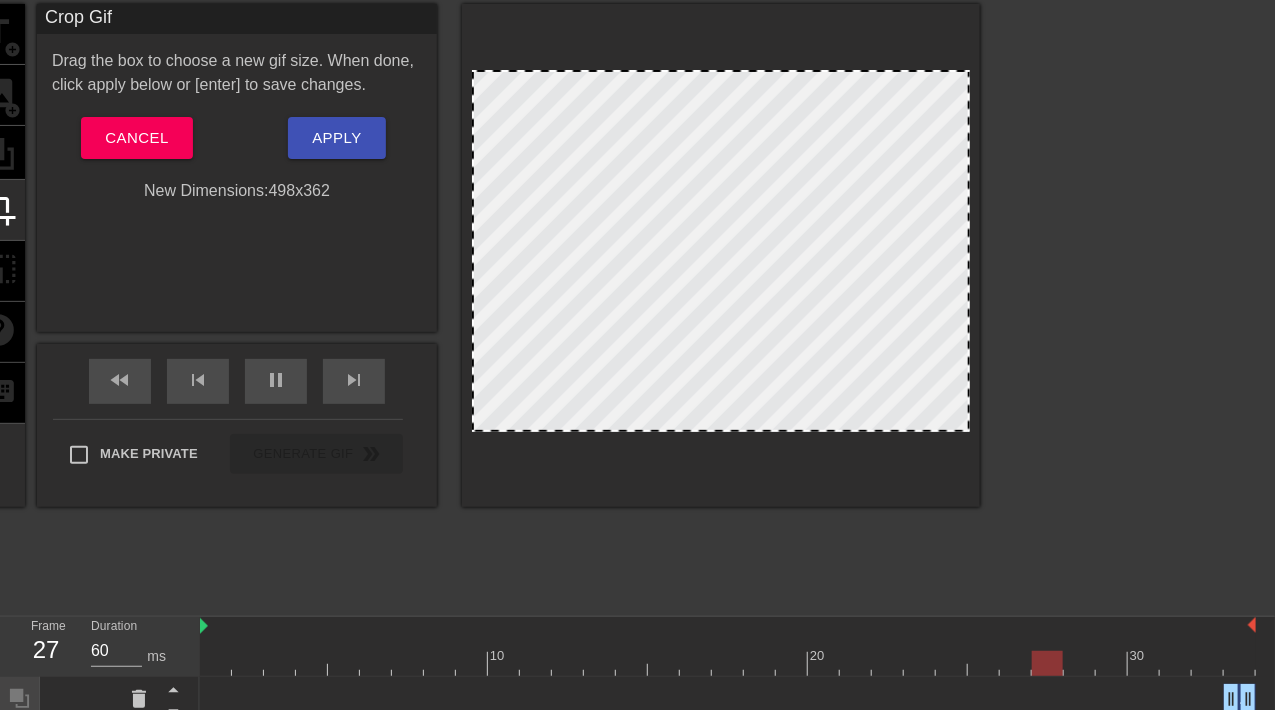 drag, startPoint x: 600, startPoint y: 91, endPoint x: 621, endPoint y: 109, distance: 27.658634 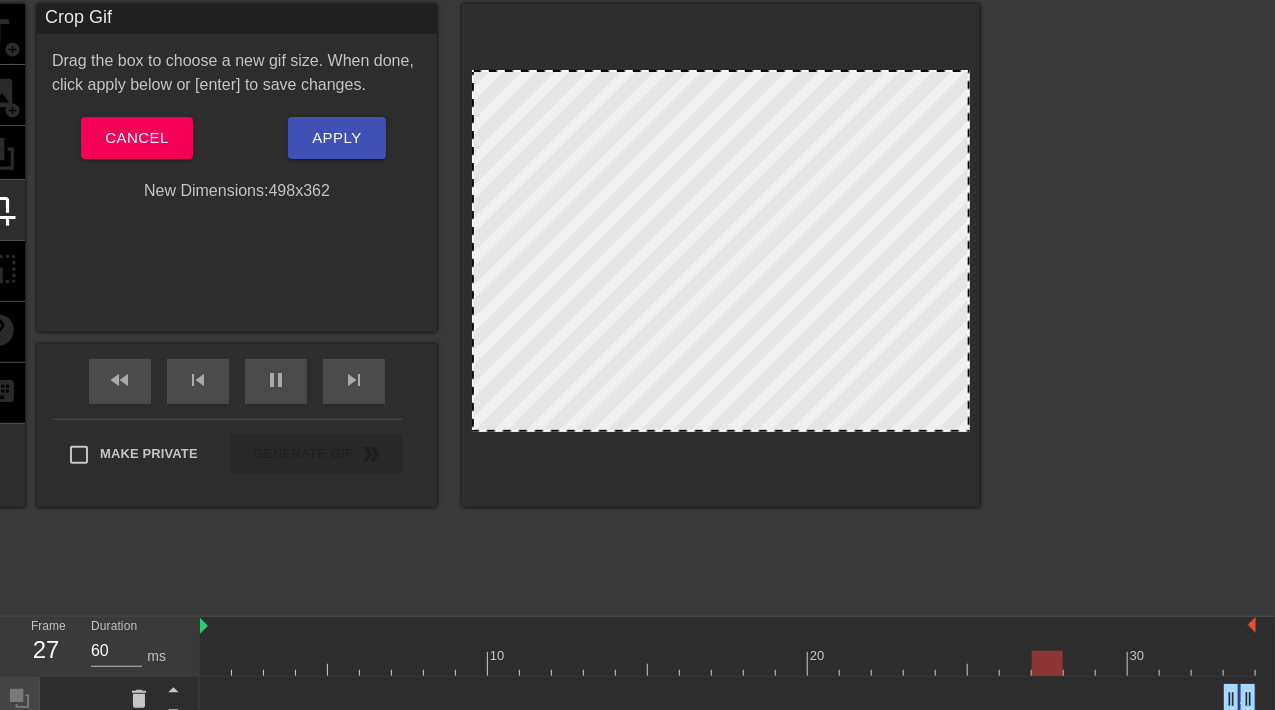 click at bounding box center (721, 251) 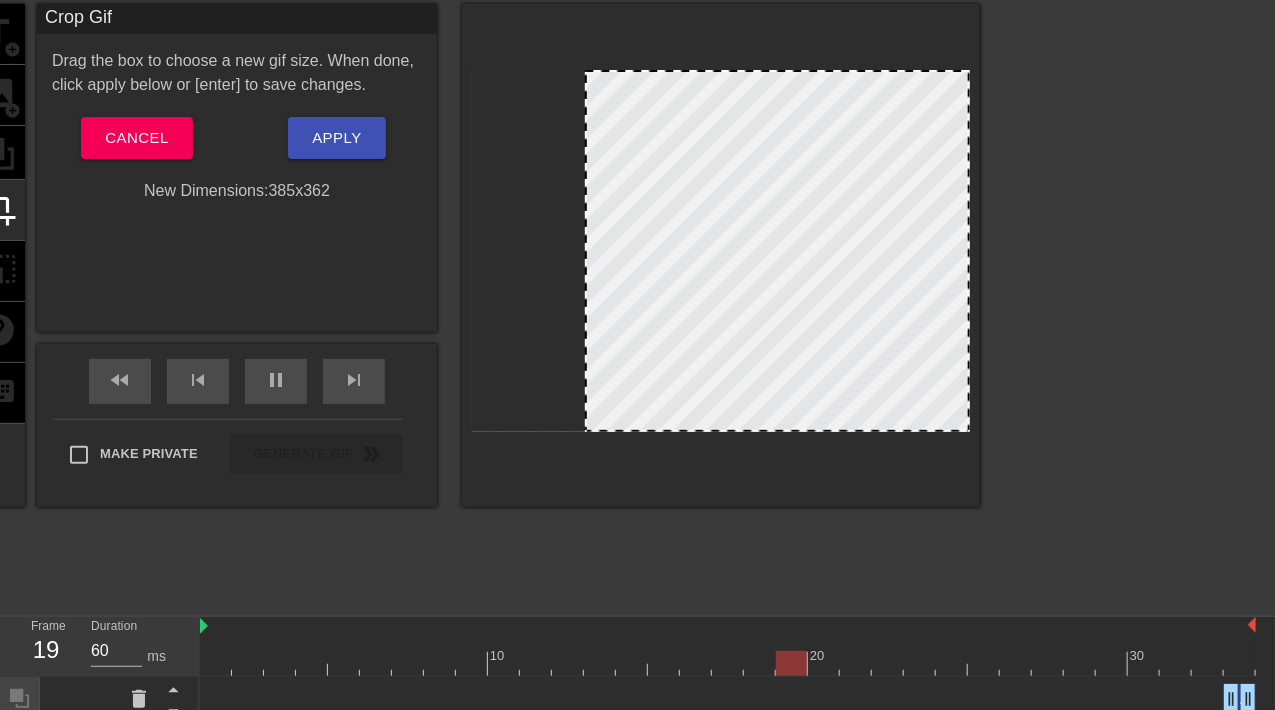 drag, startPoint x: 477, startPoint y: 73, endPoint x: 582, endPoint y: 48, distance: 107.935165 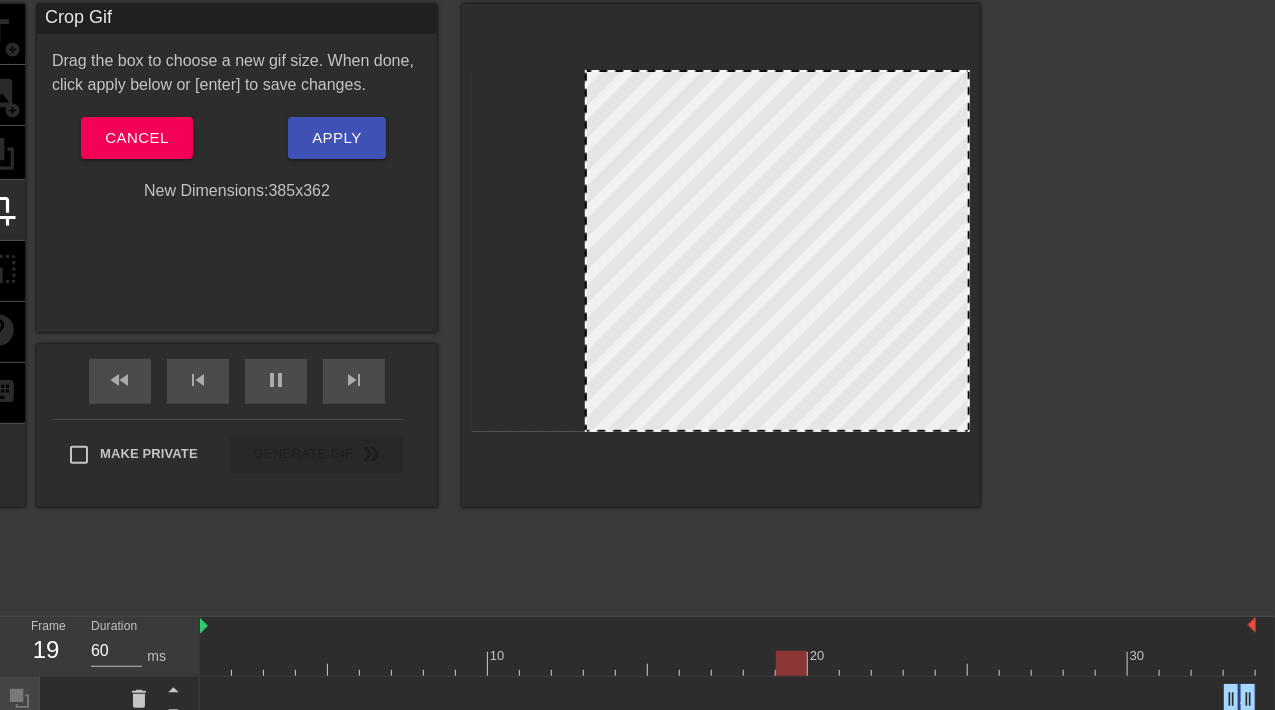 click at bounding box center (721, 255) 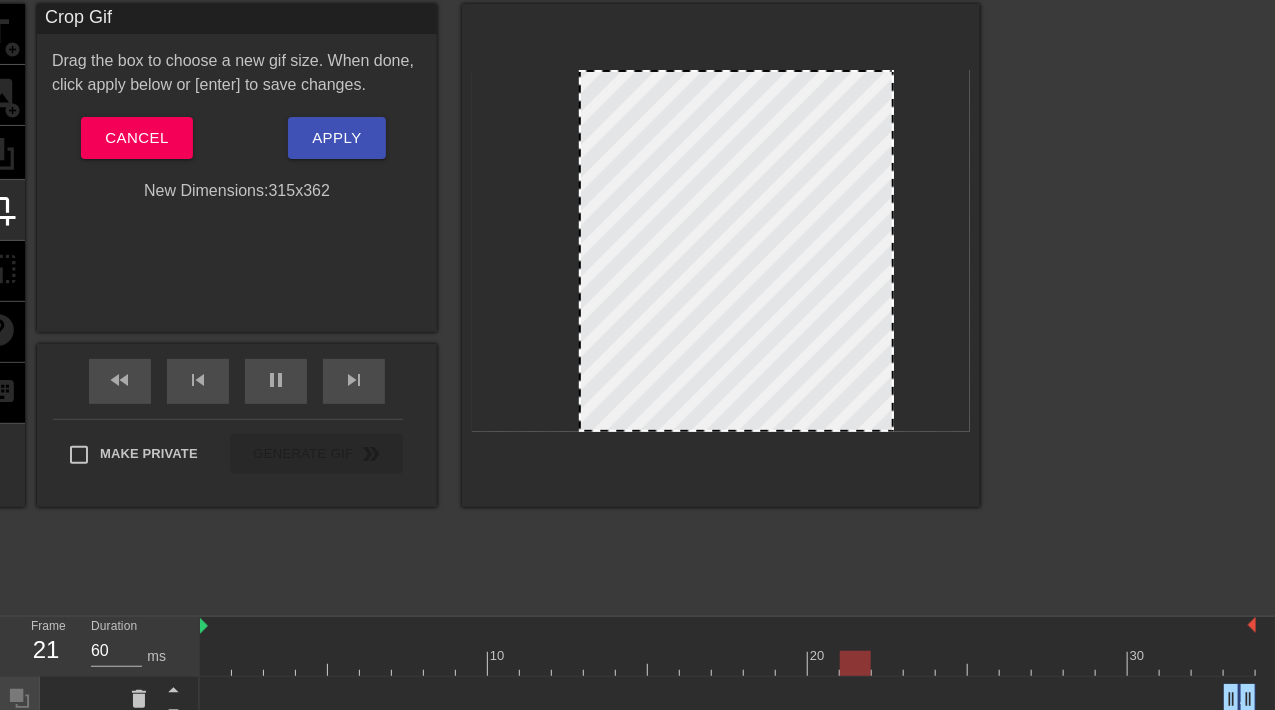 drag, startPoint x: 968, startPoint y: 73, endPoint x: 892, endPoint y: 51, distance: 79.12016 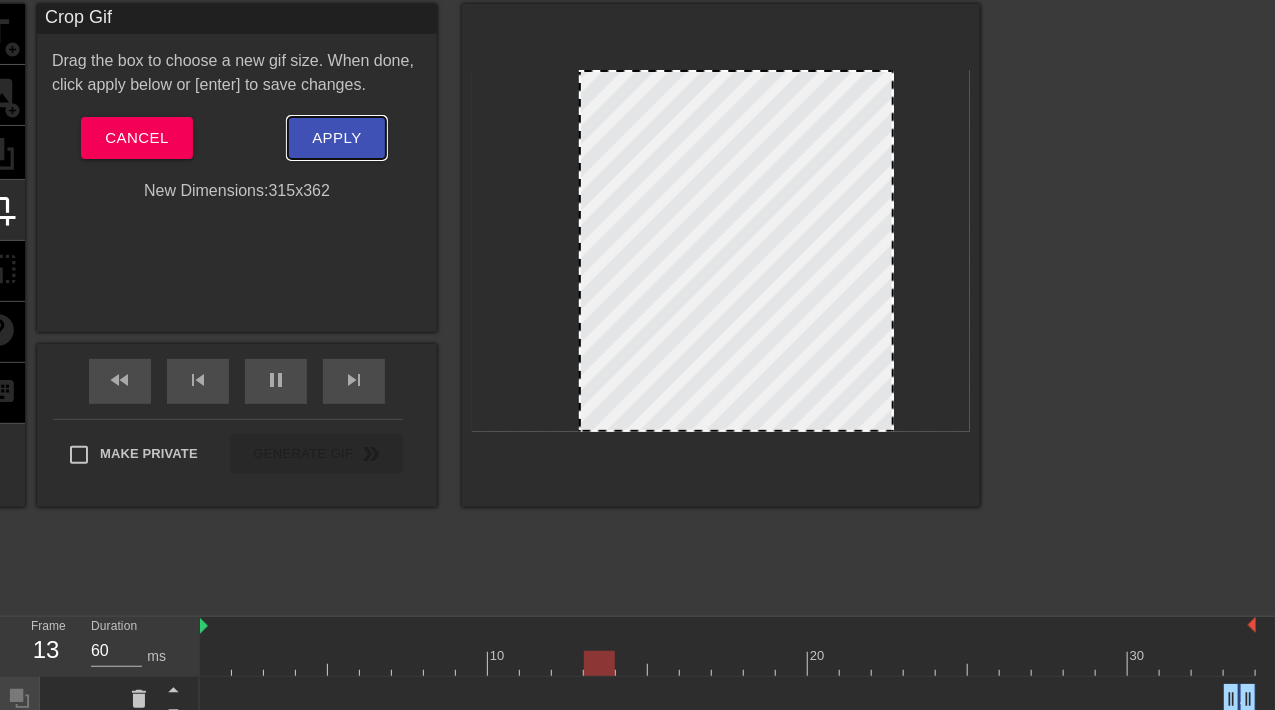 click on "Apply" at bounding box center [336, 138] 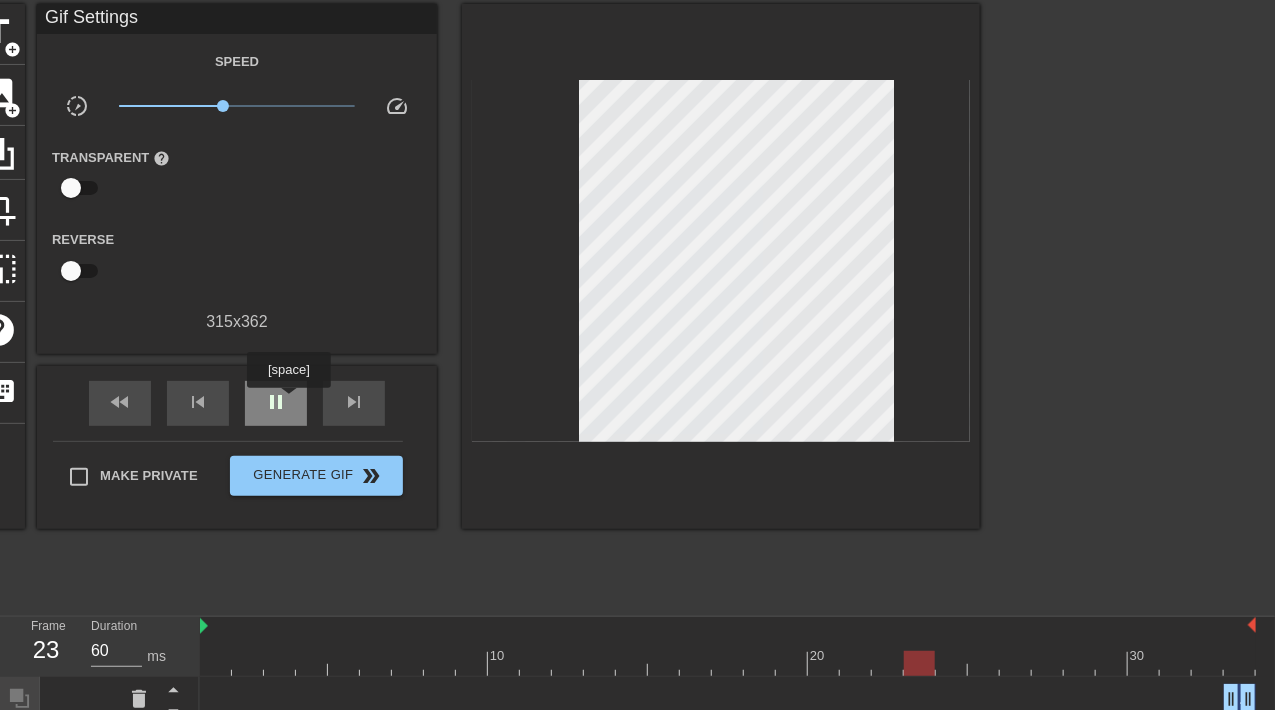 click on "pause" at bounding box center [276, 402] 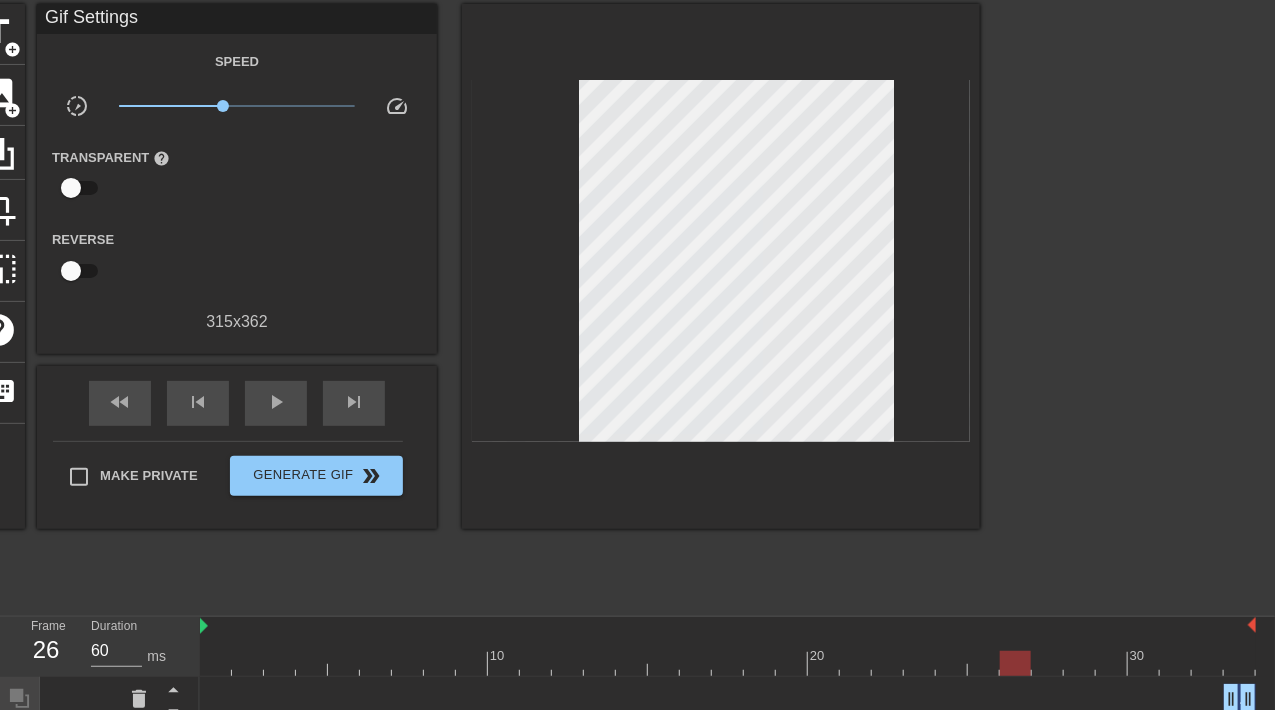 click at bounding box center [1015, 663] 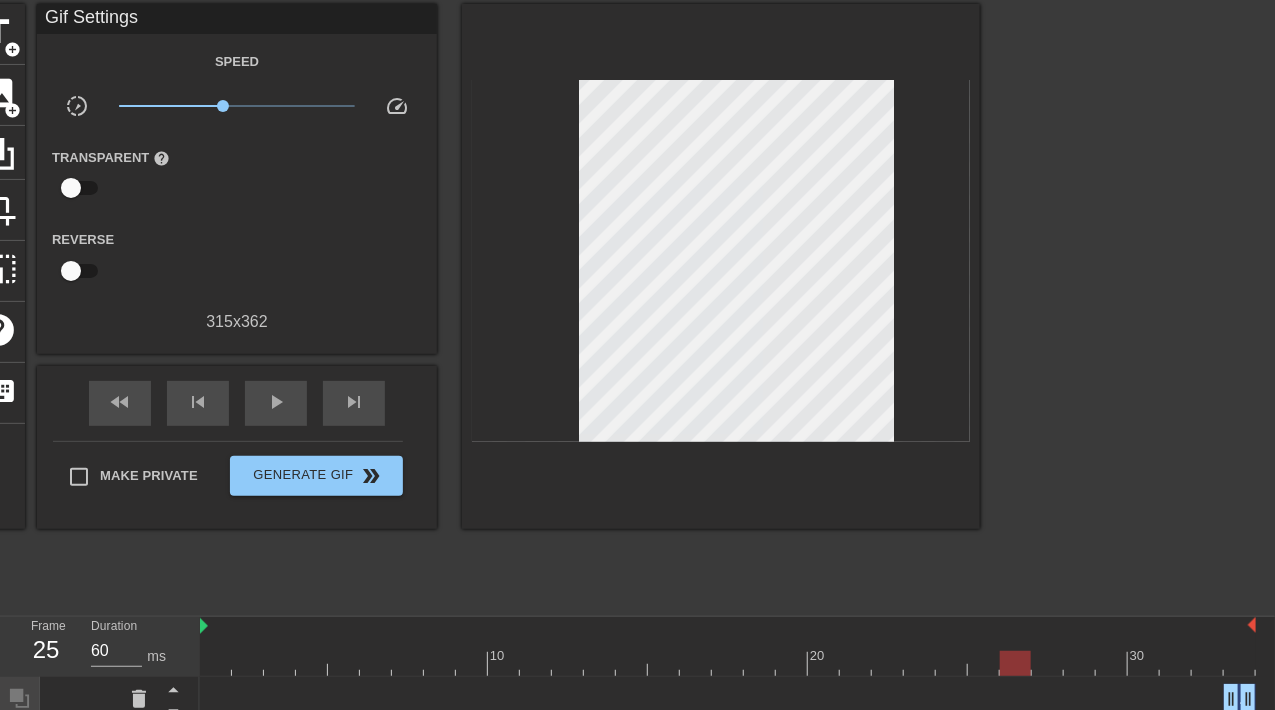 click at bounding box center (1015, 663) 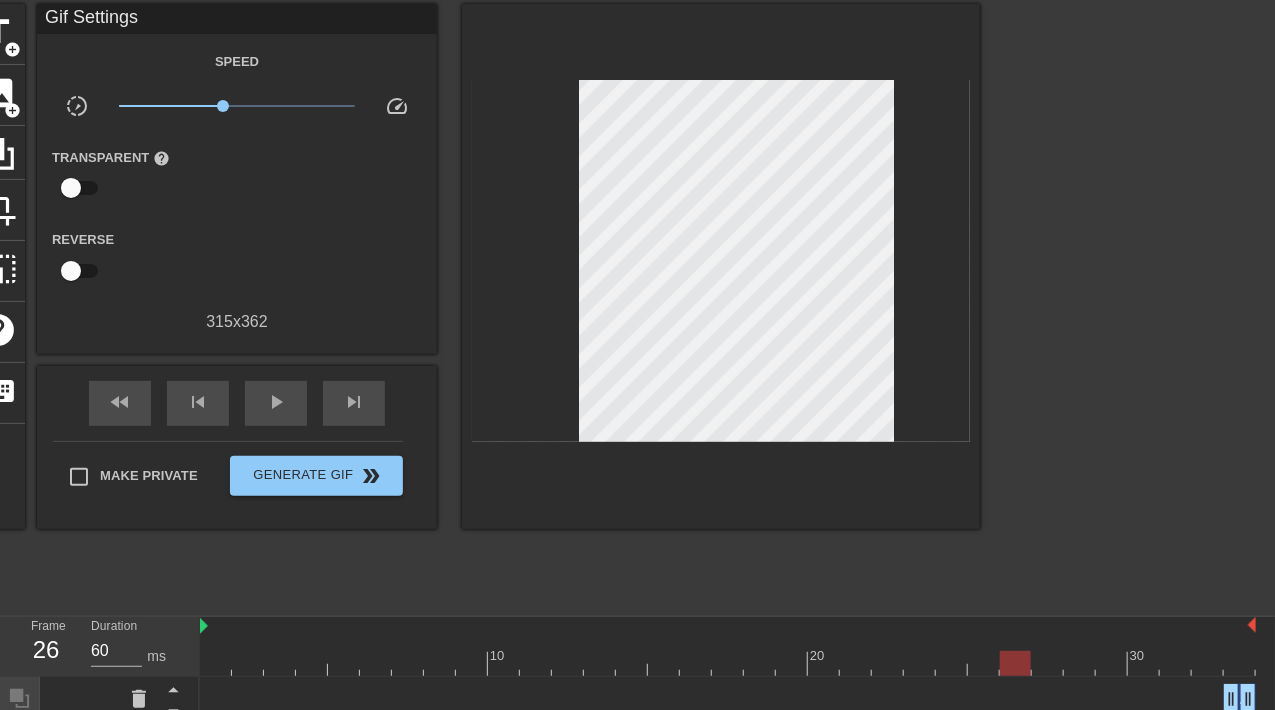 click at bounding box center (728, 663) 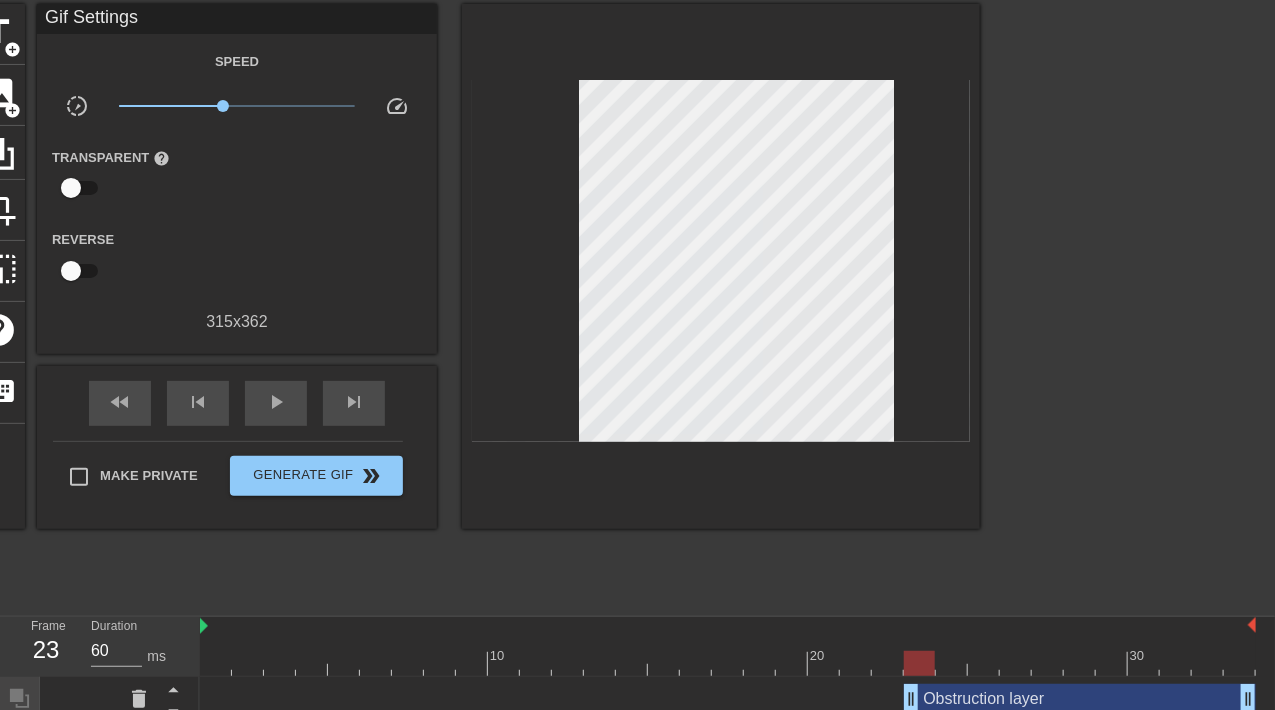 drag, startPoint x: 1234, startPoint y: 697, endPoint x: 910, endPoint y: 706, distance: 324.12497 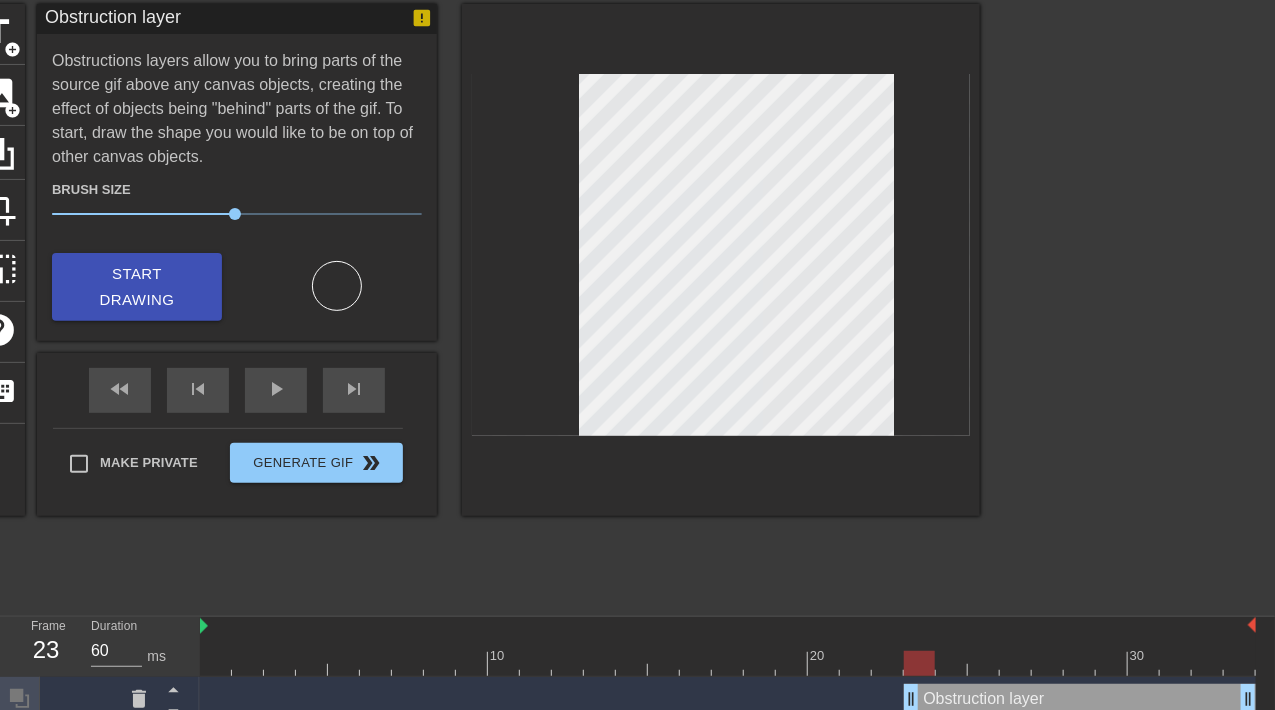 drag, startPoint x: 1001, startPoint y: 697, endPoint x: 1035, endPoint y: 699, distance: 34.058773 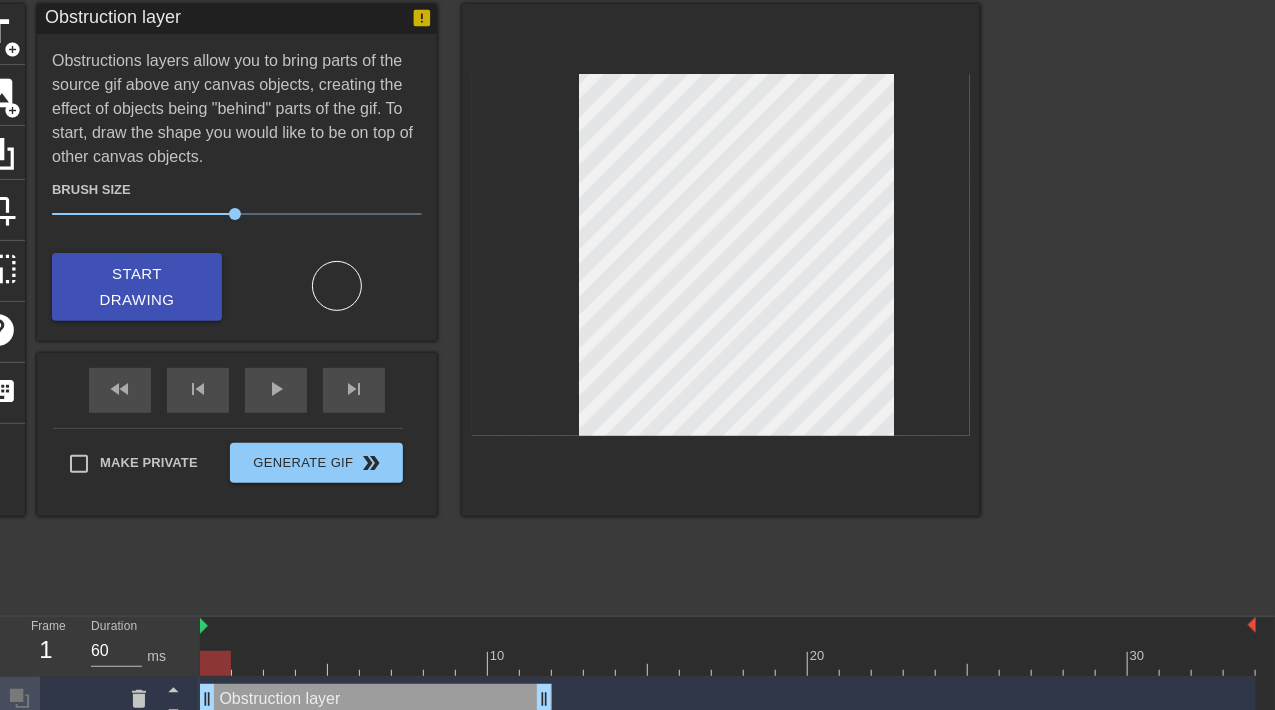 drag, startPoint x: 1030, startPoint y: 691, endPoint x: 193, endPoint y: 694, distance: 837.0054 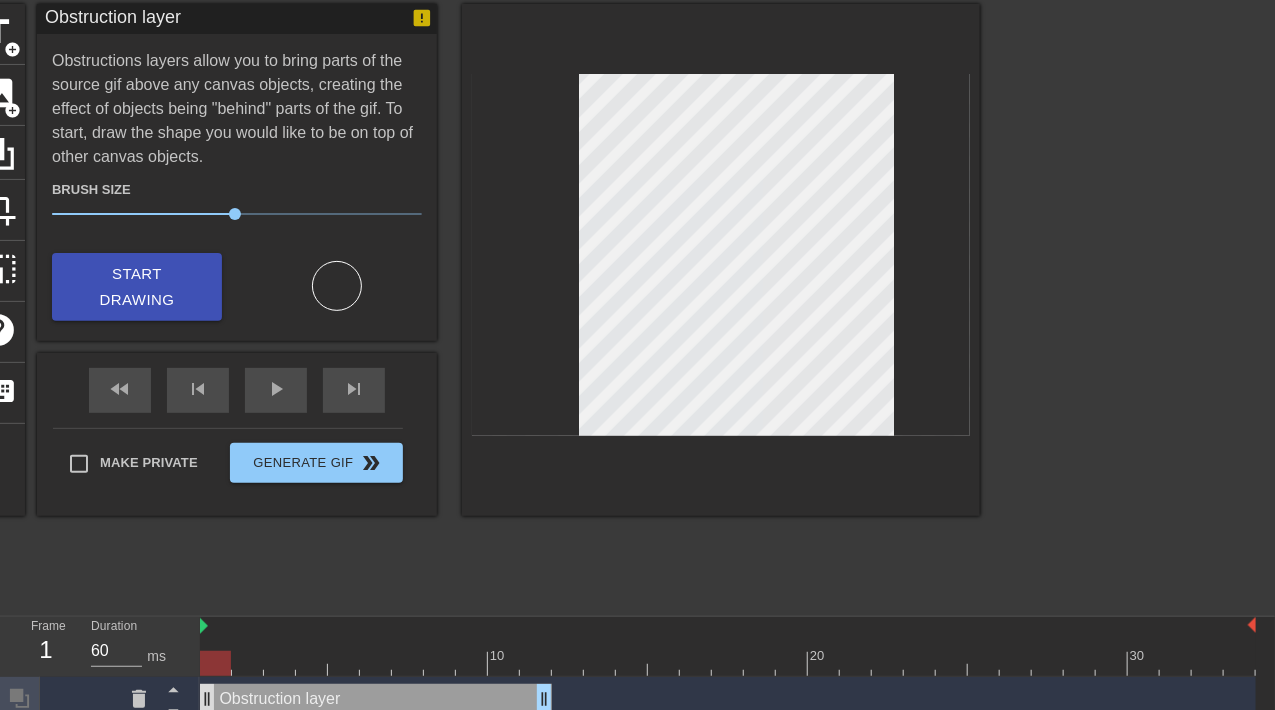 drag, startPoint x: 204, startPoint y: 690, endPoint x: 209, endPoint y: 700, distance: 11.18034 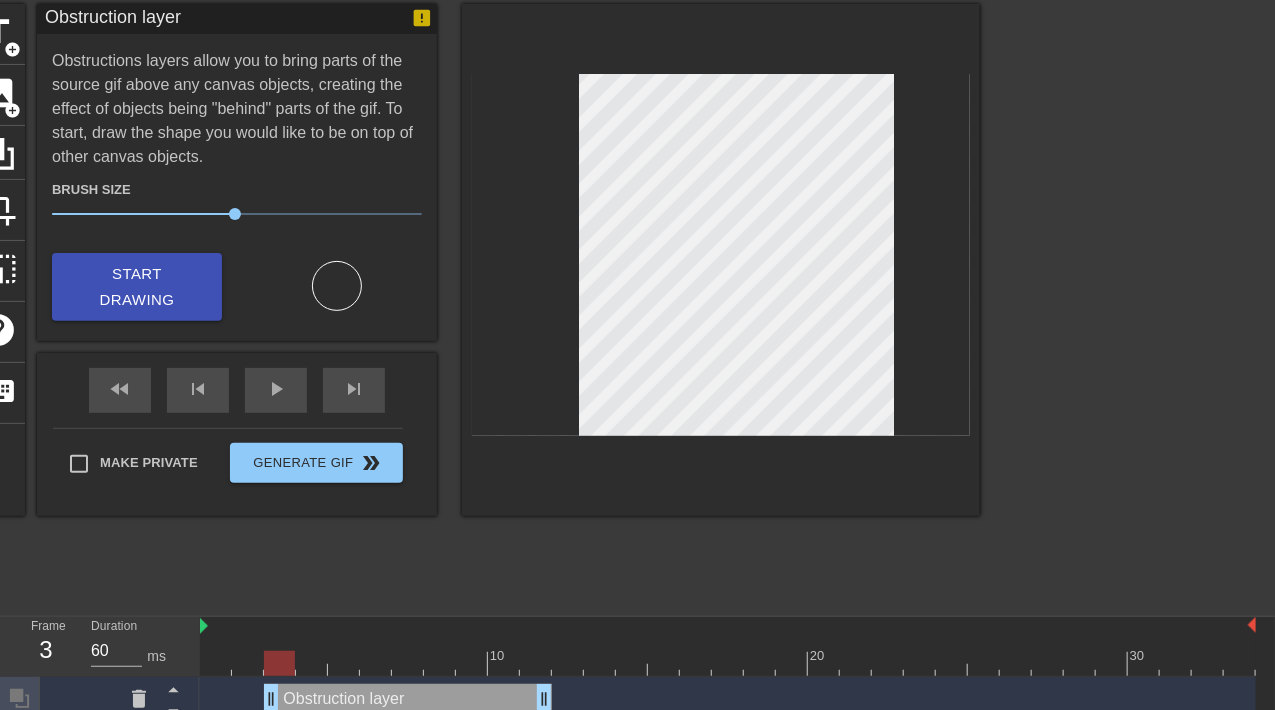 drag, startPoint x: 209, startPoint y: 695, endPoint x: 344, endPoint y: 695, distance: 135 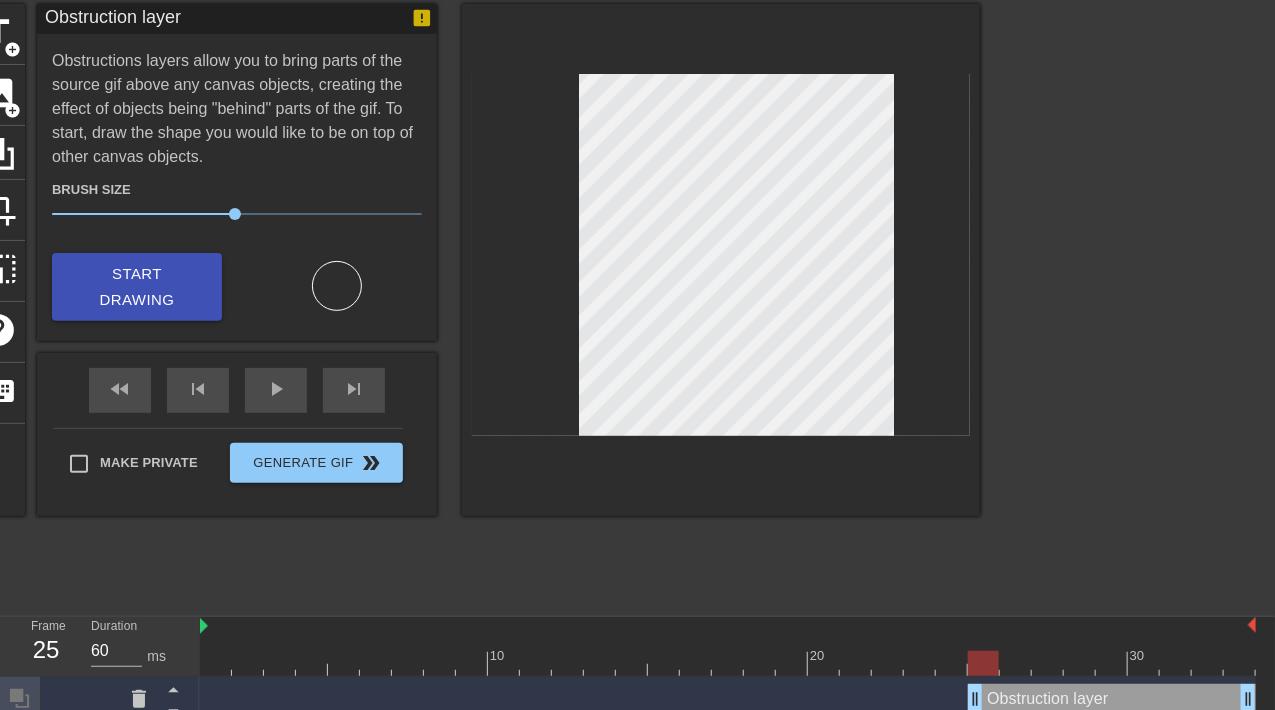 drag, startPoint x: 405, startPoint y: 696, endPoint x: 1170, endPoint y: 677, distance: 765.2359 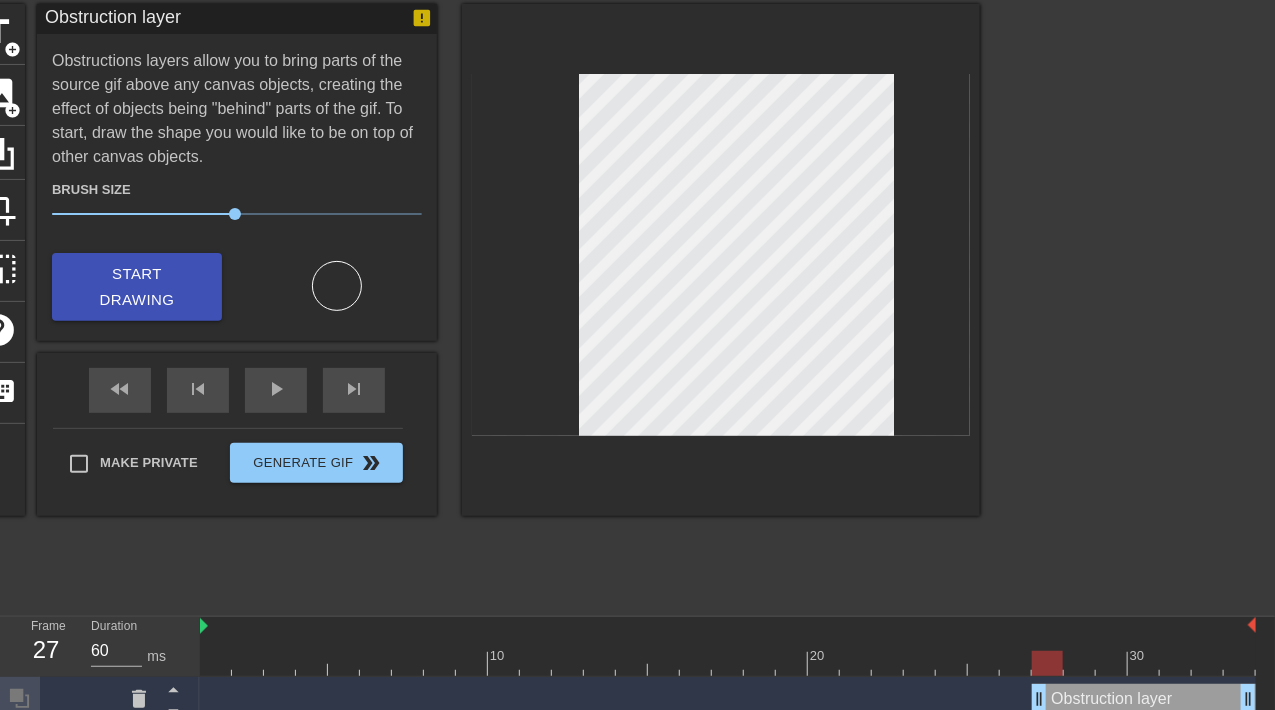drag, startPoint x: 968, startPoint y: 703, endPoint x: 941, endPoint y: 646, distance: 63.07139 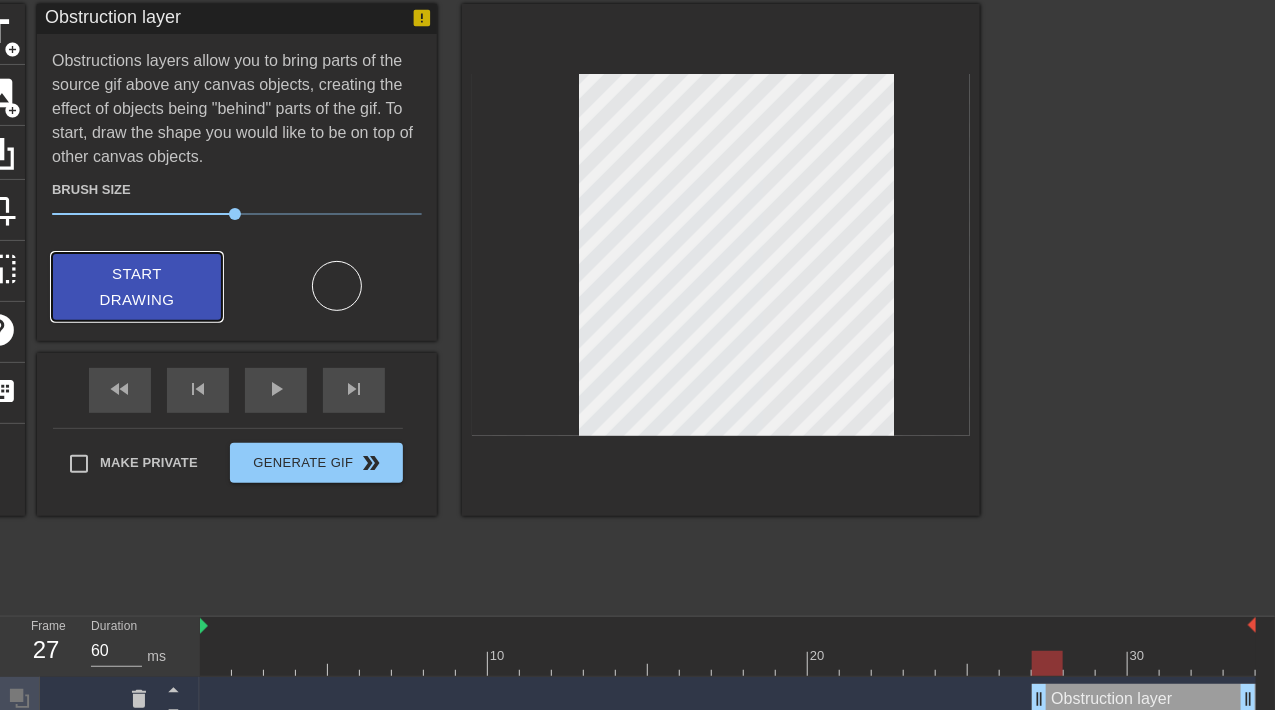 click on "Start Drawing" at bounding box center (137, 287) 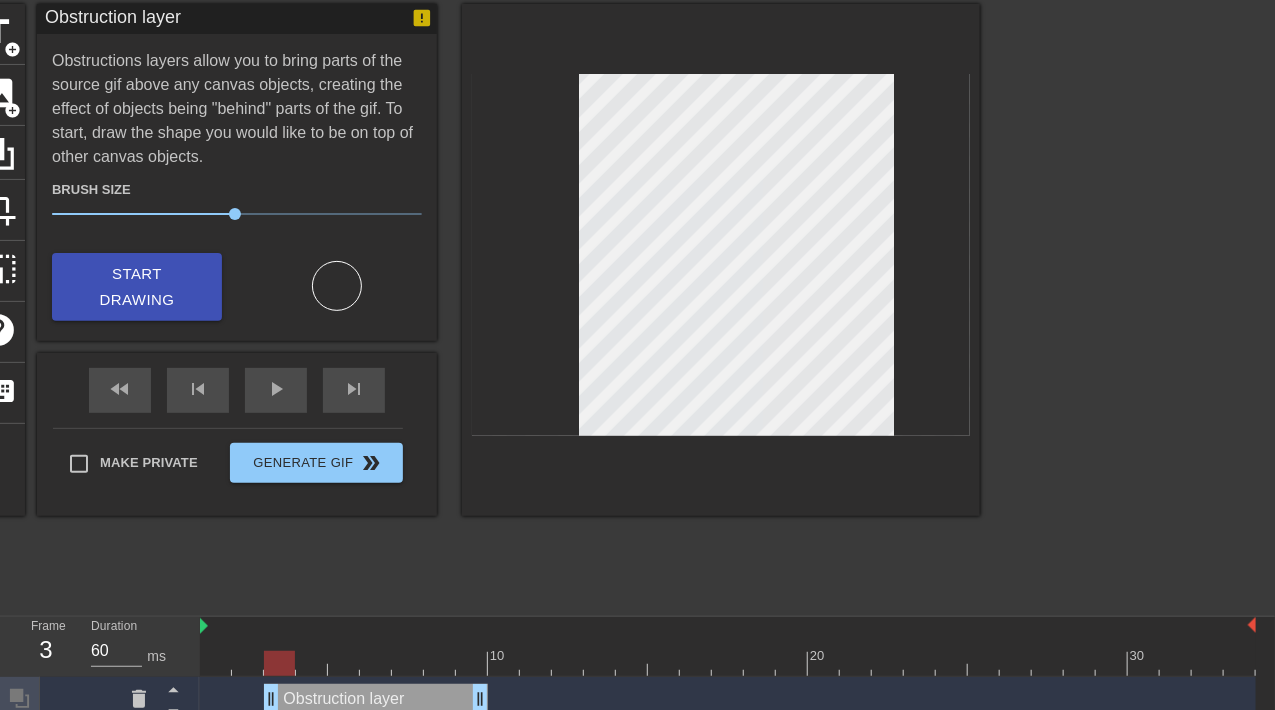drag, startPoint x: 1102, startPoint y: 698, endPoint x: 354, endPoint y: 495, distance: 775.05676 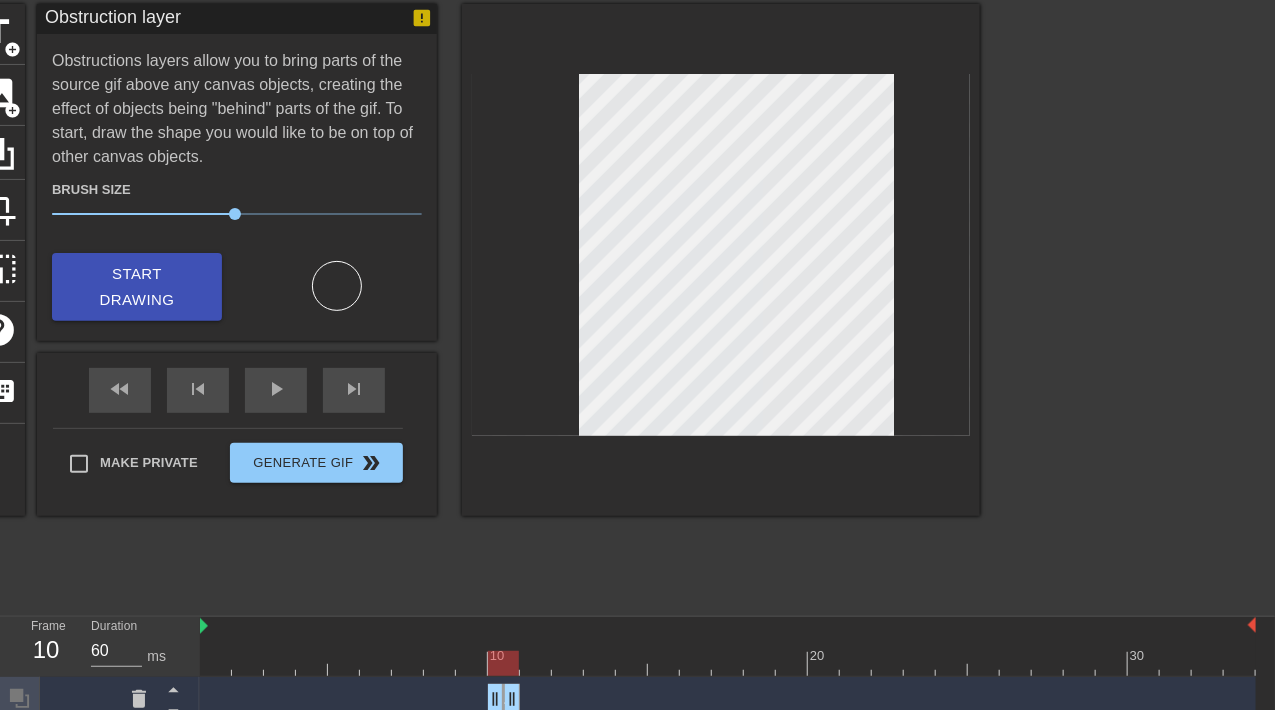 drag, startPoint x: 310, startPoint y: 698, endPoint x: 577, endPoint y: 699, distance: 267.00186 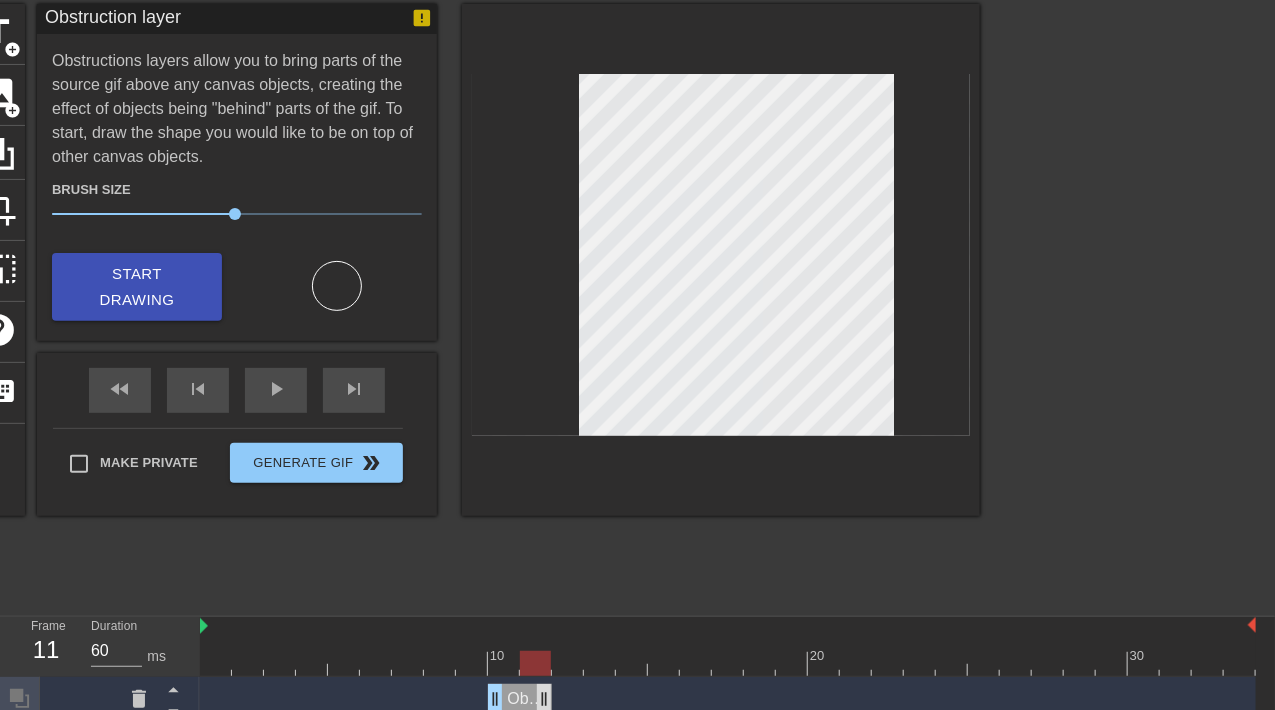 drag, startPoint x: 508, startPoint y: 698, endPoint x: 548, endPoint y: 698, distance: 40 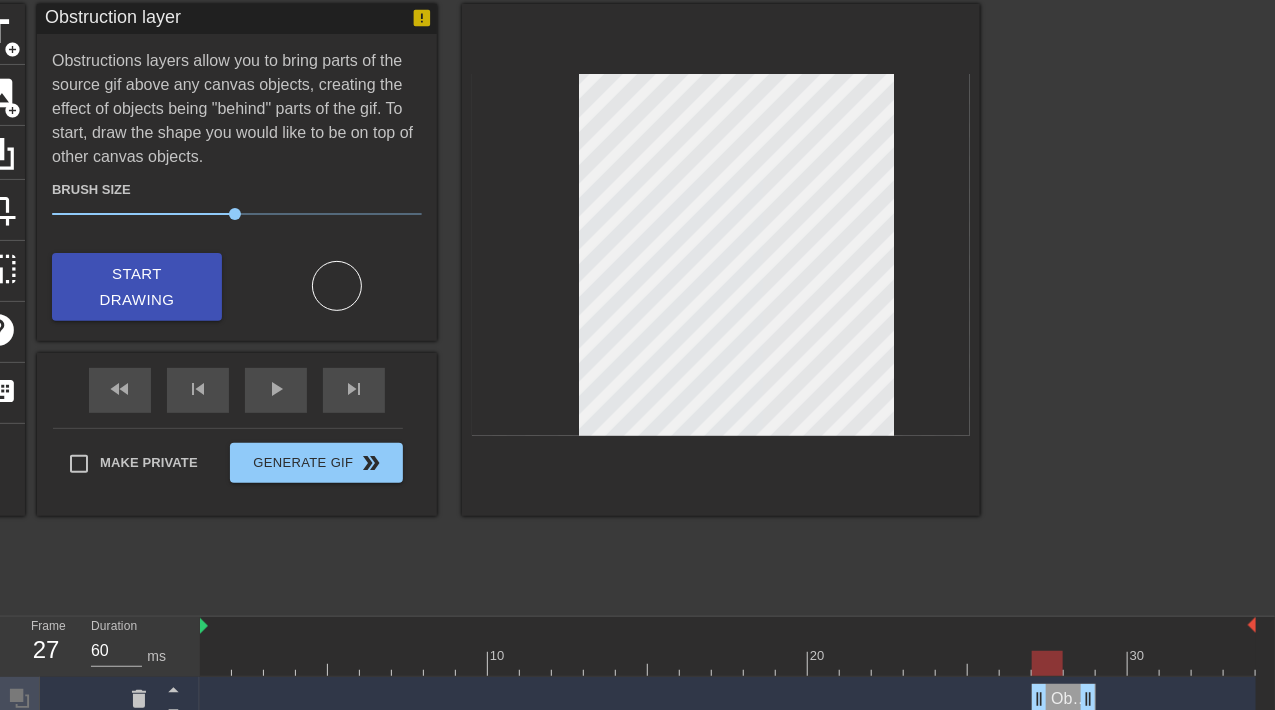 drag, startPoint x: 511, startPoint y: 699, endPoint x: 1056, endPoint y: 684, distance: 545.20636 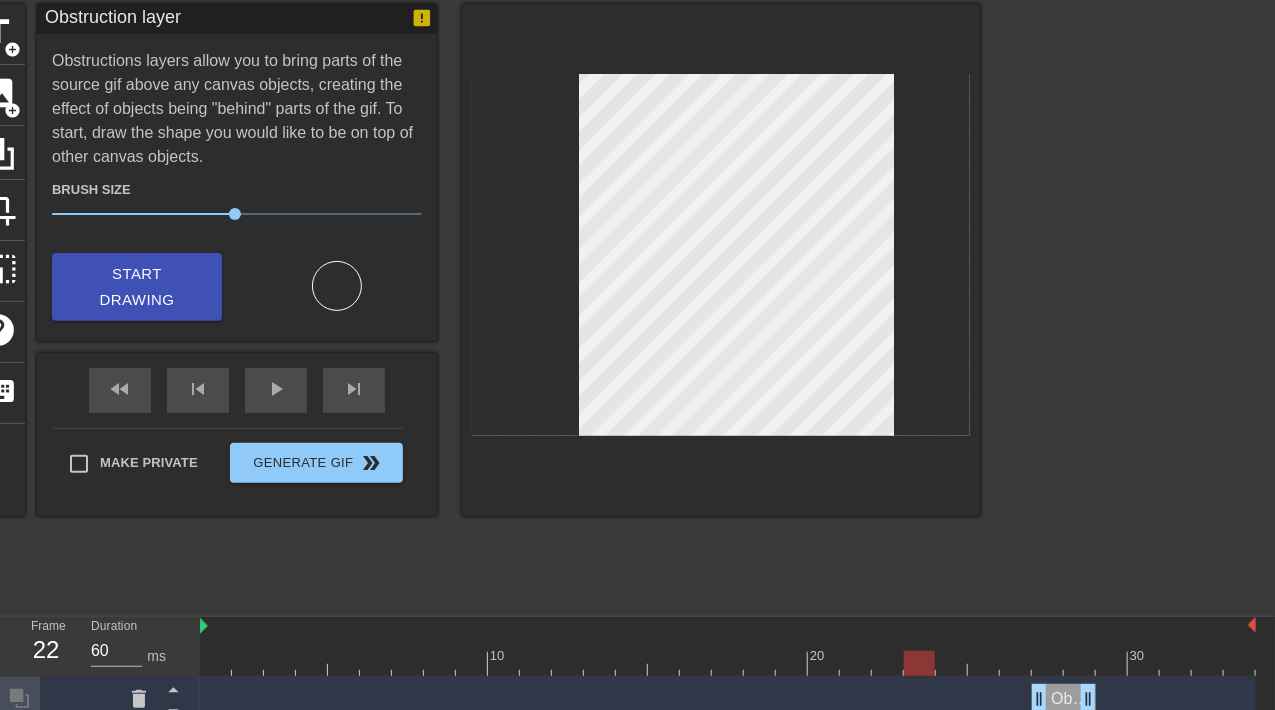 drag, startPoint x: 1054, startPoint y: 662, endPoint x: 919, endPoint y: 665, distance: 135.03333 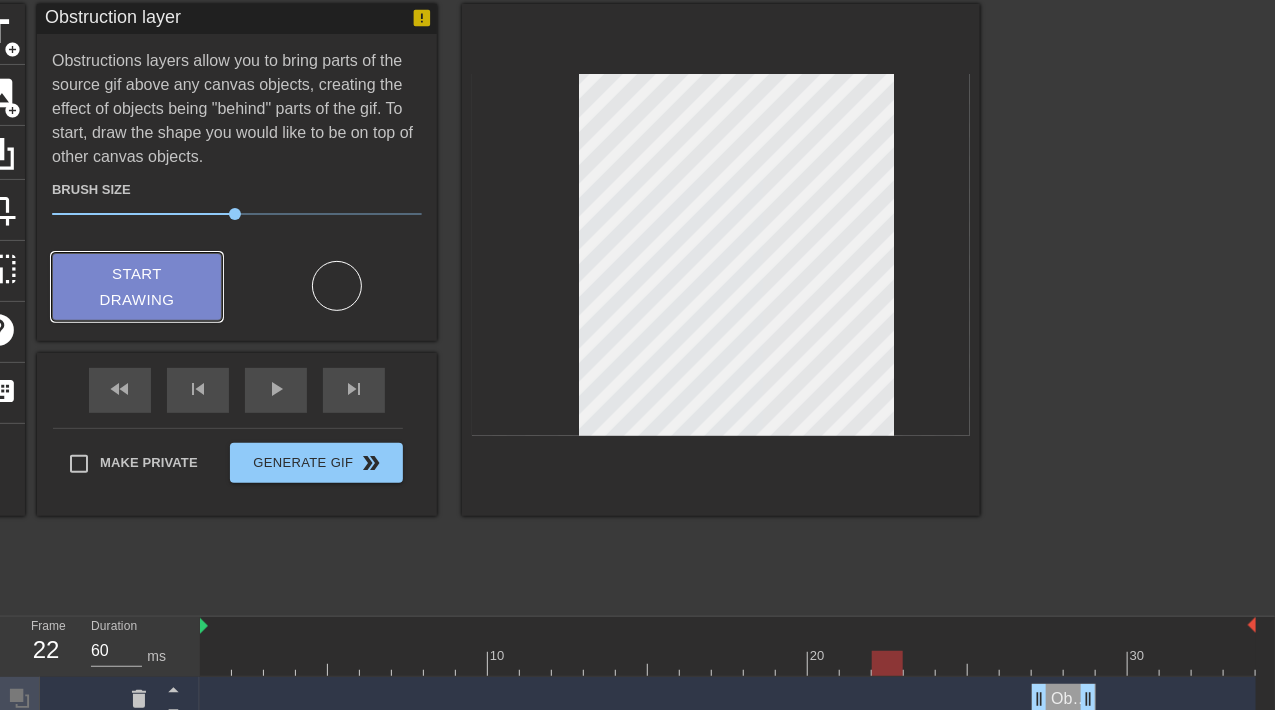 click on "Start Drawing" at bounding box center (137, 287) 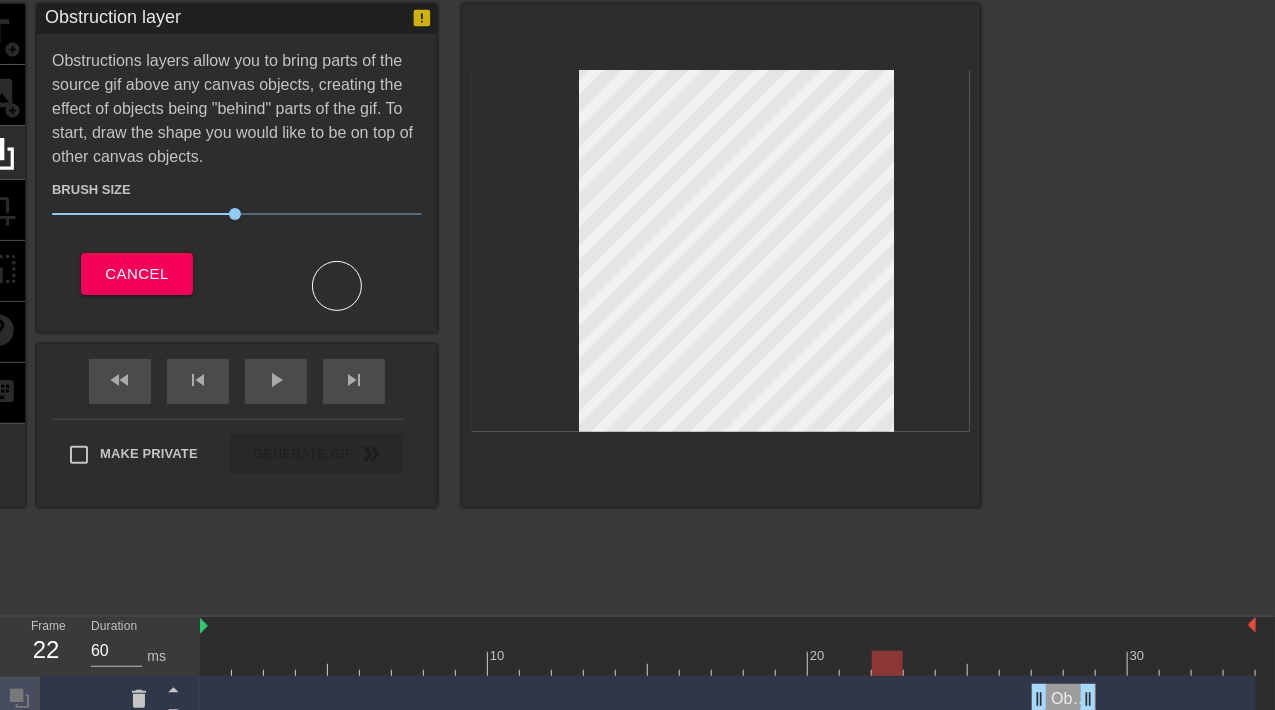 click on "Obstruction layer drag_handle drag_handle" at bounding box center (1064, 699) 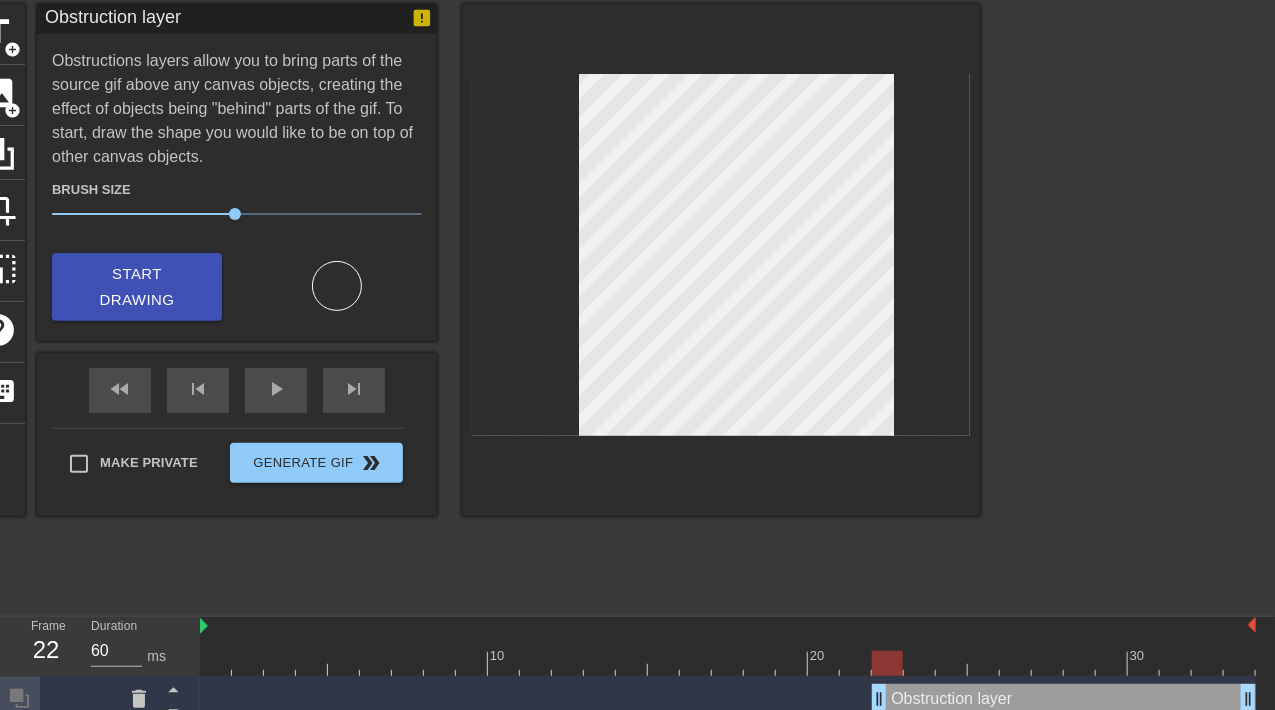 click on "Obstruction layer drag_handle drag_handle" at bounding box center [1064, 699] 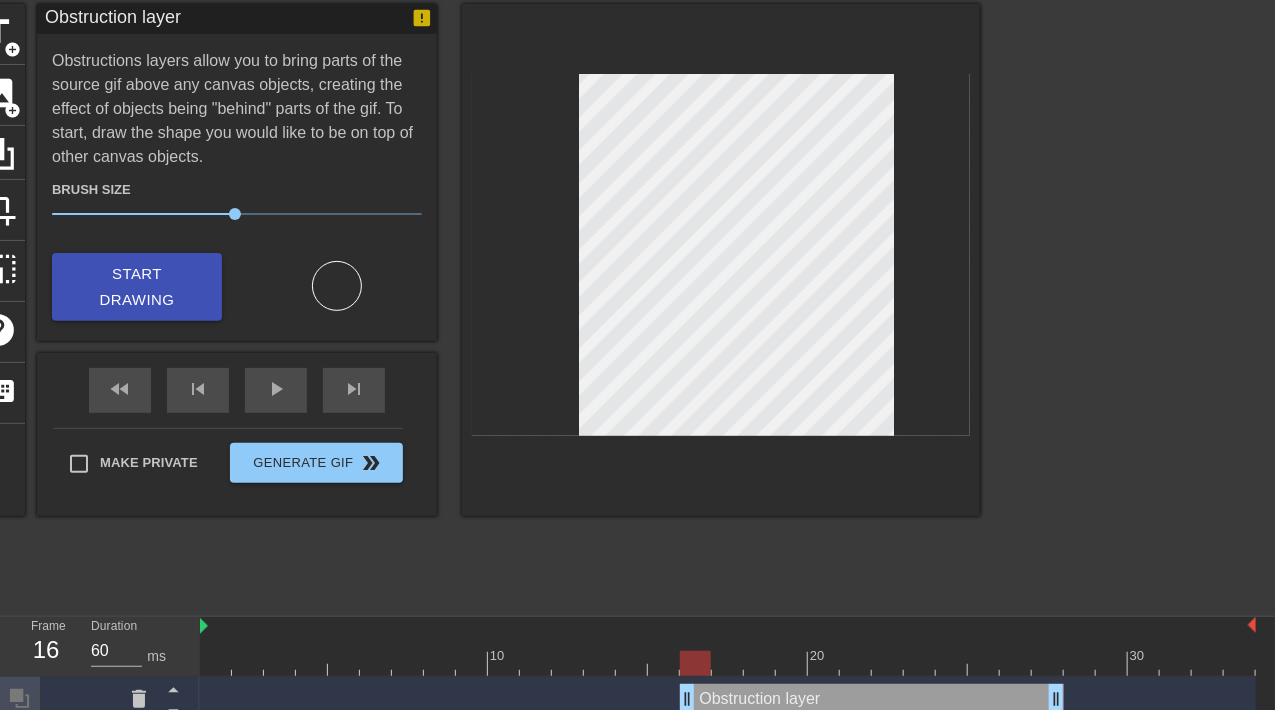 drag, startPoint x: 953, startPoint y: 694, endPoint x: 795, endPoint y: 706, distance: 158.45505 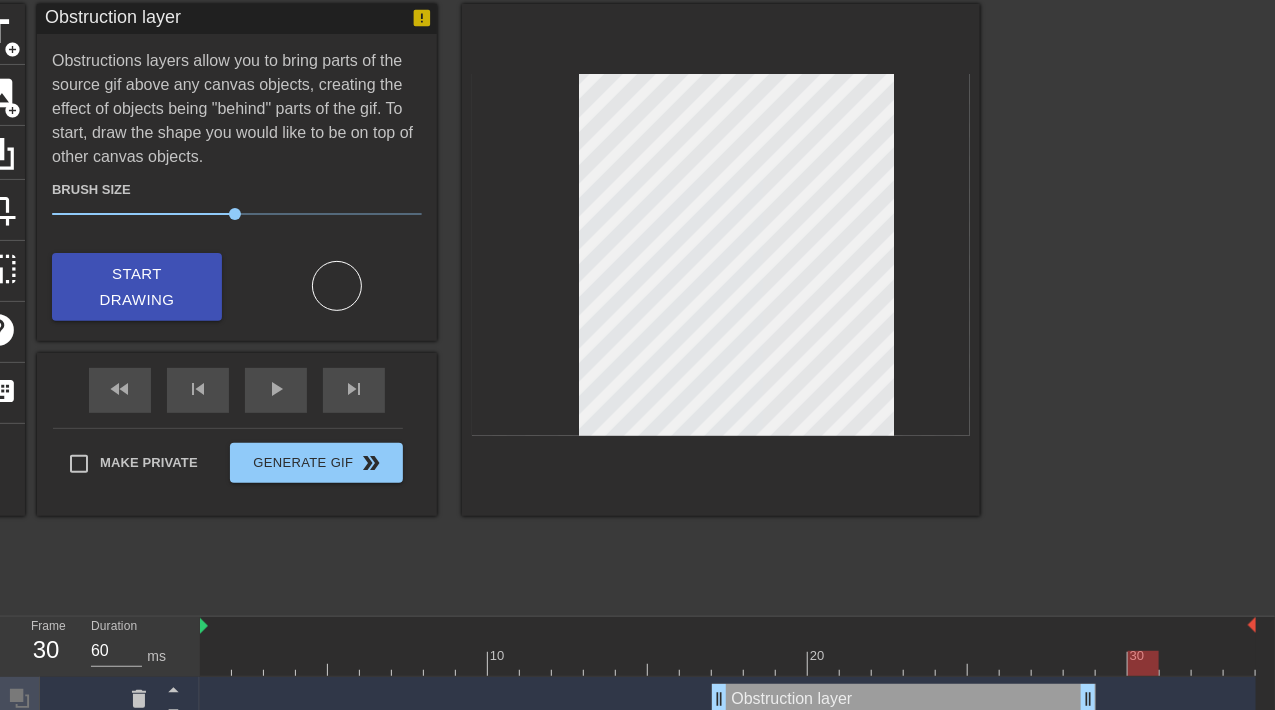drag, startPoint x: 725, startPoint y: 668, endPoint x: 1151, endPoint y: 634, distance: 427.35464 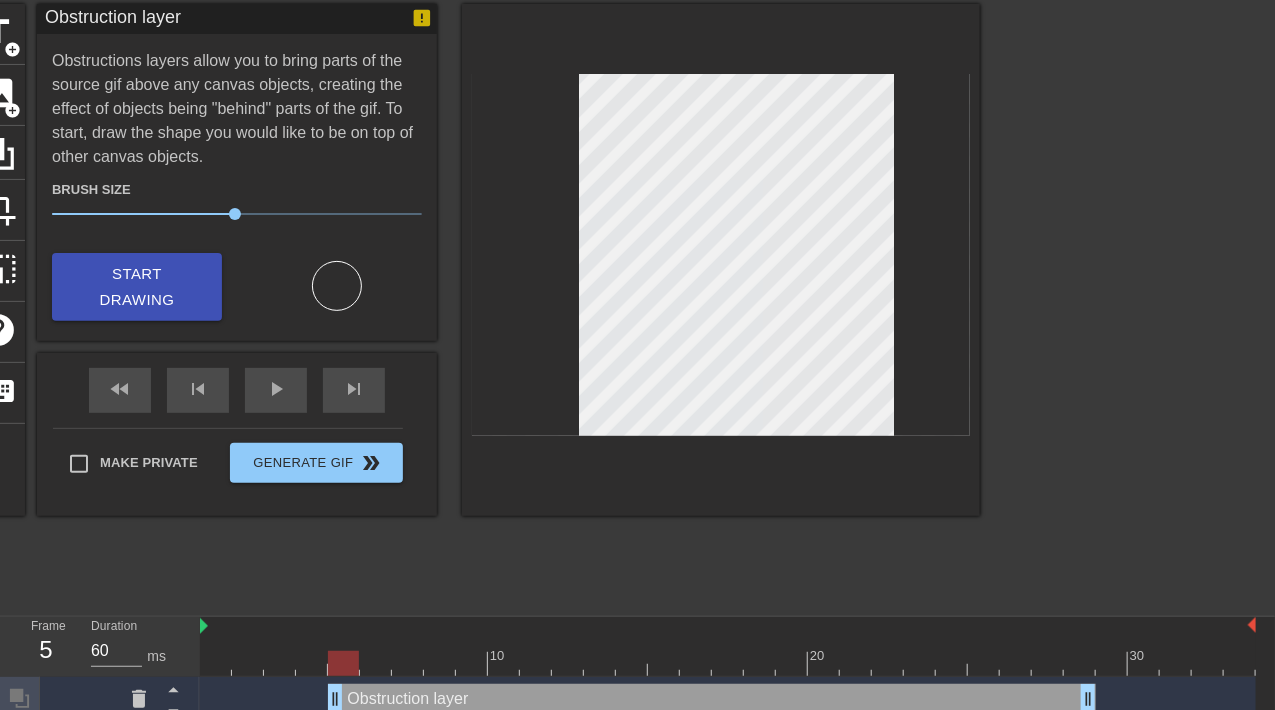 drag, startPoint x: 723, startPoint y: 694, endPoint x: 317, endPoint y: 666, distance: 406.9644 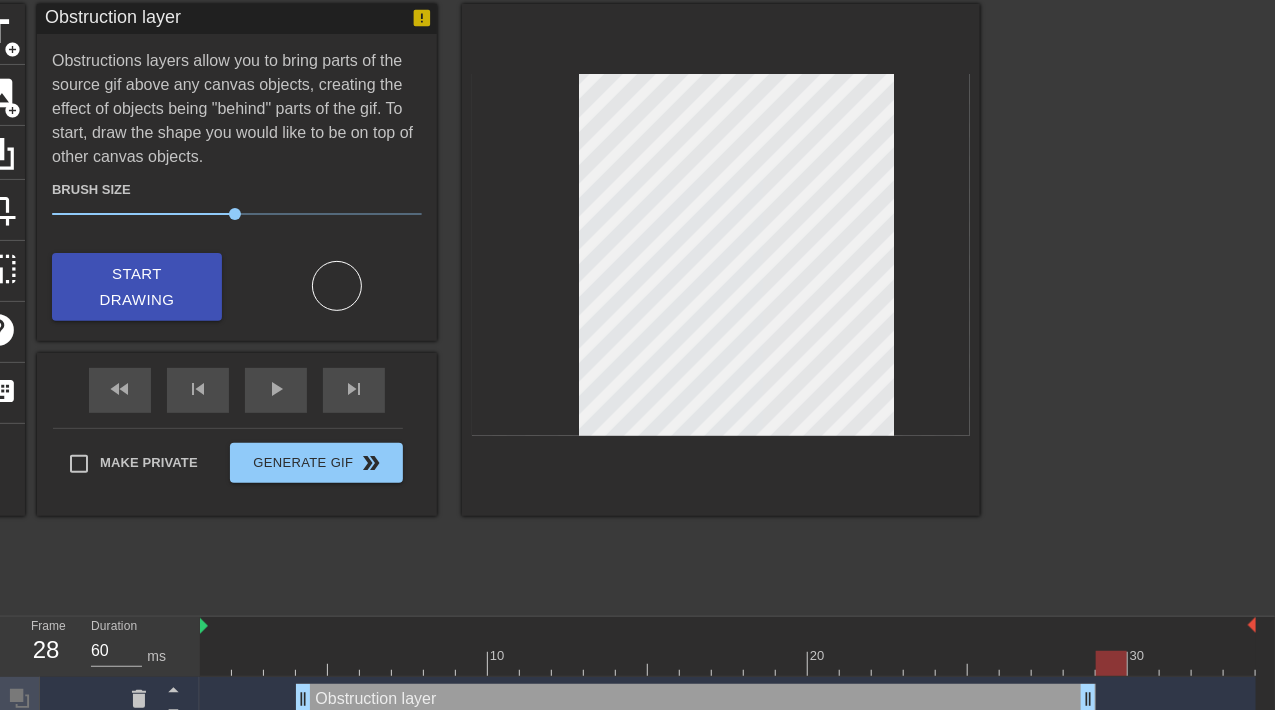 drag, startPoint x: 317, startPoint y: 659, endPoint x: 1090, endPoint y: 629, distance: 773.5819 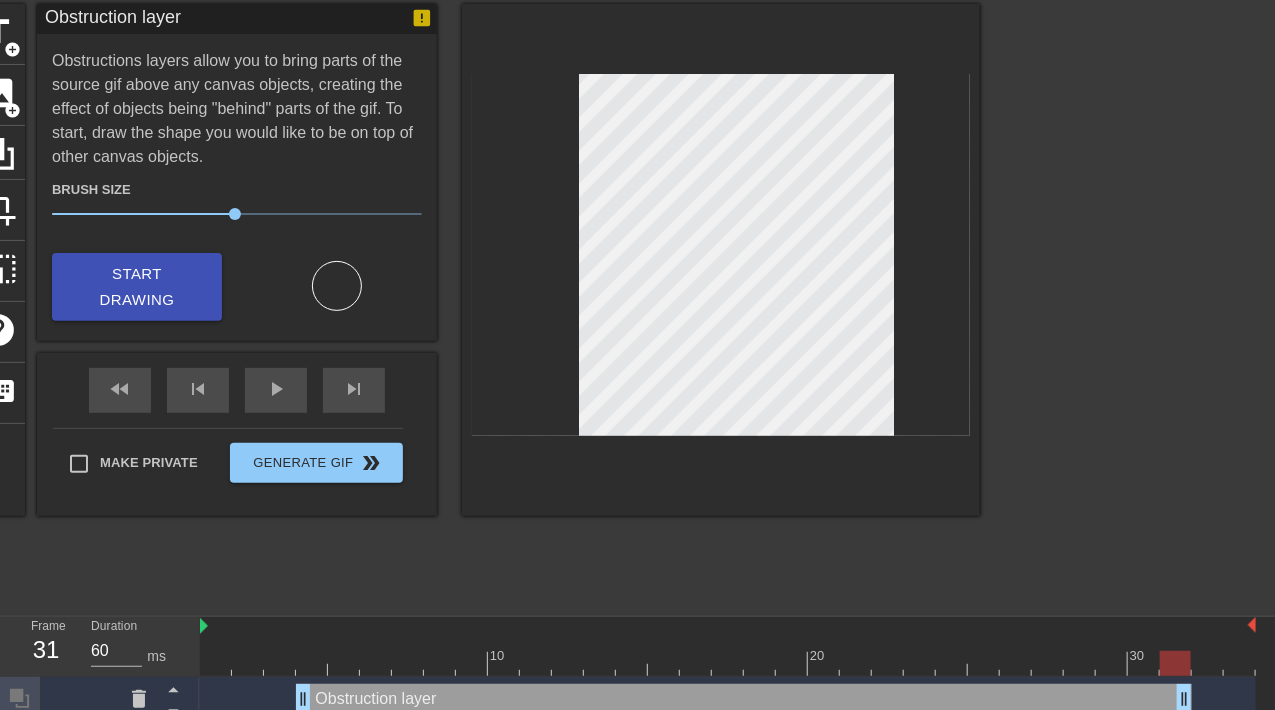 drag, startPoint x: 1093, startPoint y: 702, endPoint x: 1194, endPoint y: 693, distance: 101.4002 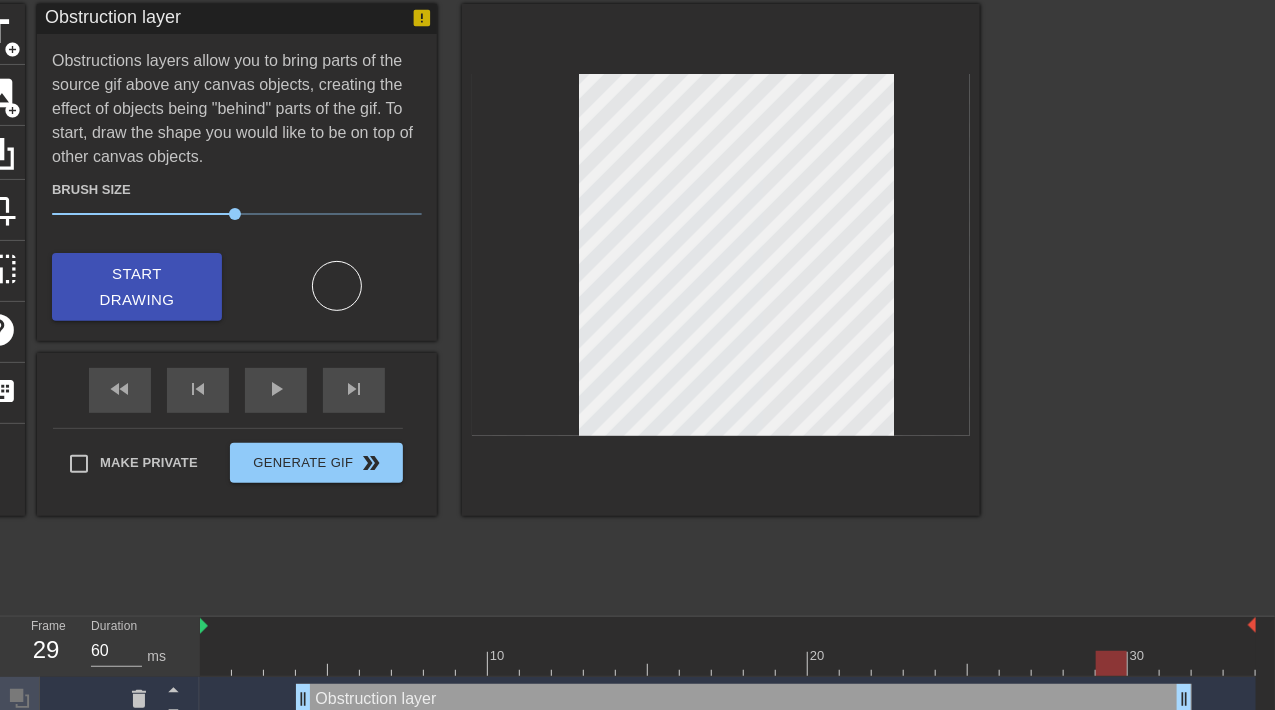 drag, startPoint x: 1176, startPoint y: 659, endPoint x: 1108, endPoint y: 655, distance: 68.117546 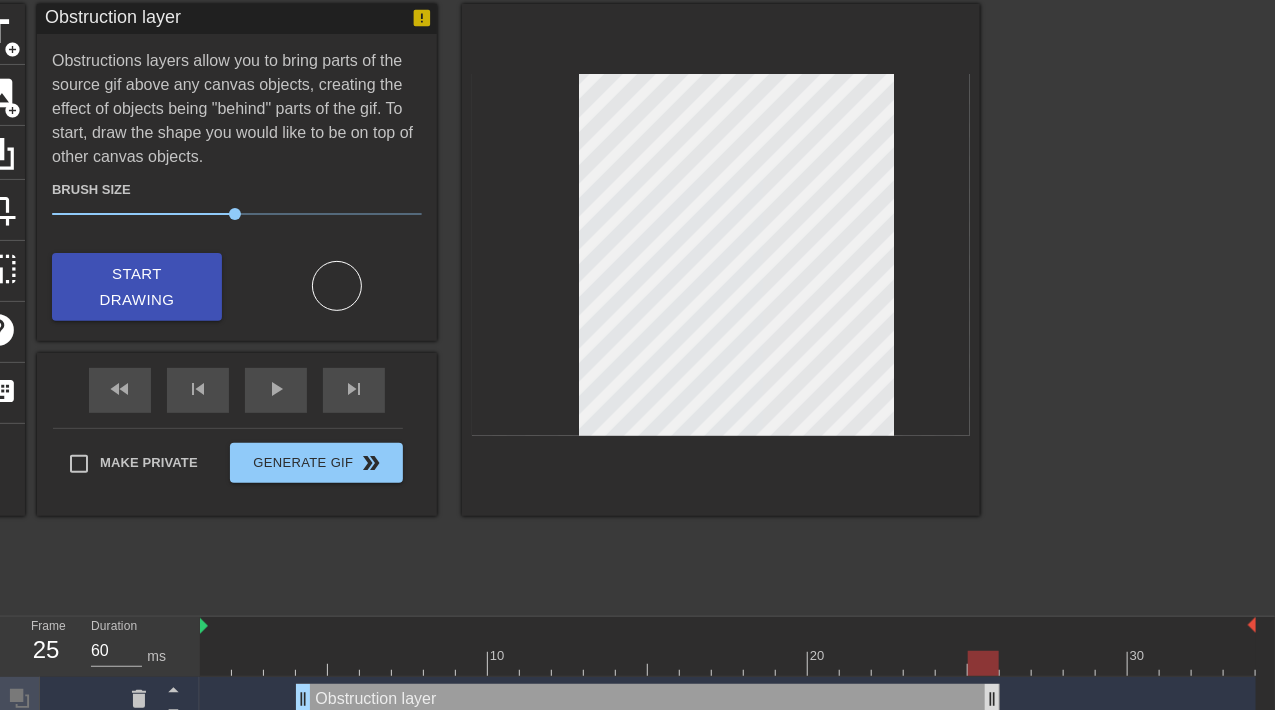 drag, startPoint x: 1186, startPoint y: 693, endPoint x: 1029, endPoint y: 697, distance: 157.05095 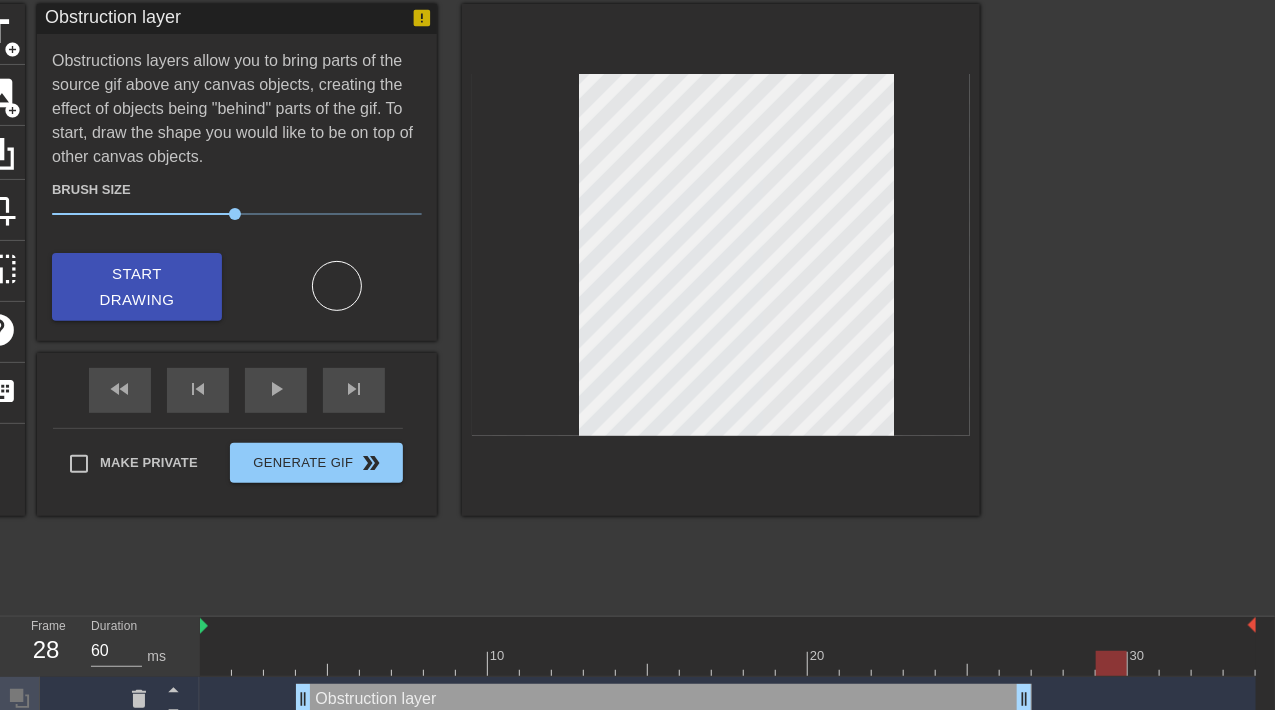 drag, startPoint x: 1009, startPoint y: 662, endPoint x: 1113, endPoint y: 662, distance: 104 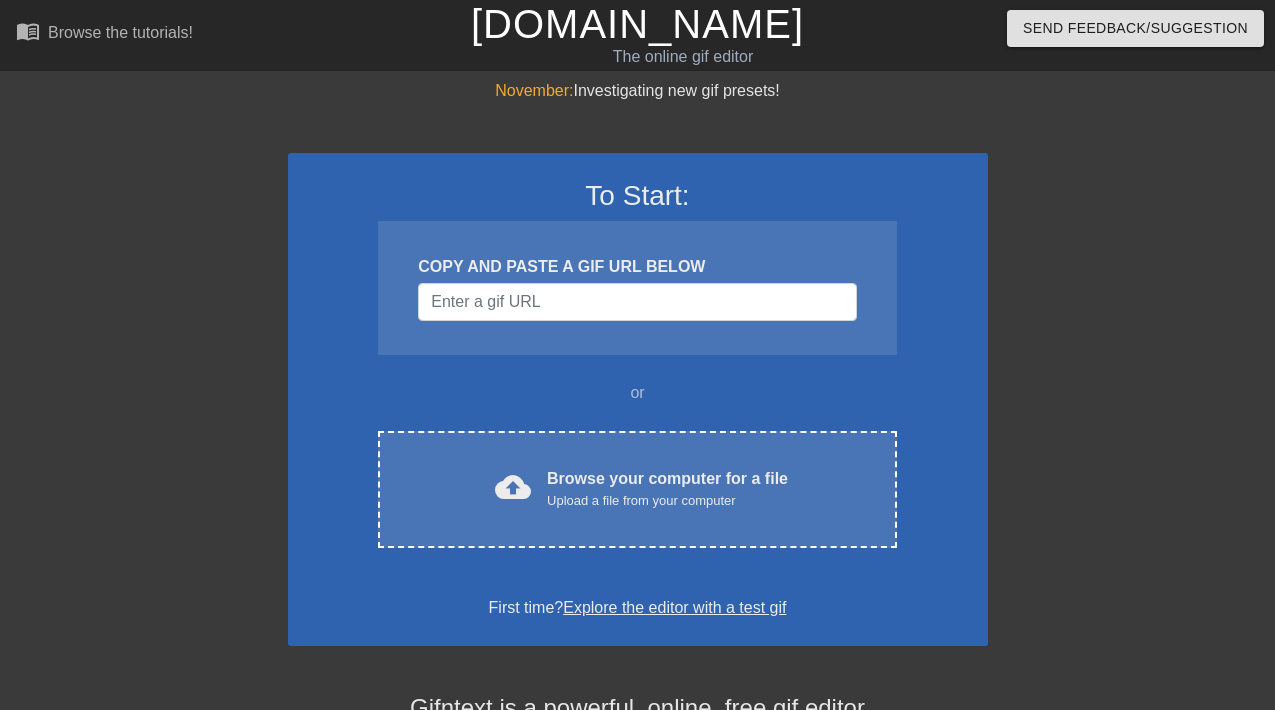 scroll, scrollTop: 75, scrollLeft: 0, axis: vertical 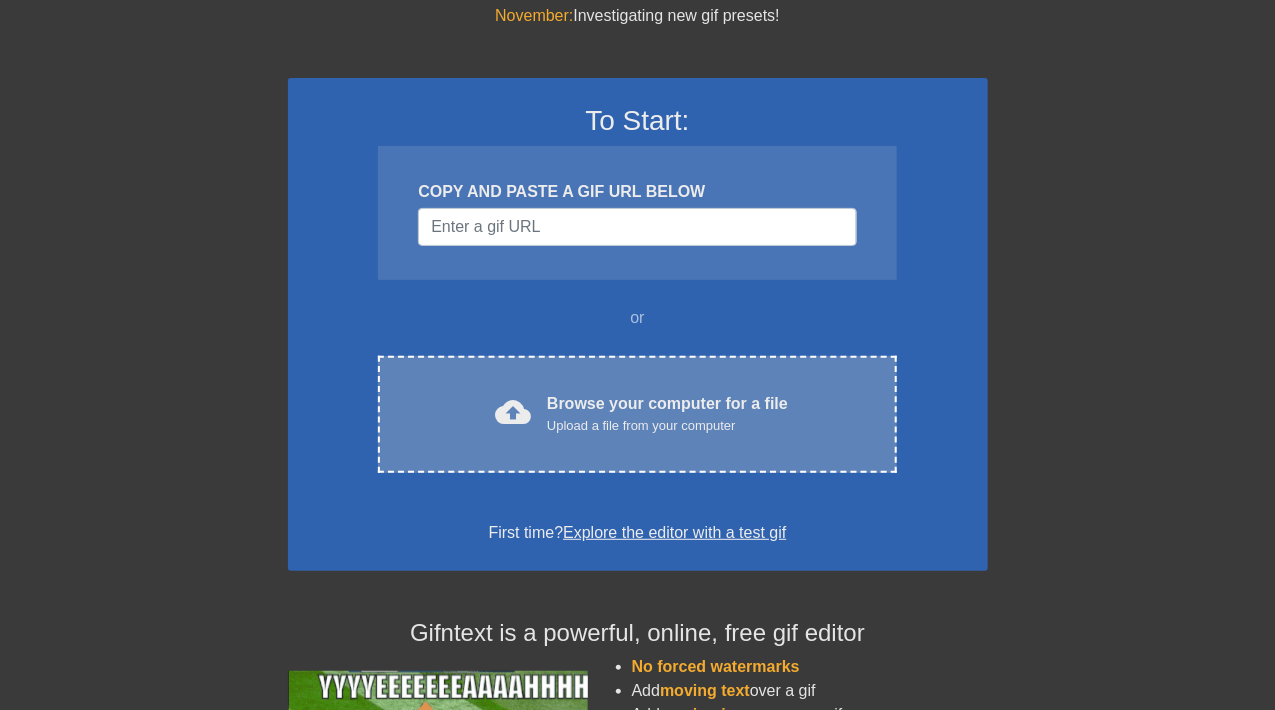 click on "Upload a file from your computer" at bounding box center [667, 426] 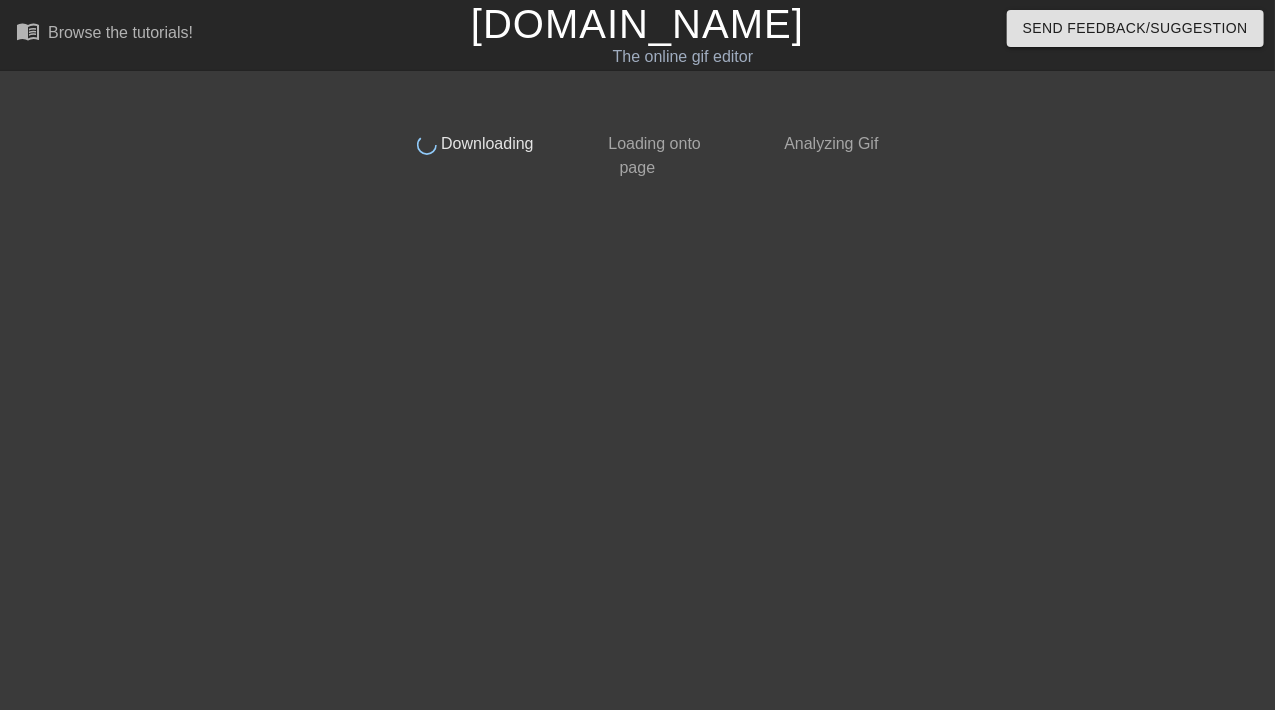 scroll, scrollTop: 0, scrollLeft: 0, axis: both 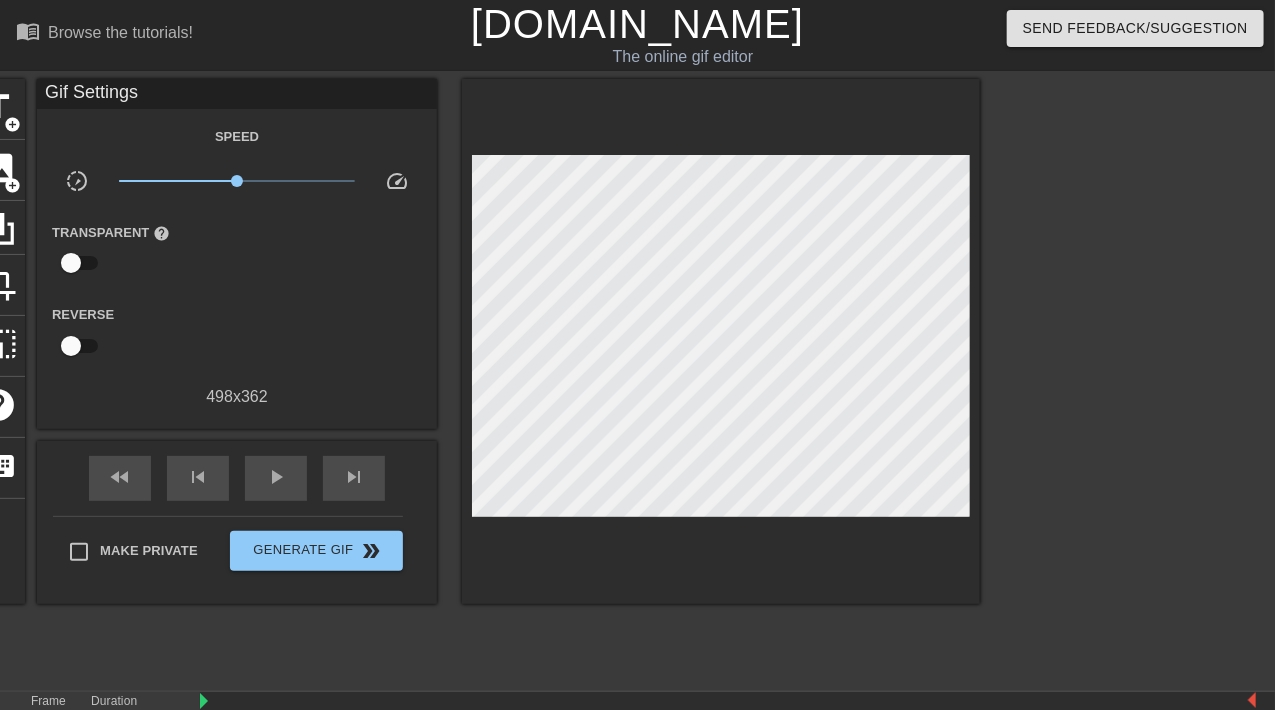 click on "menu_book Browse the tutorials! [DOMAIN_NAME] The online gif editor Send Feedback/Suggestion title add_circle image add_circle crop photo_size_select_large help keyboard Gif Settings Speed slow_motion_video x1.00 speed Transparent help Reverse 498  x  362 fast_rewind skip_previous play_arrow skip_next Make Private Generate Gif double_arrow     Frame 1 Duration 60 ms                                       10                                         20                                         30               Click the "Add Text" button in the toolbar to start adding text to your gif! Drag to trim starting frames" at bounding box center [637, 445] 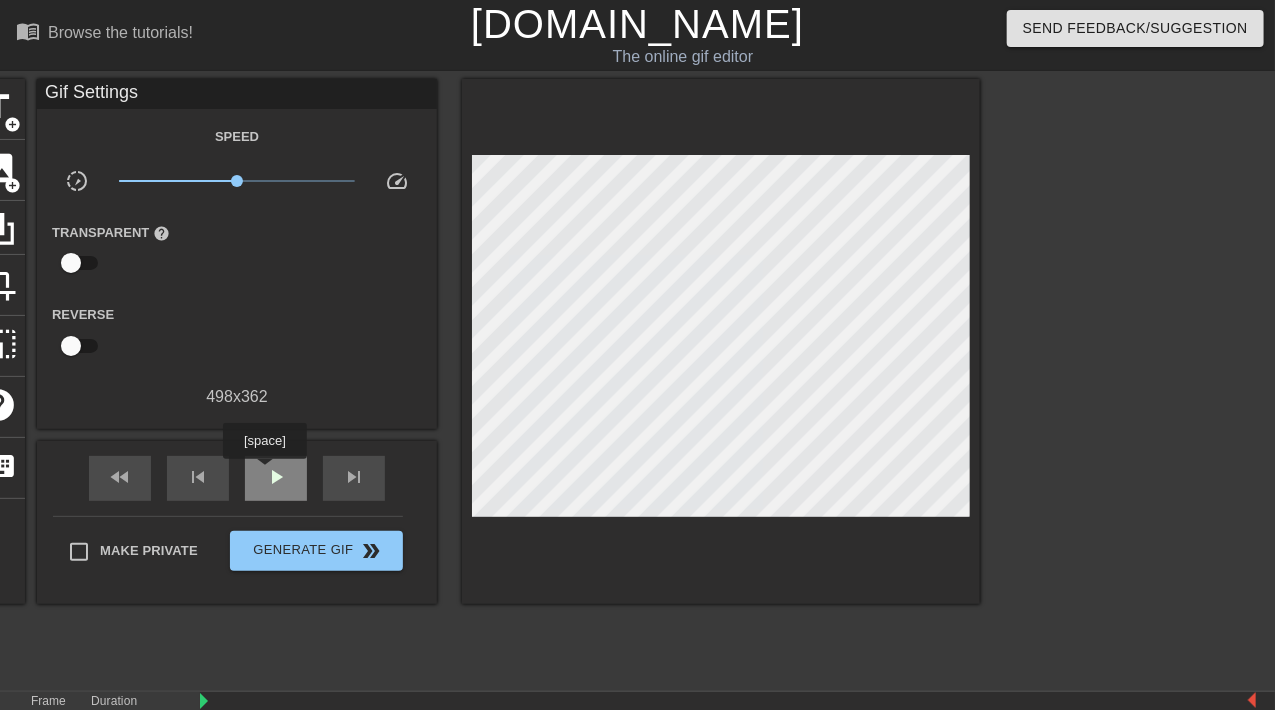 click on "play_arrow" at bounding box center (276, 477) 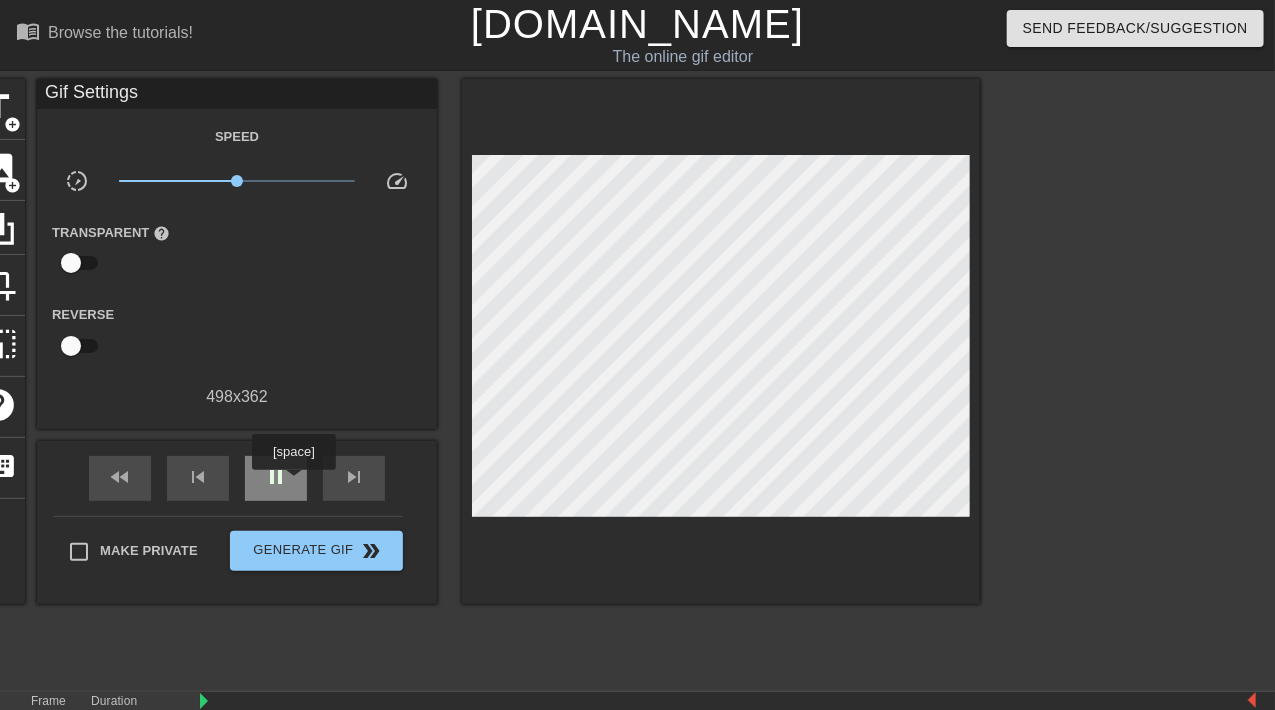 click on "pause" at bounding box center [276, 478] 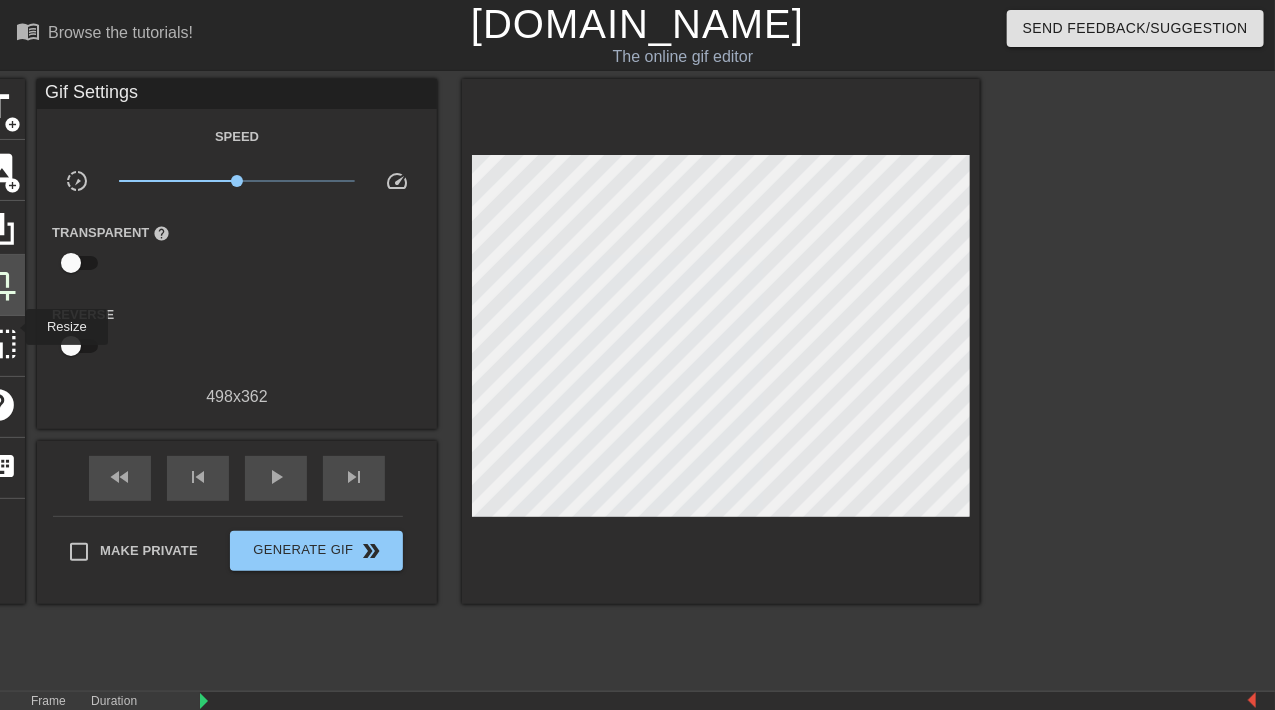 click on "crop" at bounding box center [-2, 283] 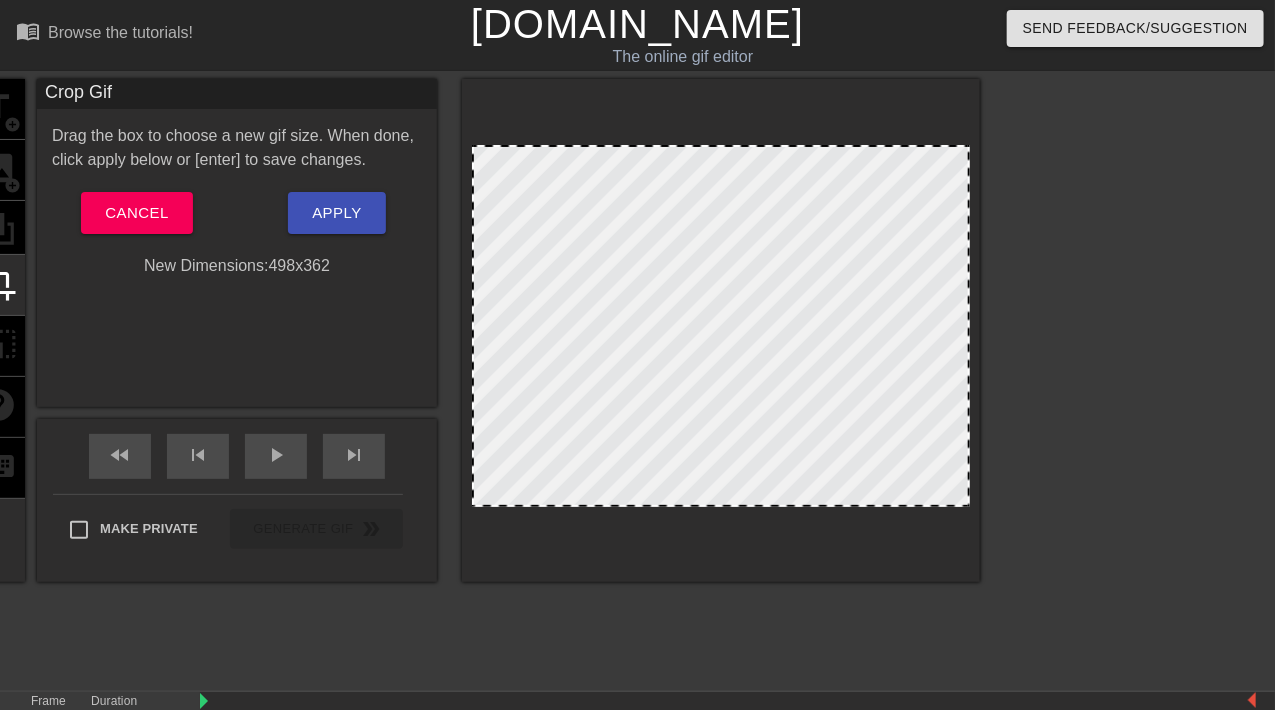 click at bounding box center [721, 330] 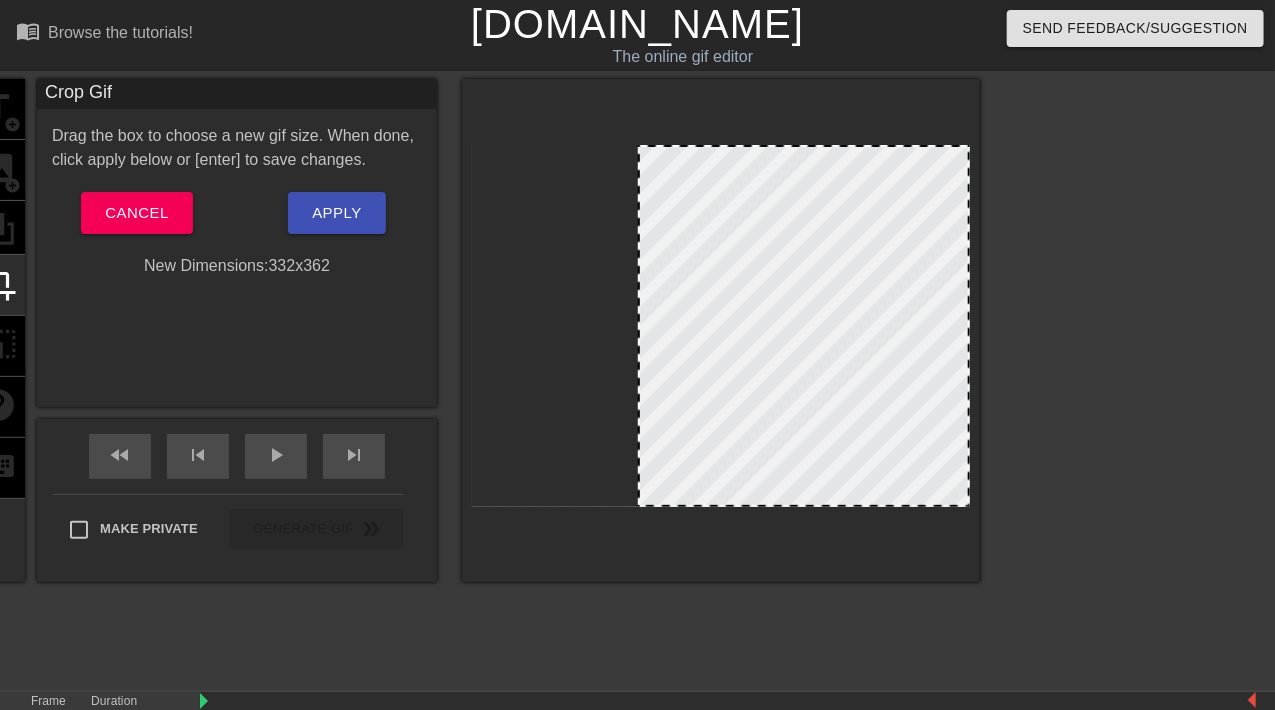 drag, startPoint x: 481, startPoint y: 497, endPoint x: 647, endPoint y: 518, distance: 167.32304 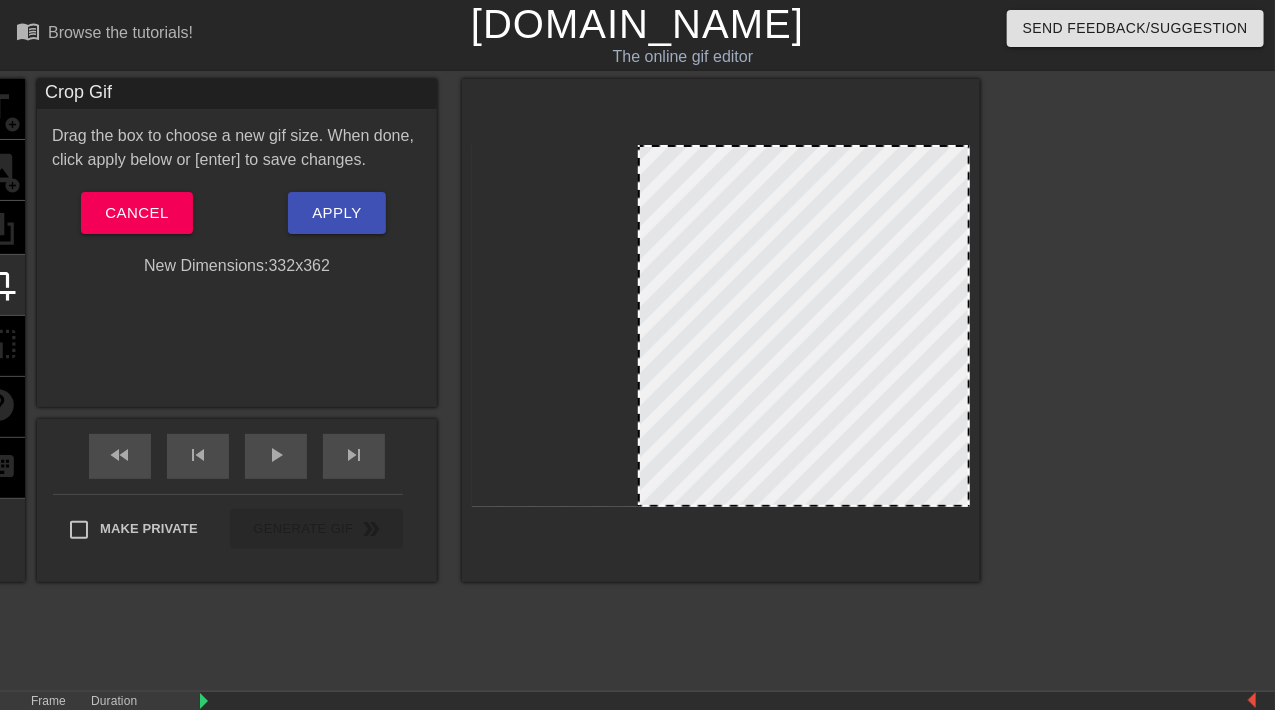 click at bounding box center (721, 330) 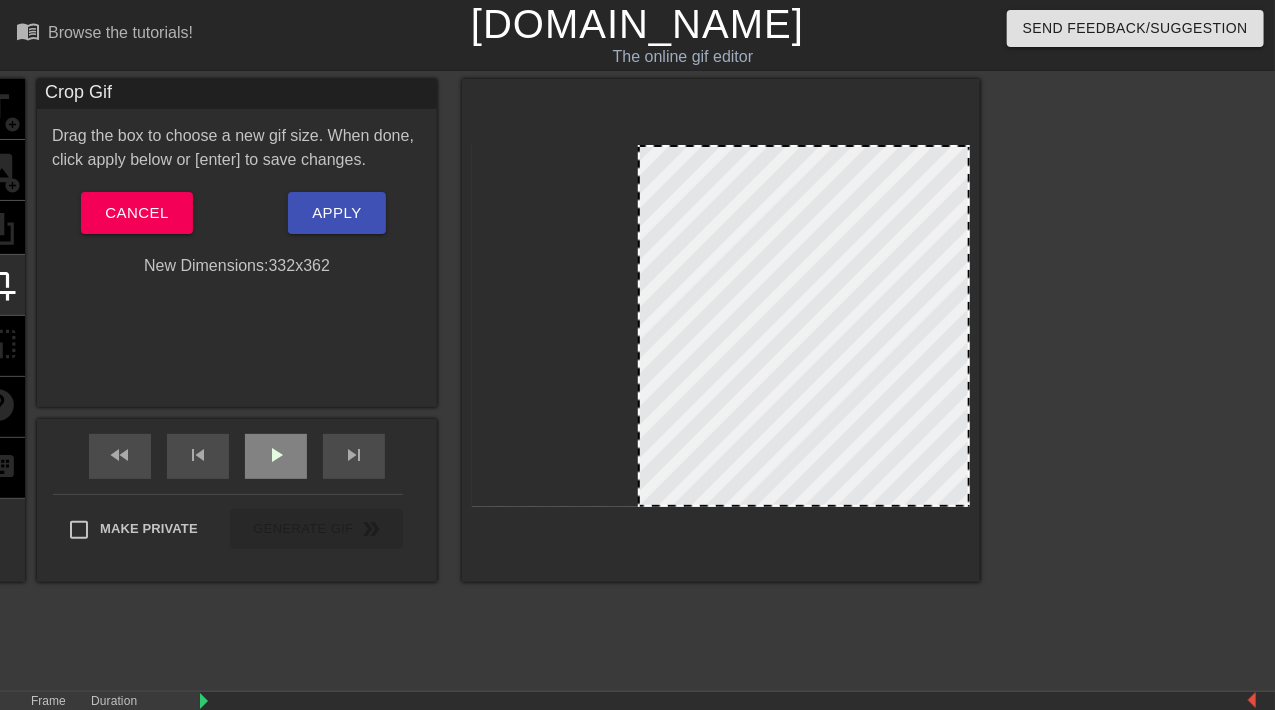 click on "play_arrow" at bounding box center [276, 455] 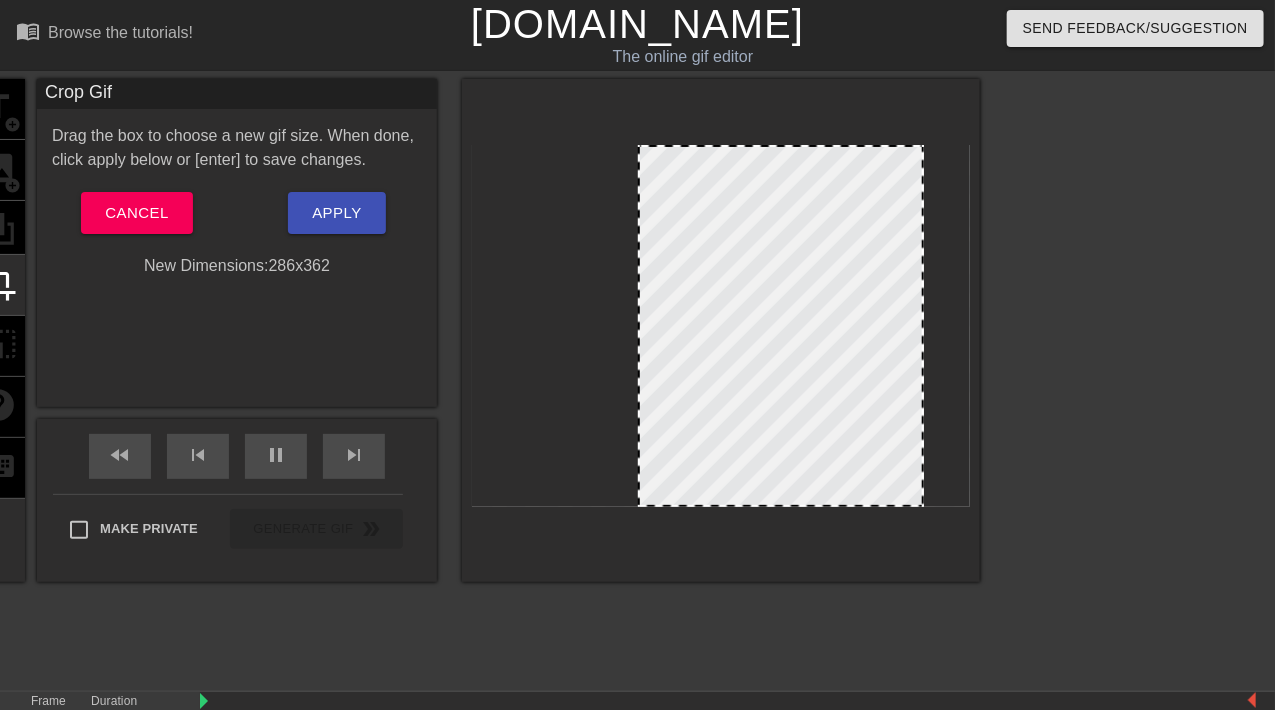 drag, startPoint x: 968, startPoint y: 502, endPoint x: 920, endPoint y: 503, distance: 48.010414 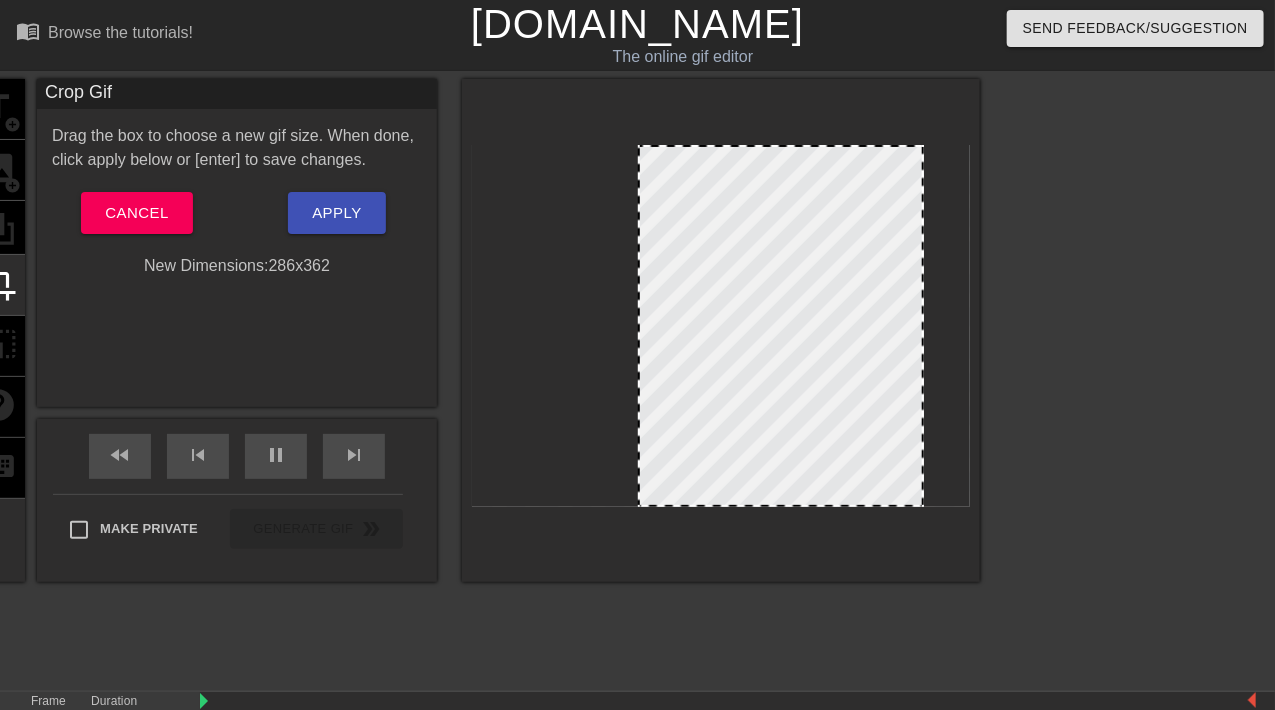 click at bounding box center (922, 326) 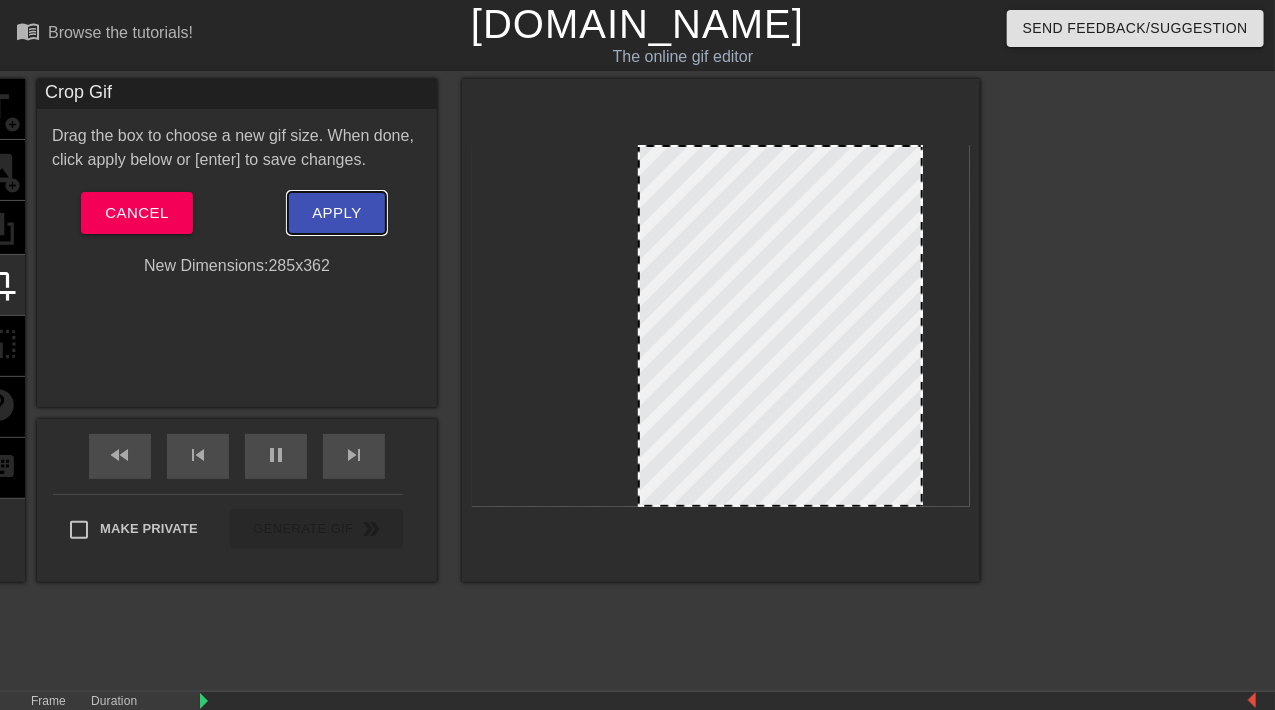 click on "Apply" at bounding box center [336, 213] 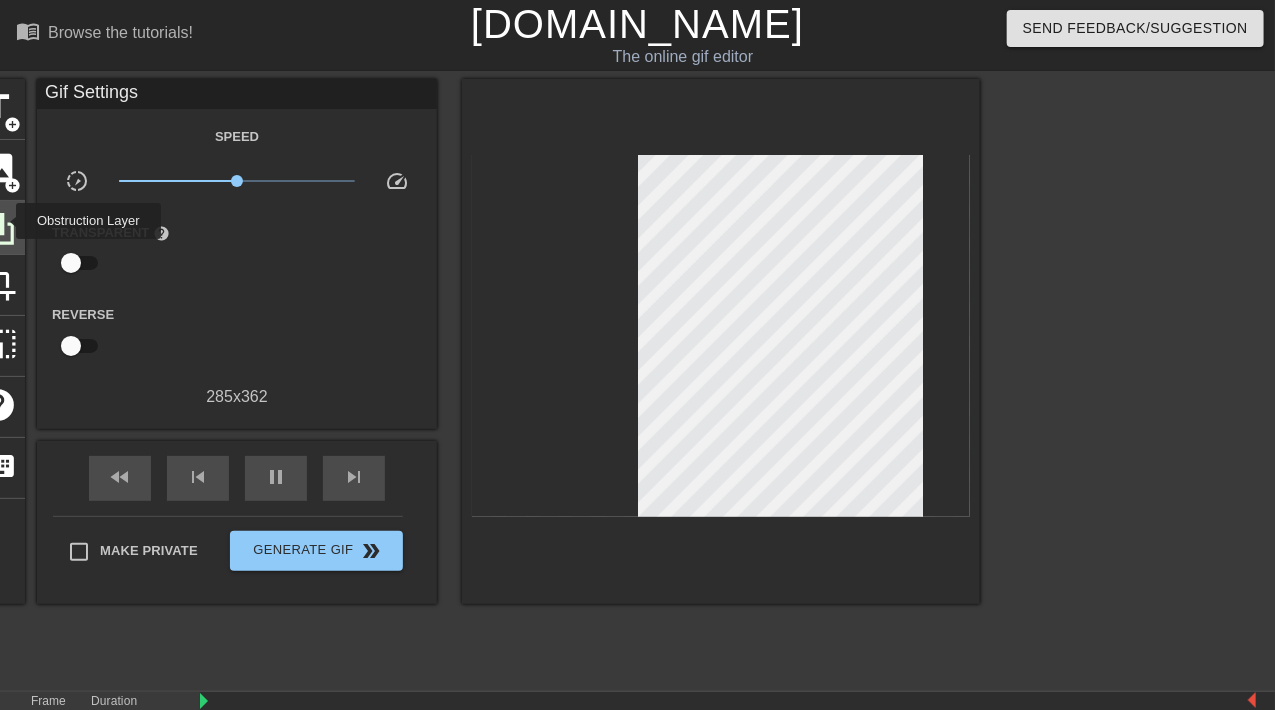 click 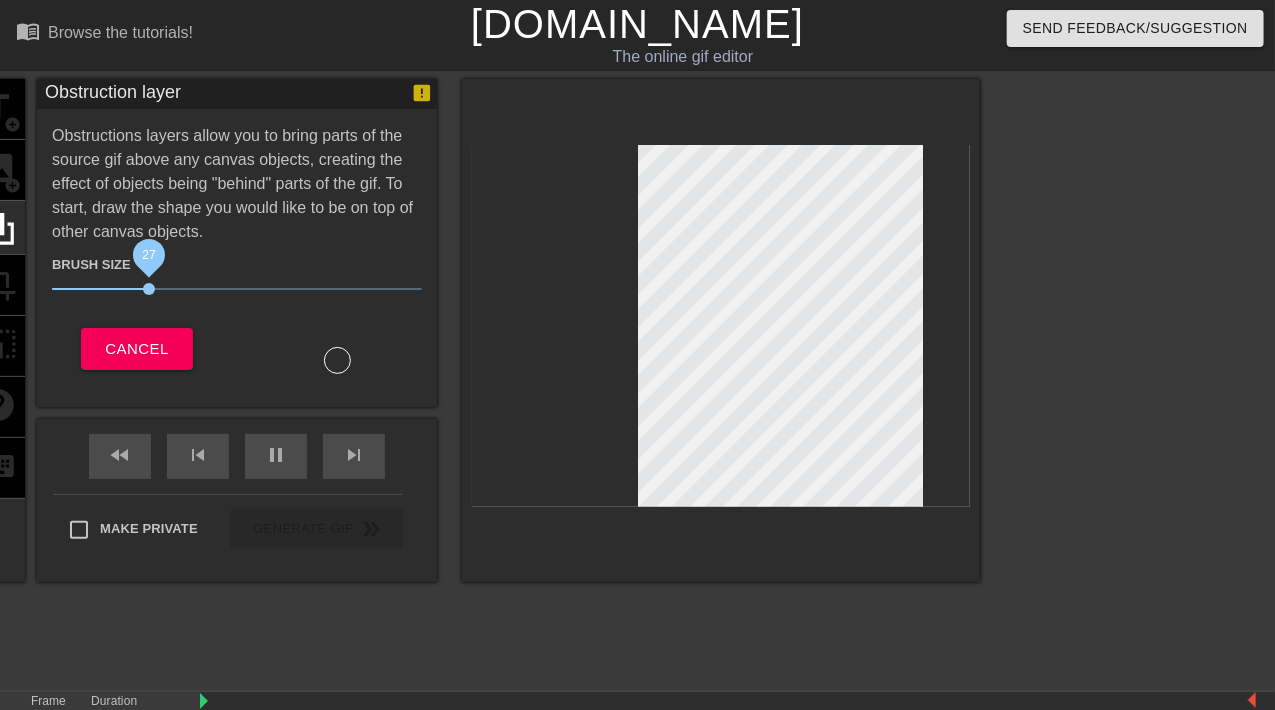 drag, startPoint x: 159, startPoint y: 292, endPoint x: 148, endPoint y: 287, distance: 12.083046 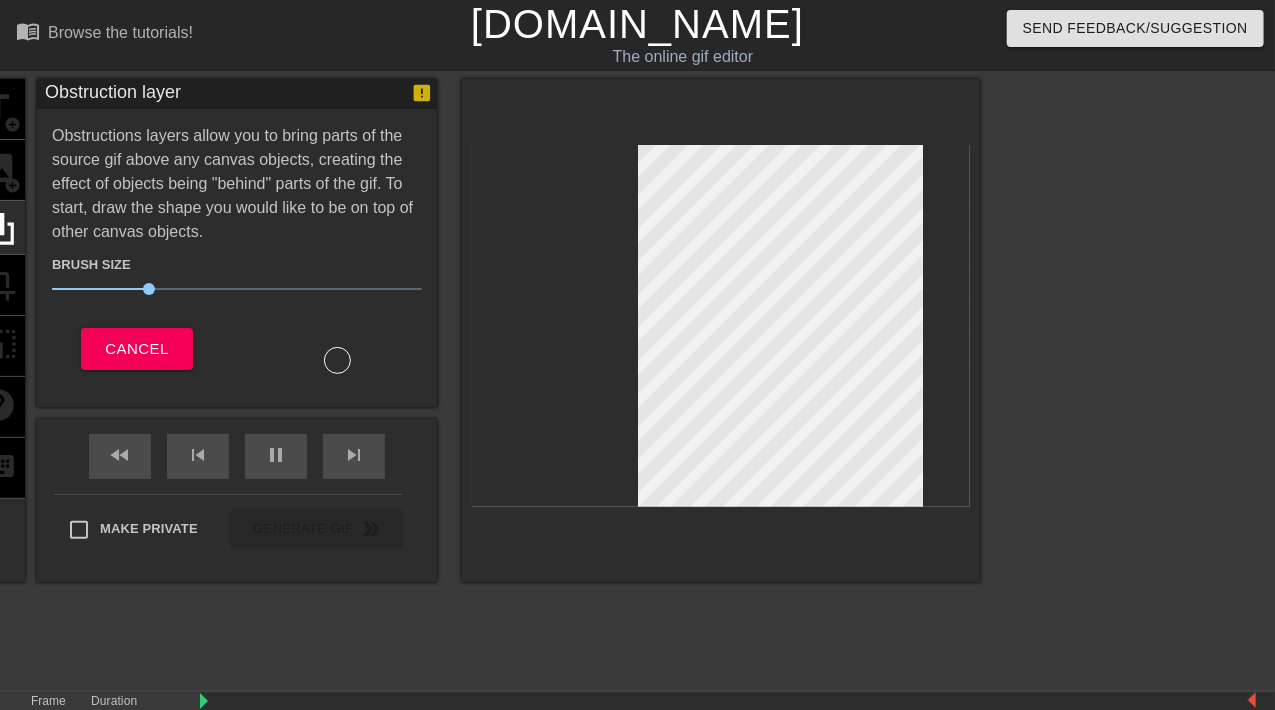 click at bounding box center (337, 360) 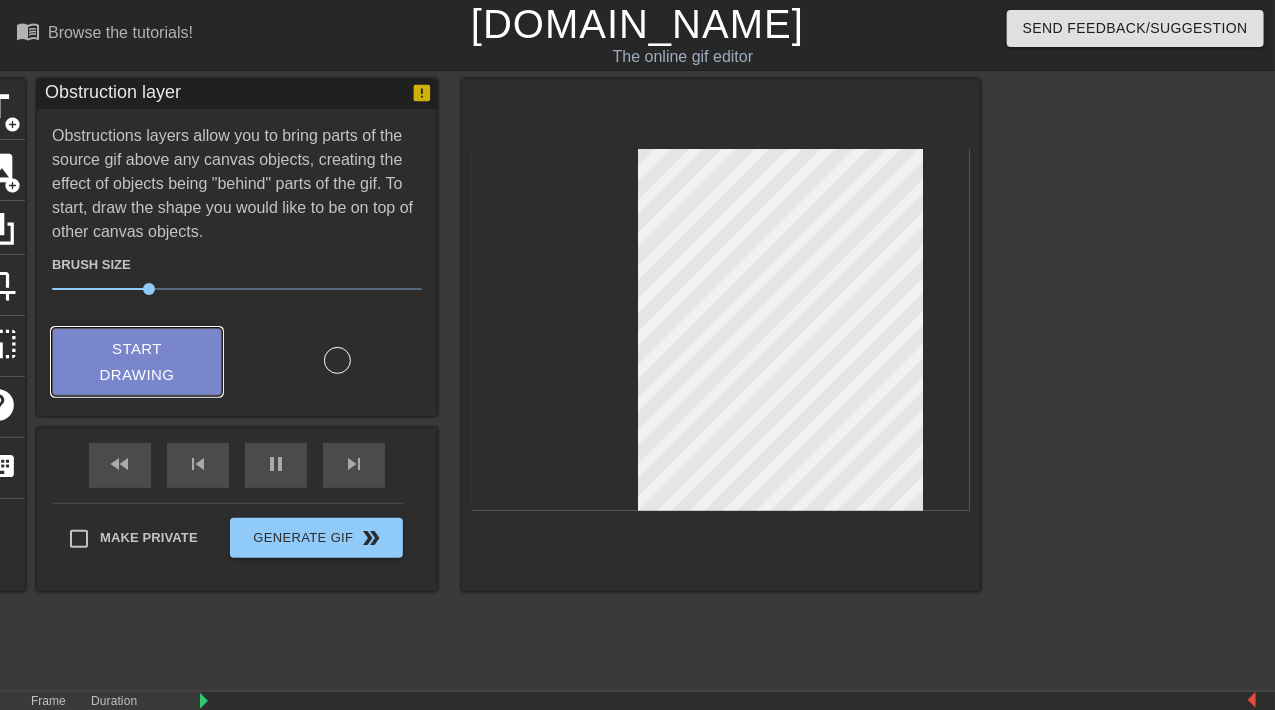 click on "Start Drawing" at bounding box center [137, 362] 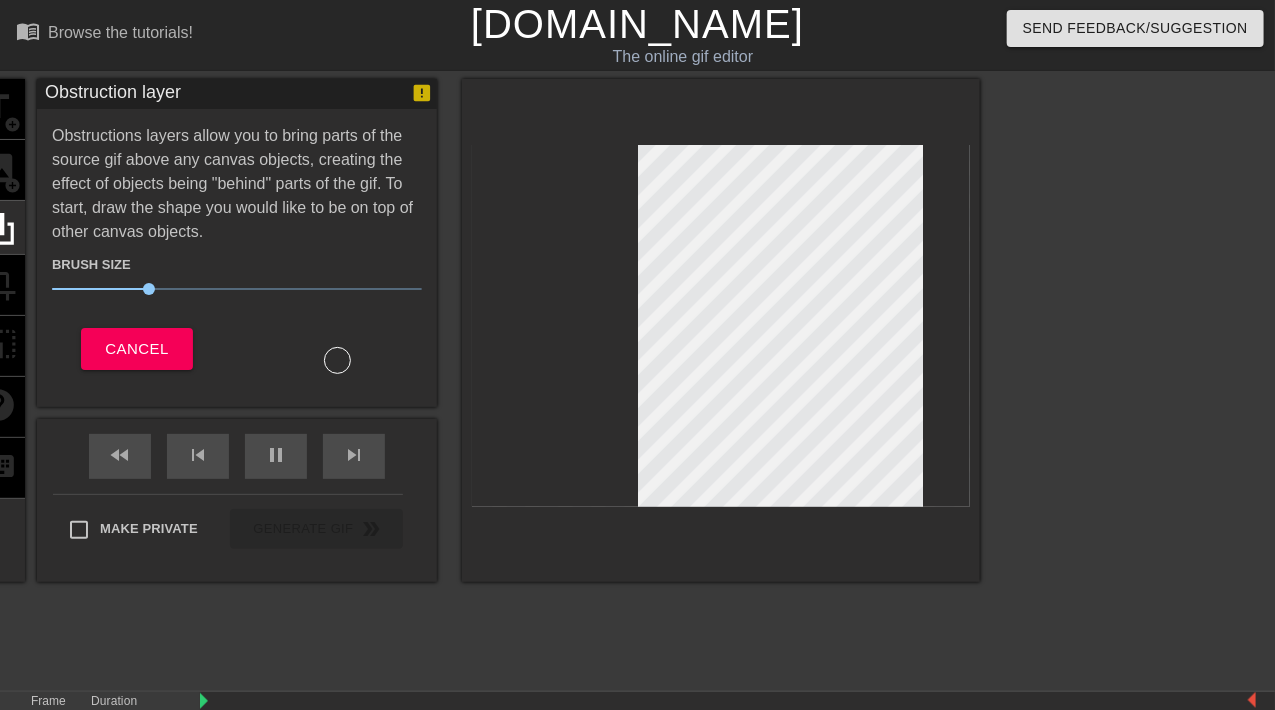 click on "title add_circle image add_circle crop photo_size_select_large help keyboard Obstruction layer Obstructions layers allow you to bring parts of the source gif above any canvas objects, creating the effect of objects being "behind" parts of the gif. To start, draw the shape you would like to be on top of other canvas objects. Brush Size 27 Cancel fast_rewind skip_previous pause skip_next Make Private Generate Gif double_arrow" at bounding box center [475, 379] 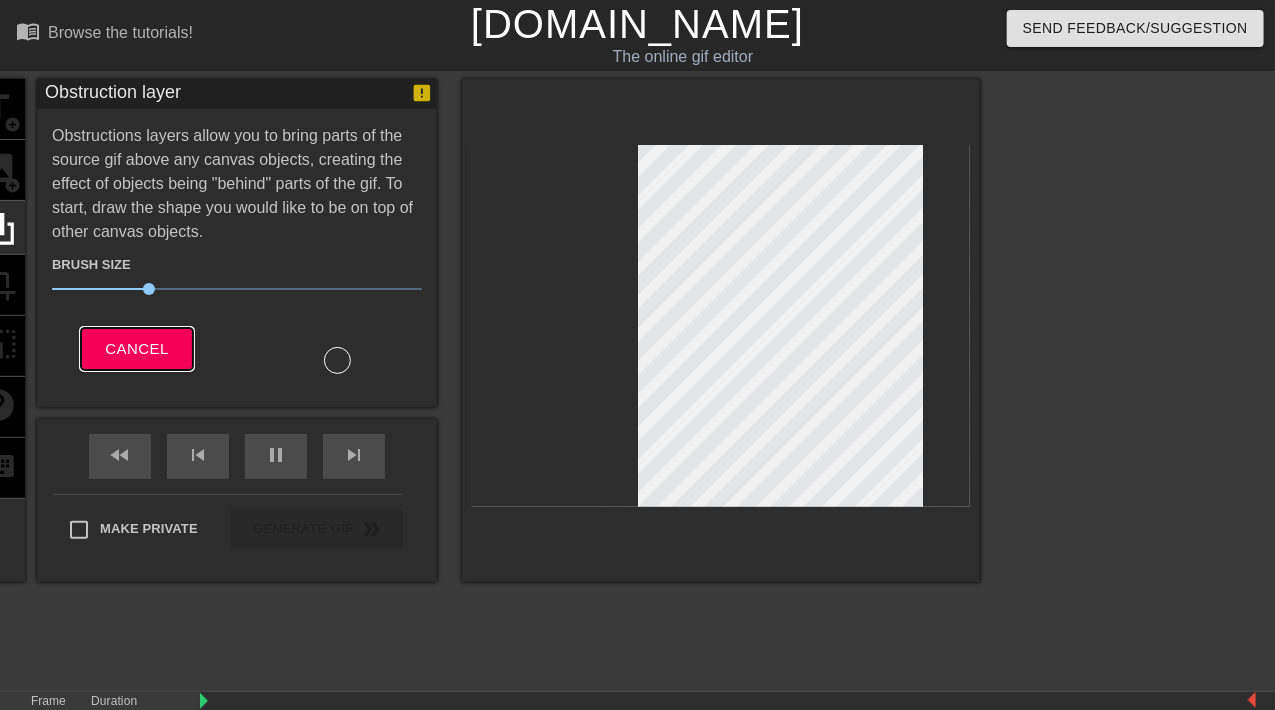 click on "Cancel" at bounding box center (136, 349) 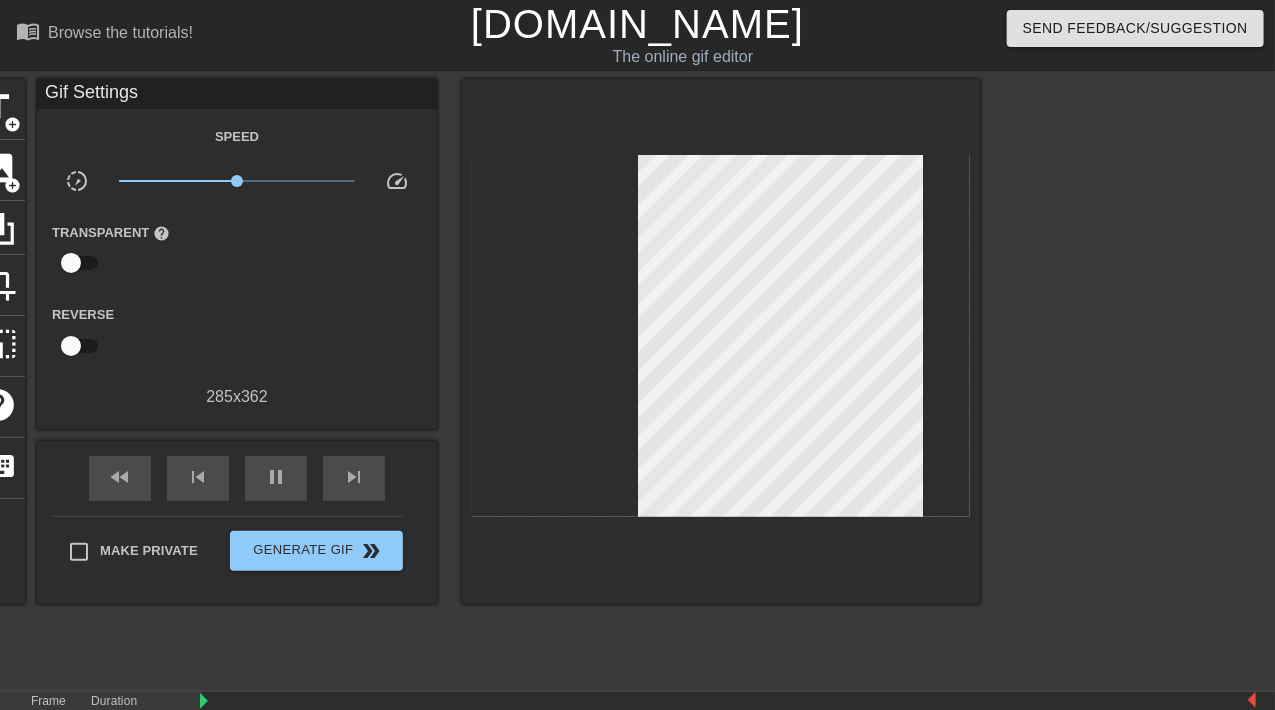 click at bounding box center (728, 702) 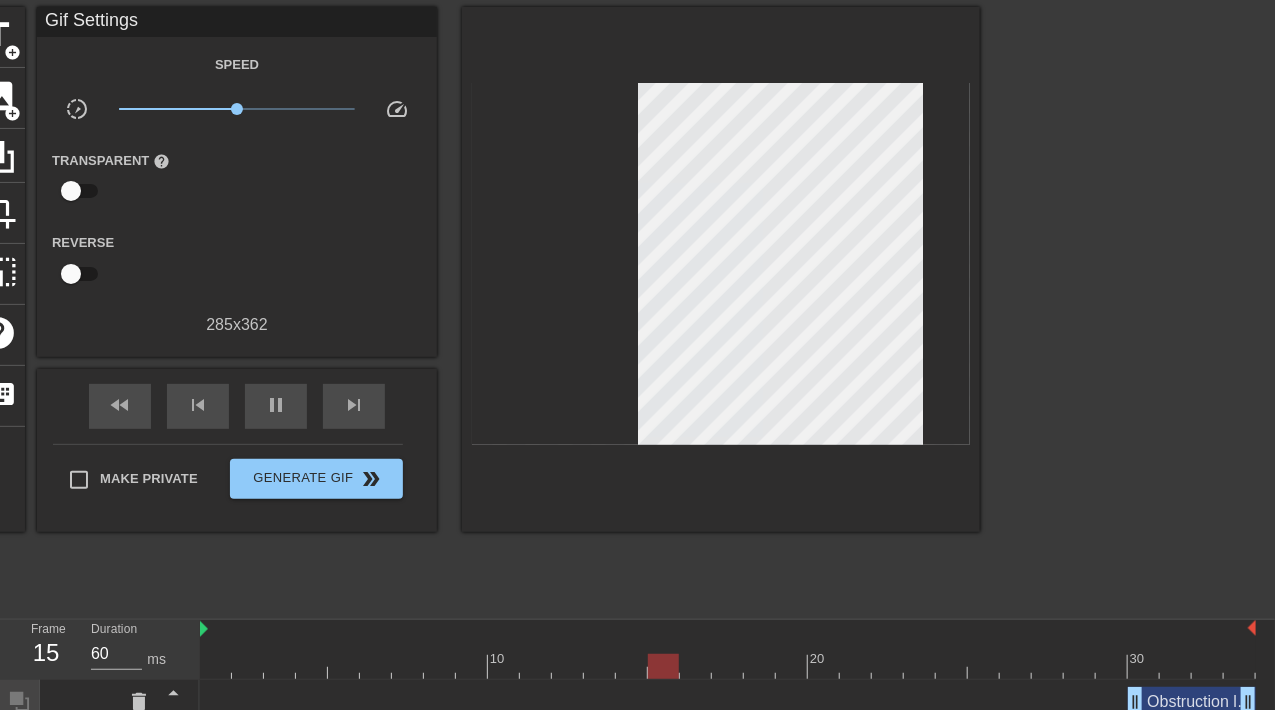 scroll, scrollTop: 90, scrollLeft: 0, axis: vertical 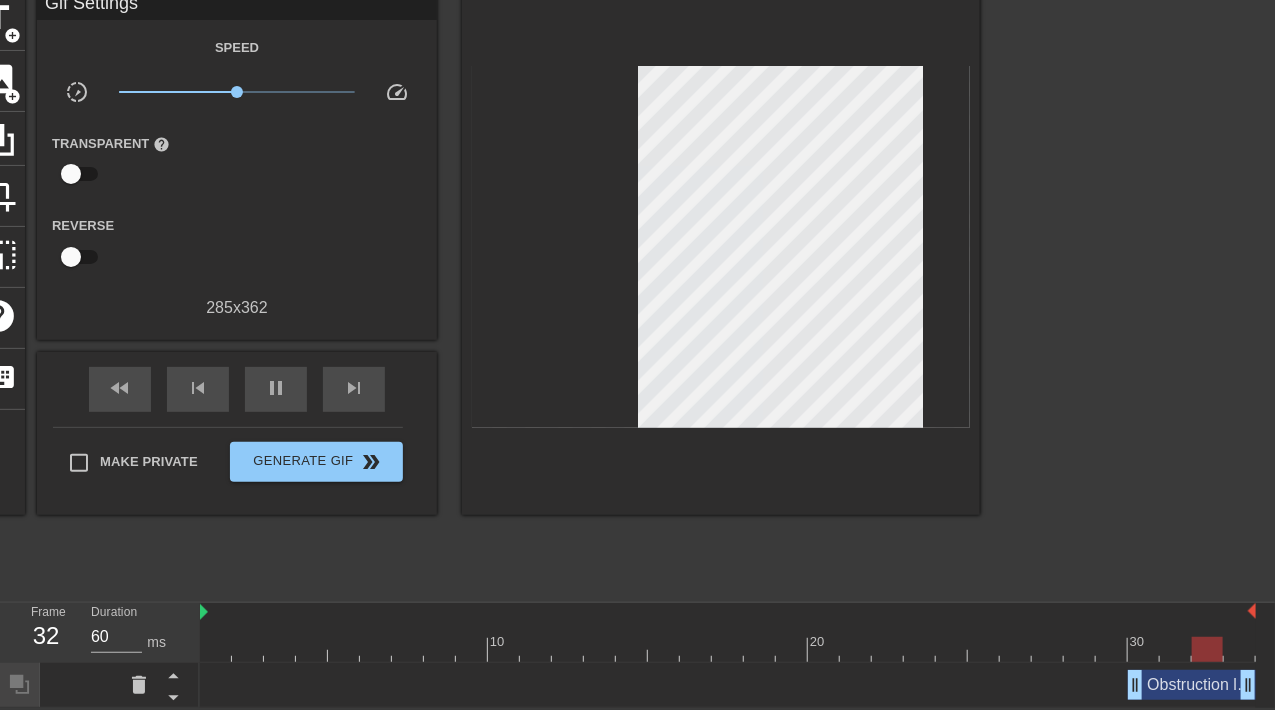 click on "Obstruction layer drag_handle drag_handle" at bounding box center (728, 685) 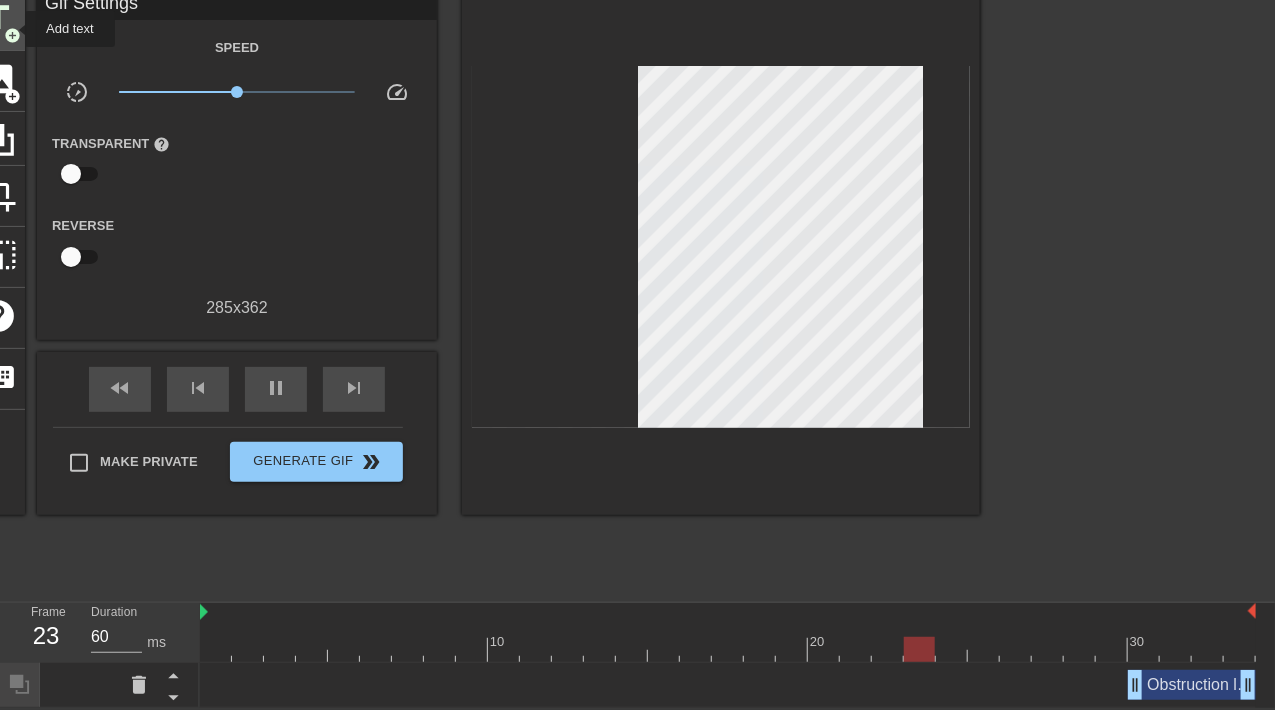click on "add_circle" at bounding box center [12, 35] 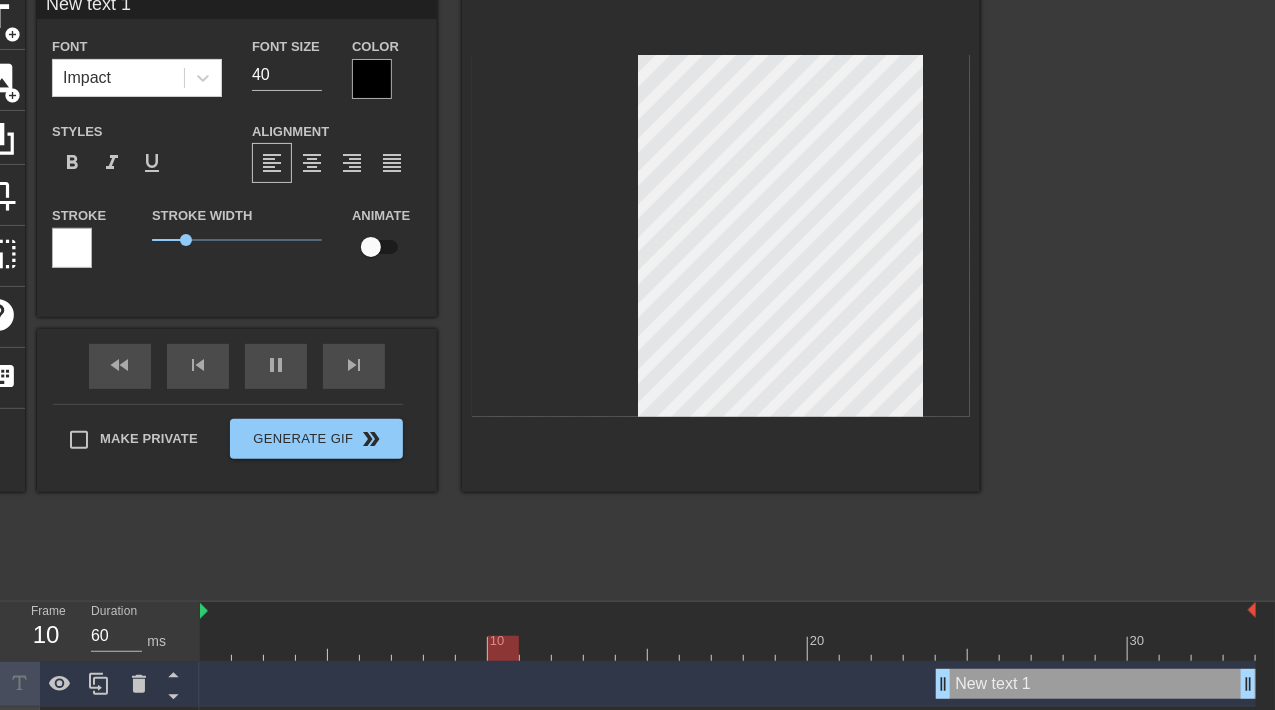 click at bounding box center (372, 79) 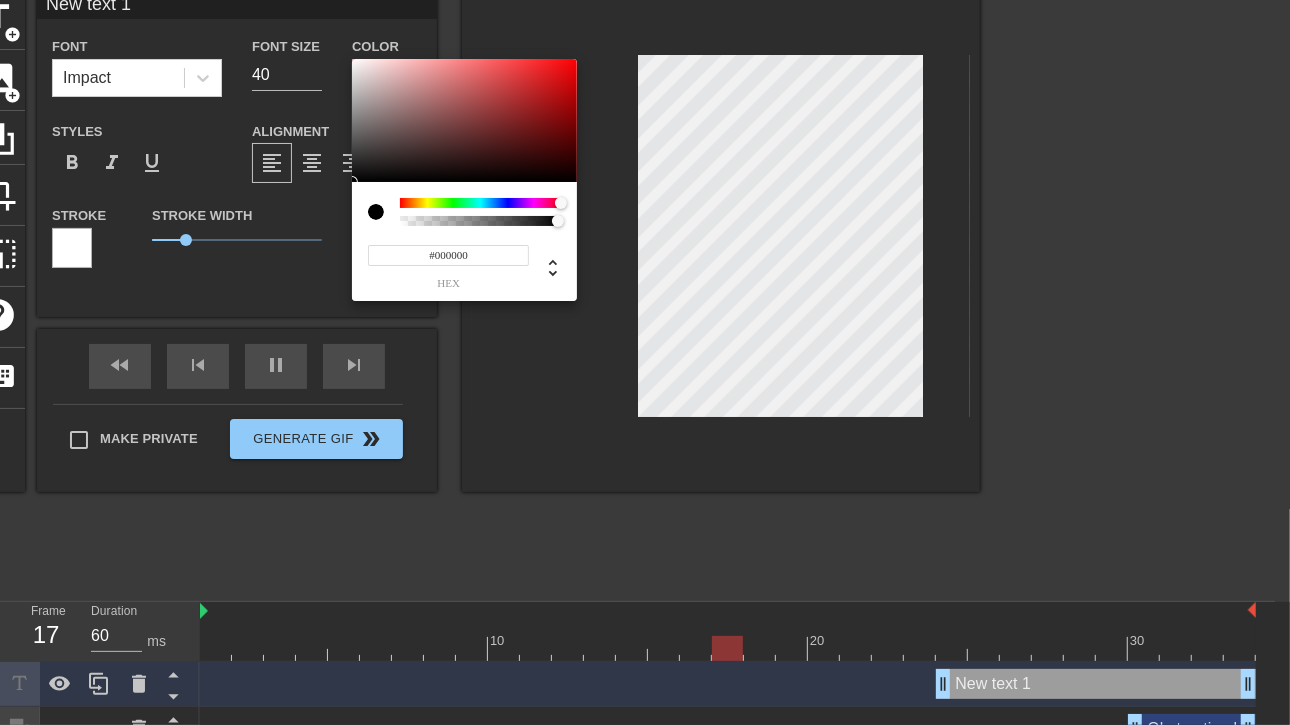 drag, startPoint x: 404, startPoint y: 205, endPoint x: 600, endPoint y: 204, distance: 196.00255 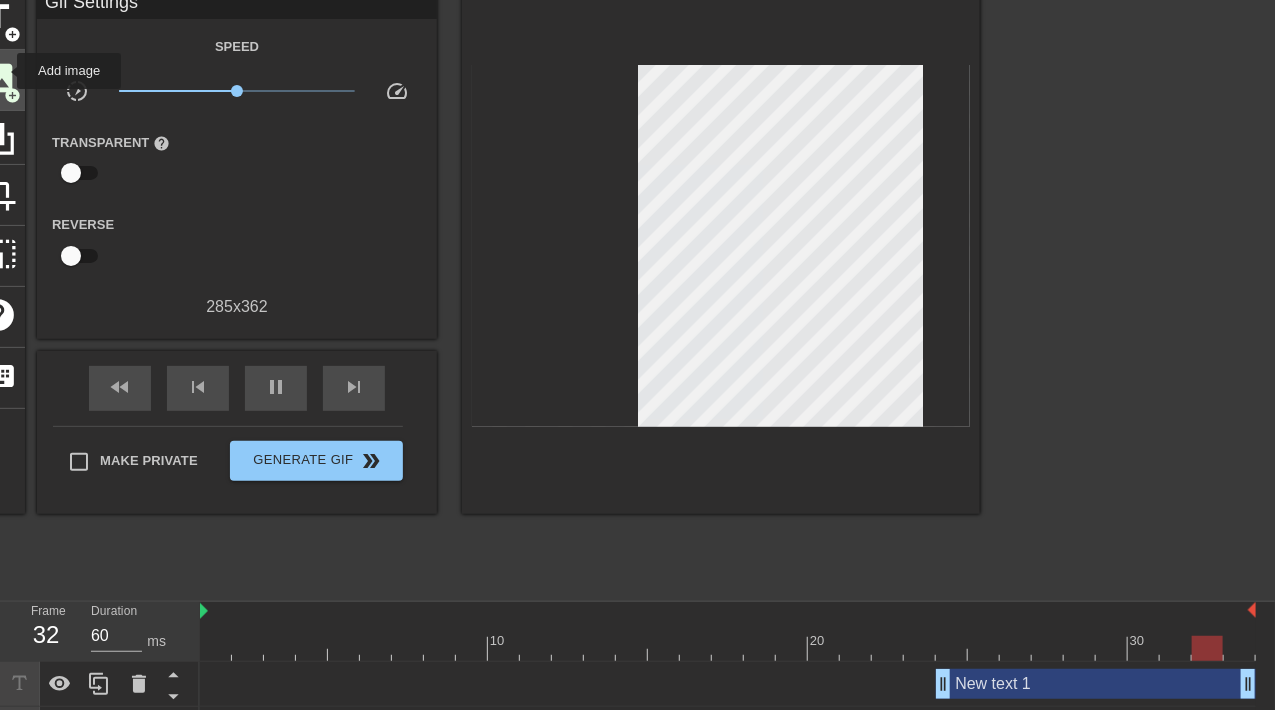 click on "image" at bounding box center [-2, 78] 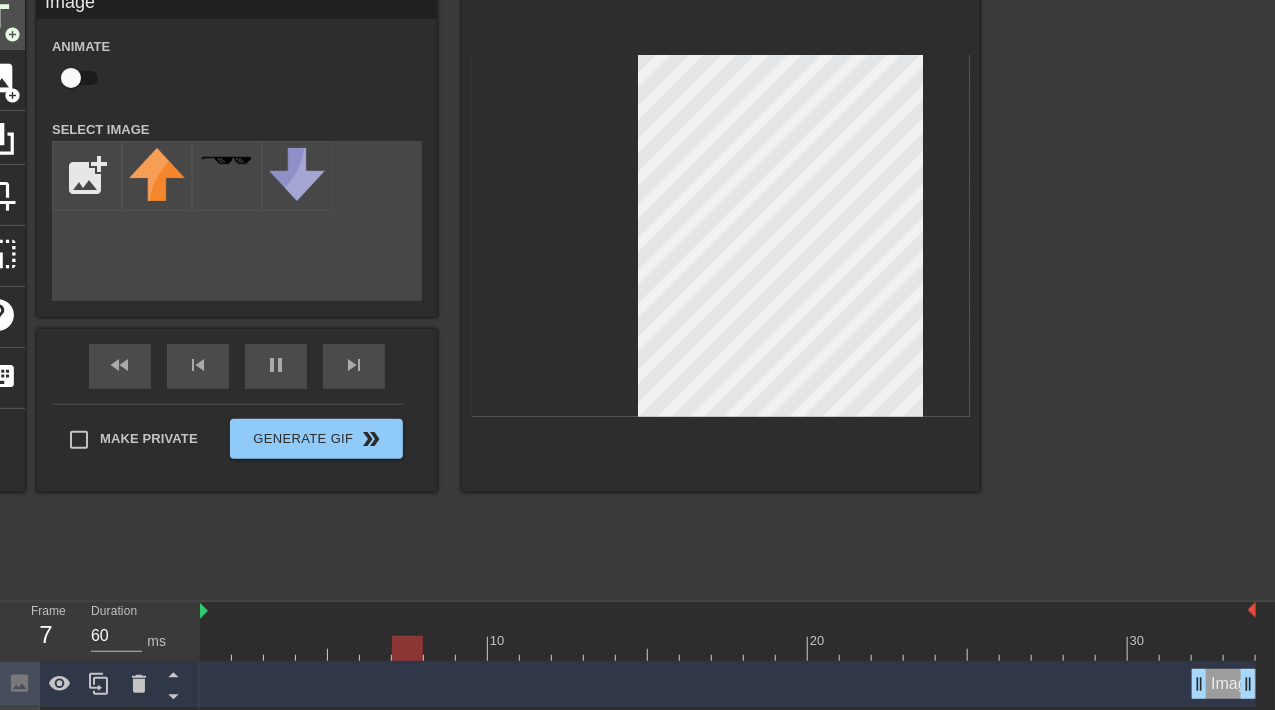 click on "add_circle" at bounding box center [12, 34] 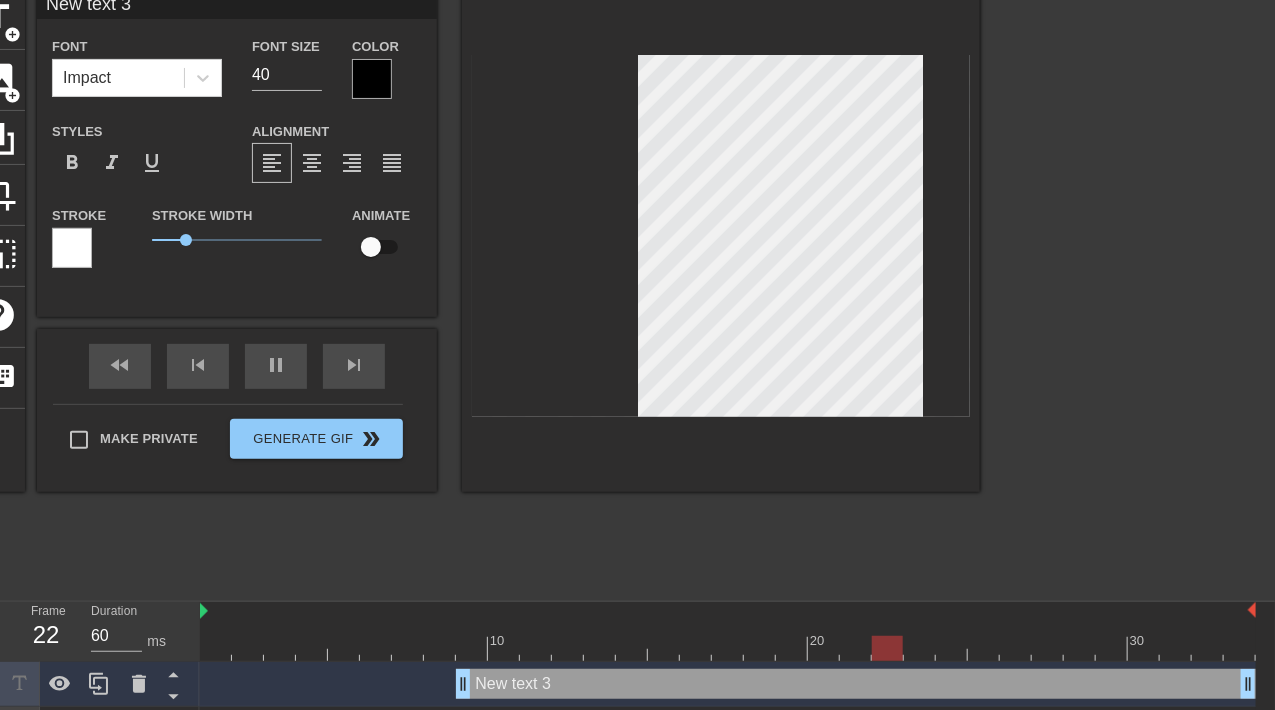 click on "Color" at bounding box center [387, 66] 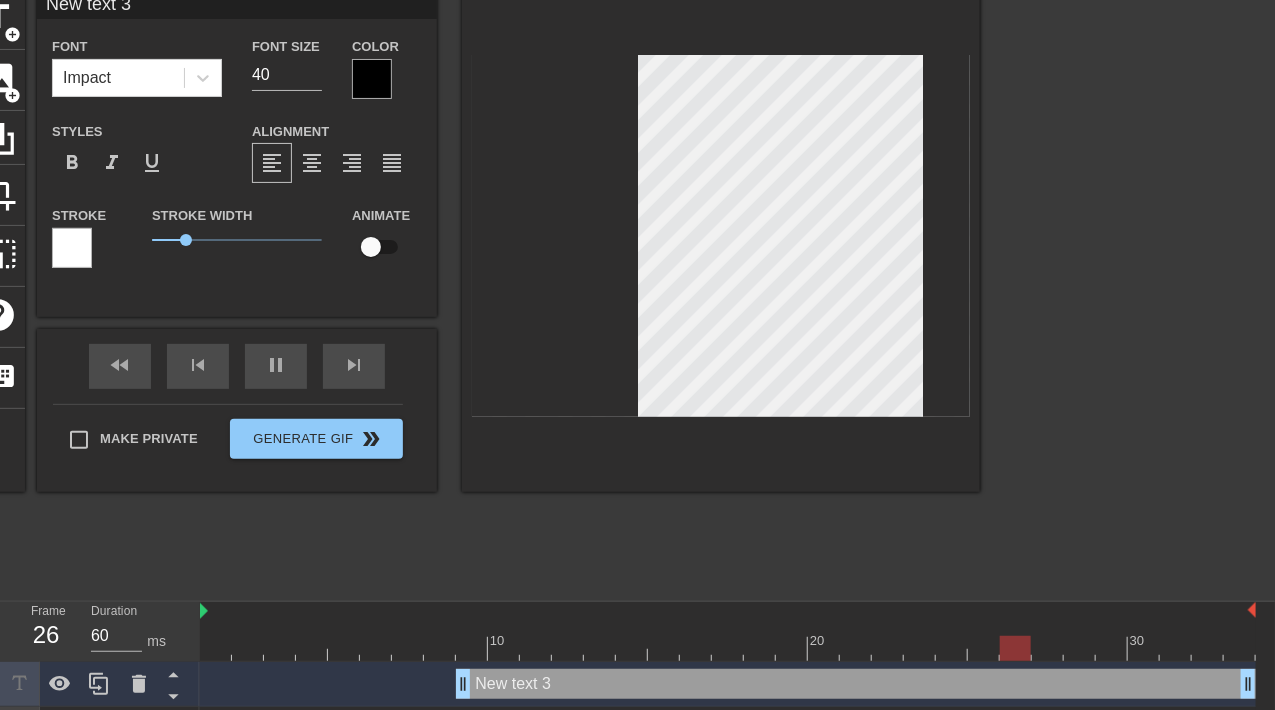click at bounding box center [372, 79] 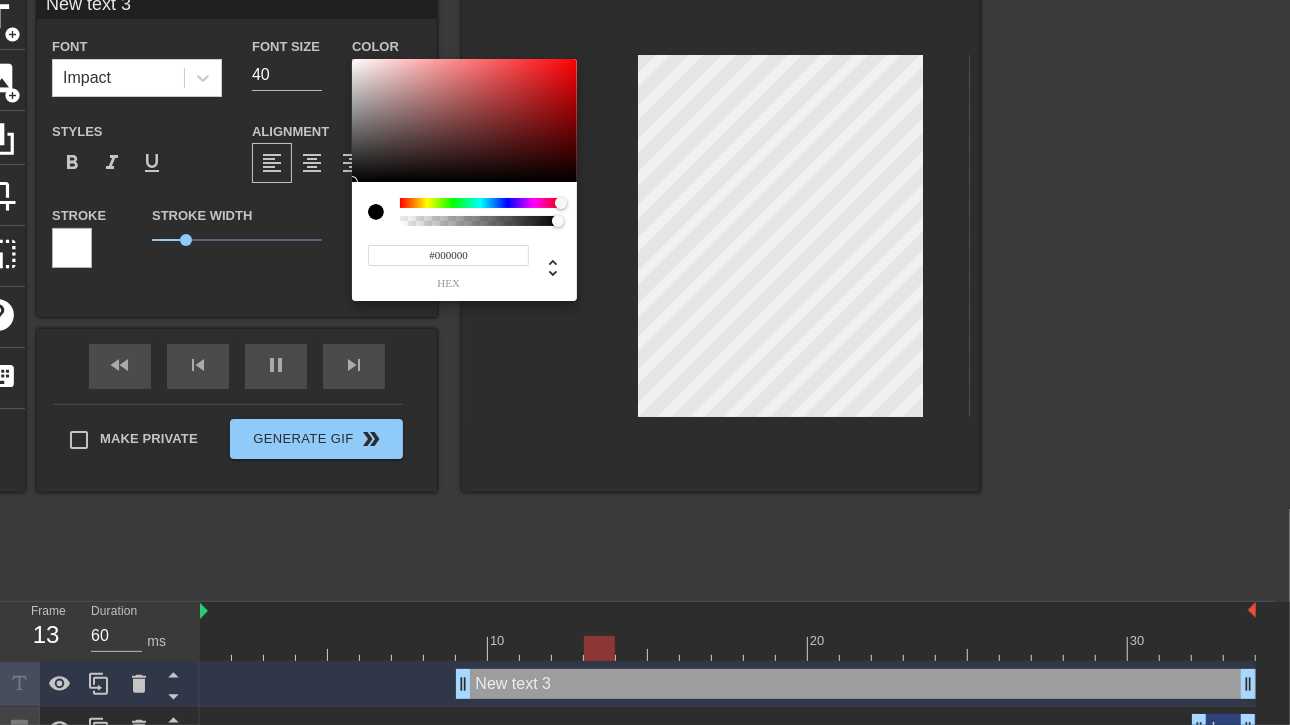 drag, startPoint x: 397, startPoint y: 199, endPoint x: 633, endPoint y: 203, distance: 236.03389 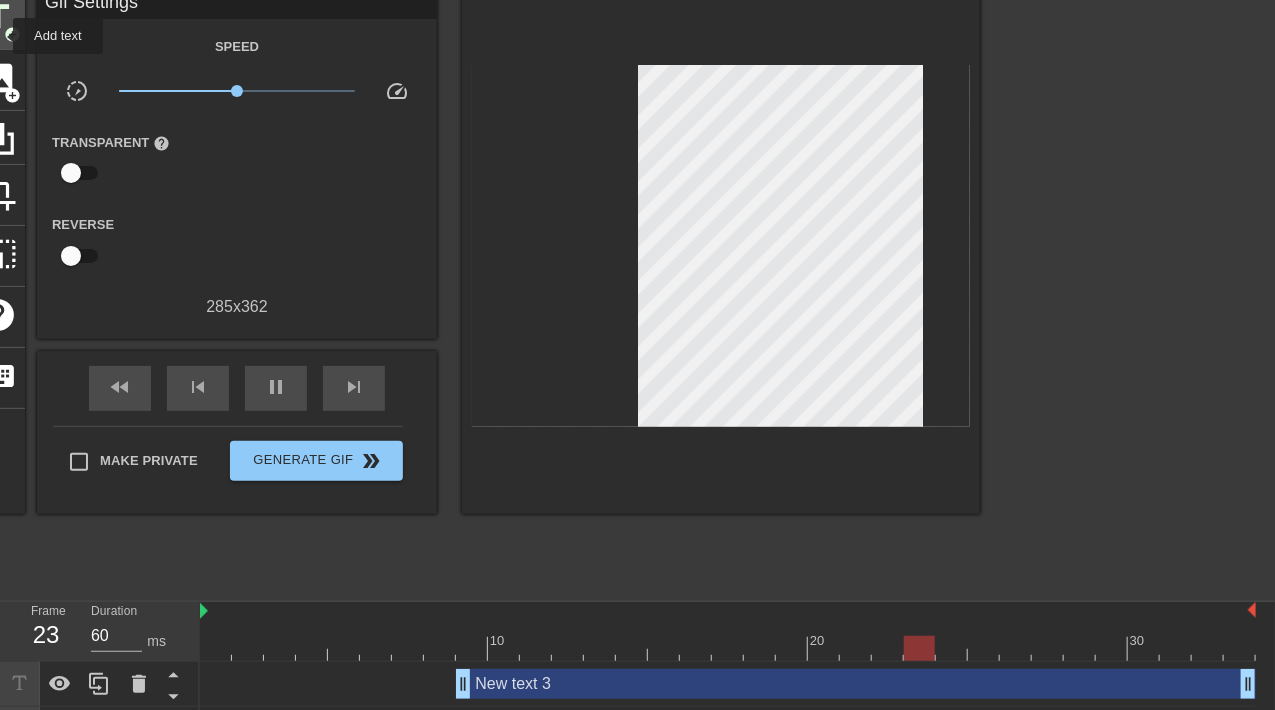 drag, startPoint x: 0, startPoint y: 34, endPoint x: 18, endPoint y: 40, distance: 18.973665 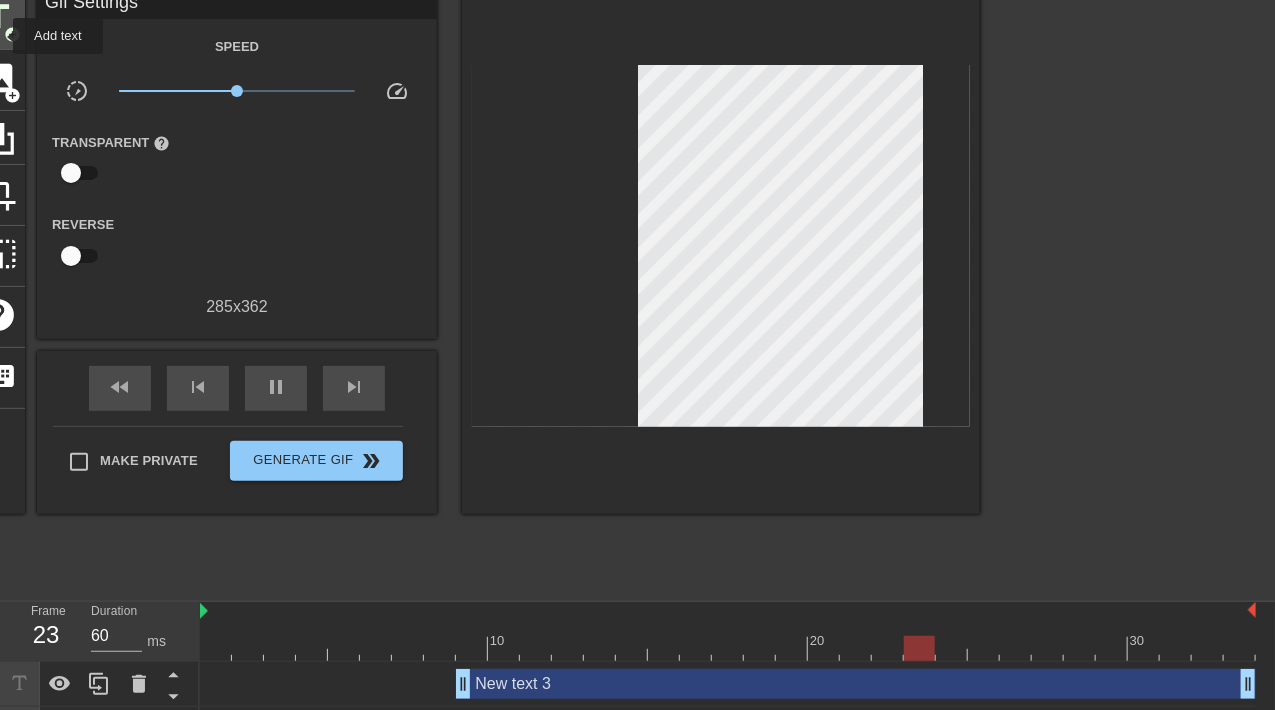 click on "title" at bounding box center [-2, 17] 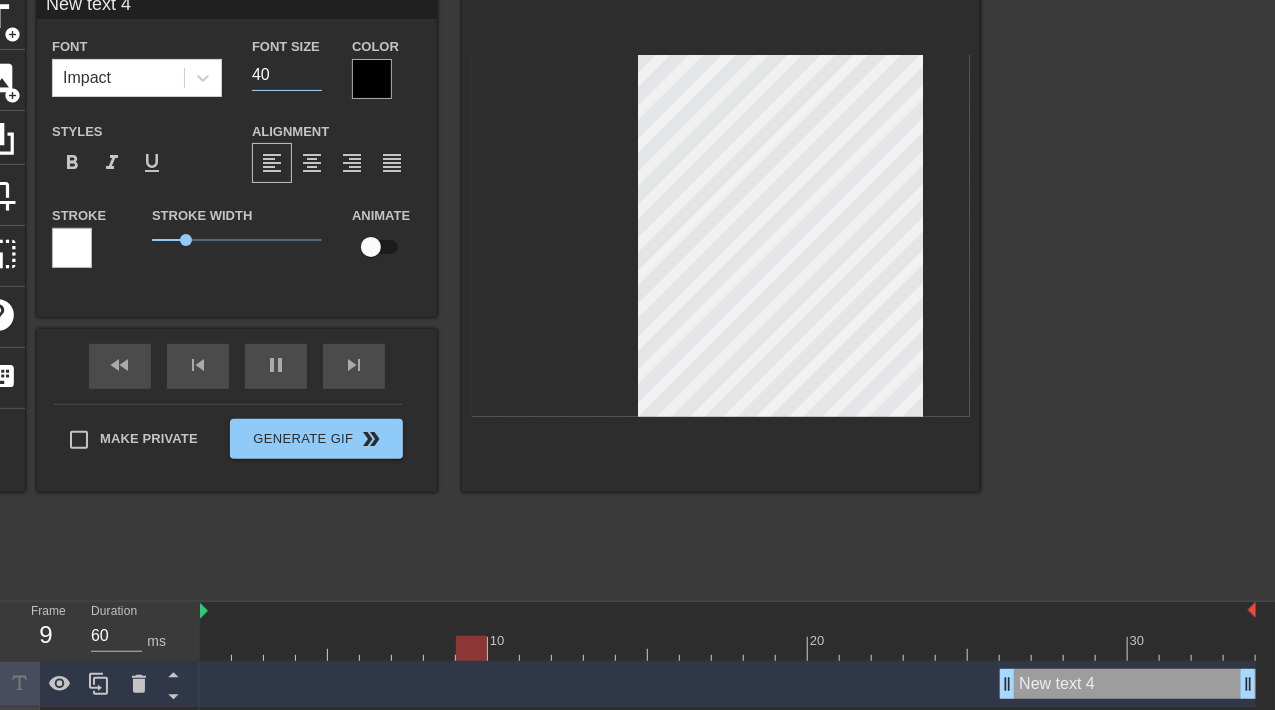 drag, startPoint x: 278, startPoint y: 73, endPoint x: 237, endPoint y: 71, distance: 41.04875 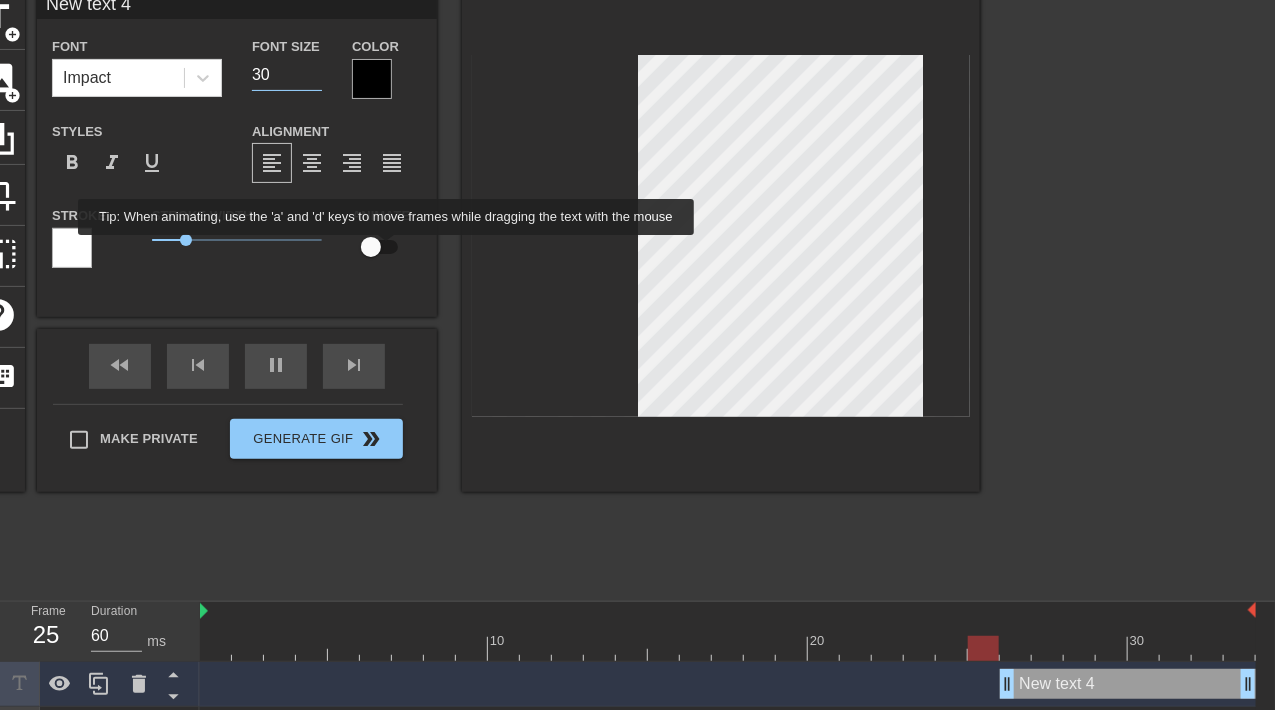 type on "30" 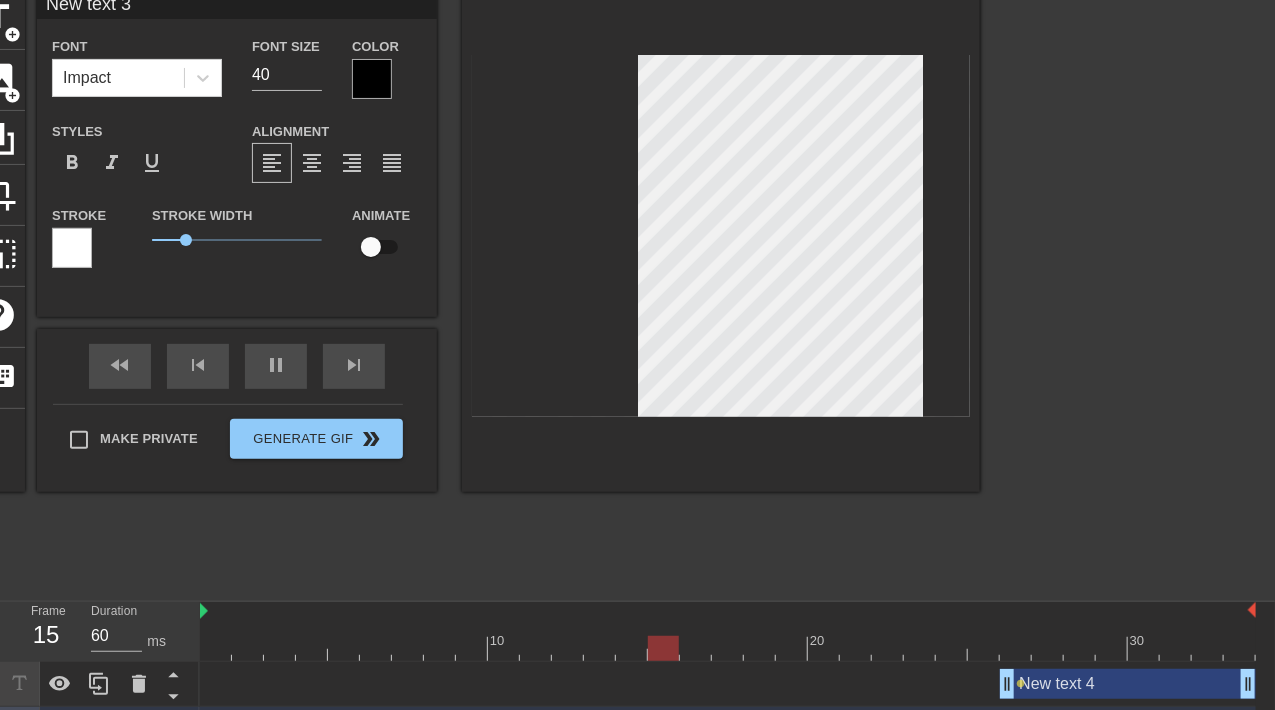 click at bounding box center [371, 247] 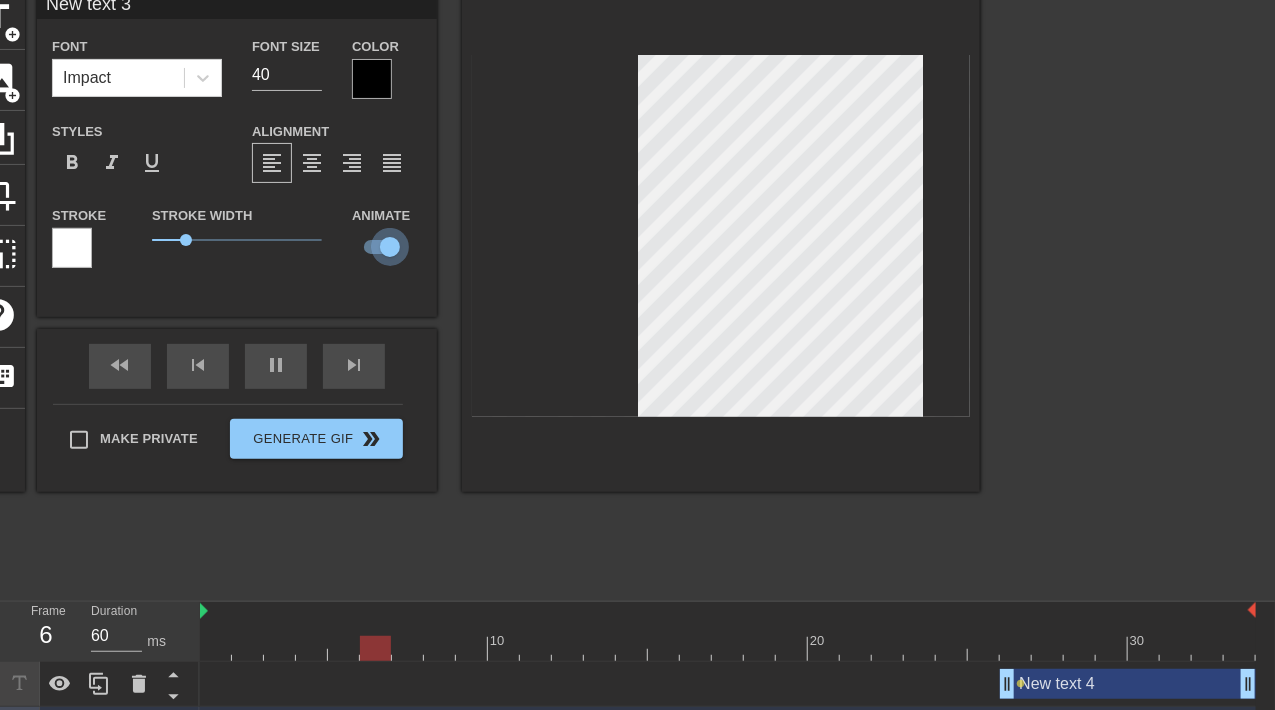 click at bounding box center (390, 247) 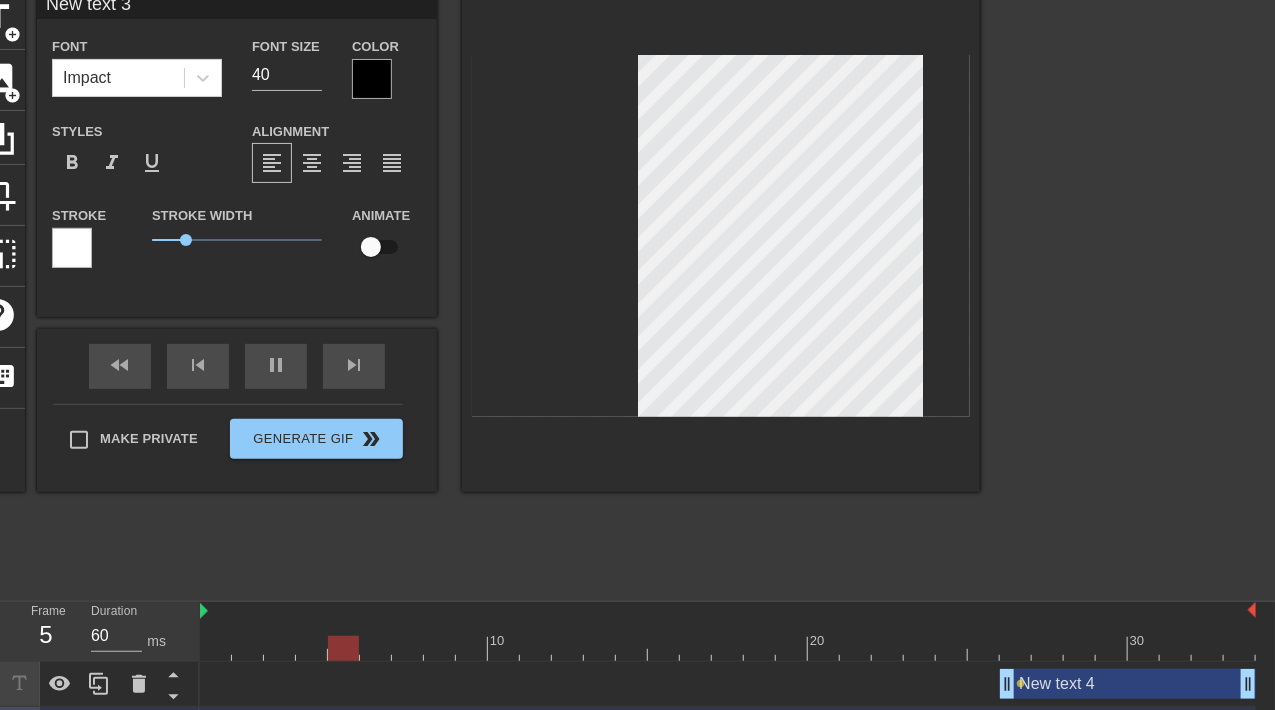 scroll, scrollTop: 2, scrollLeft: 2, axis: both 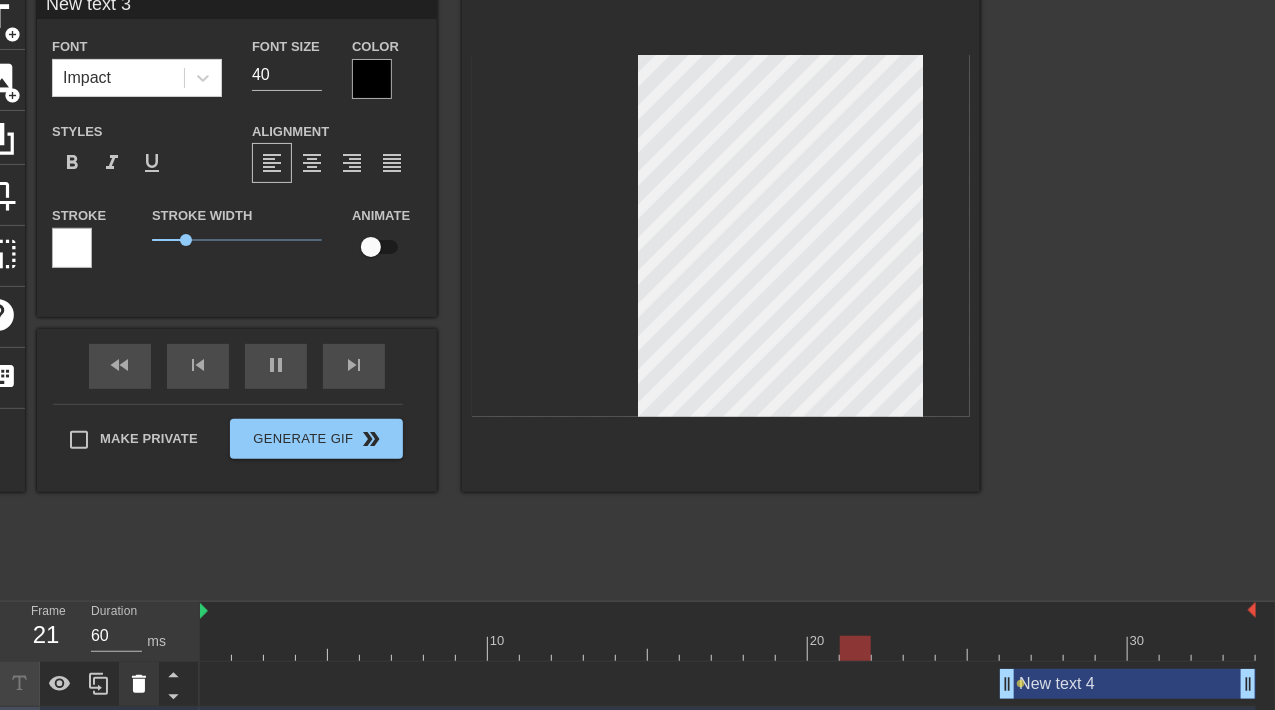 click 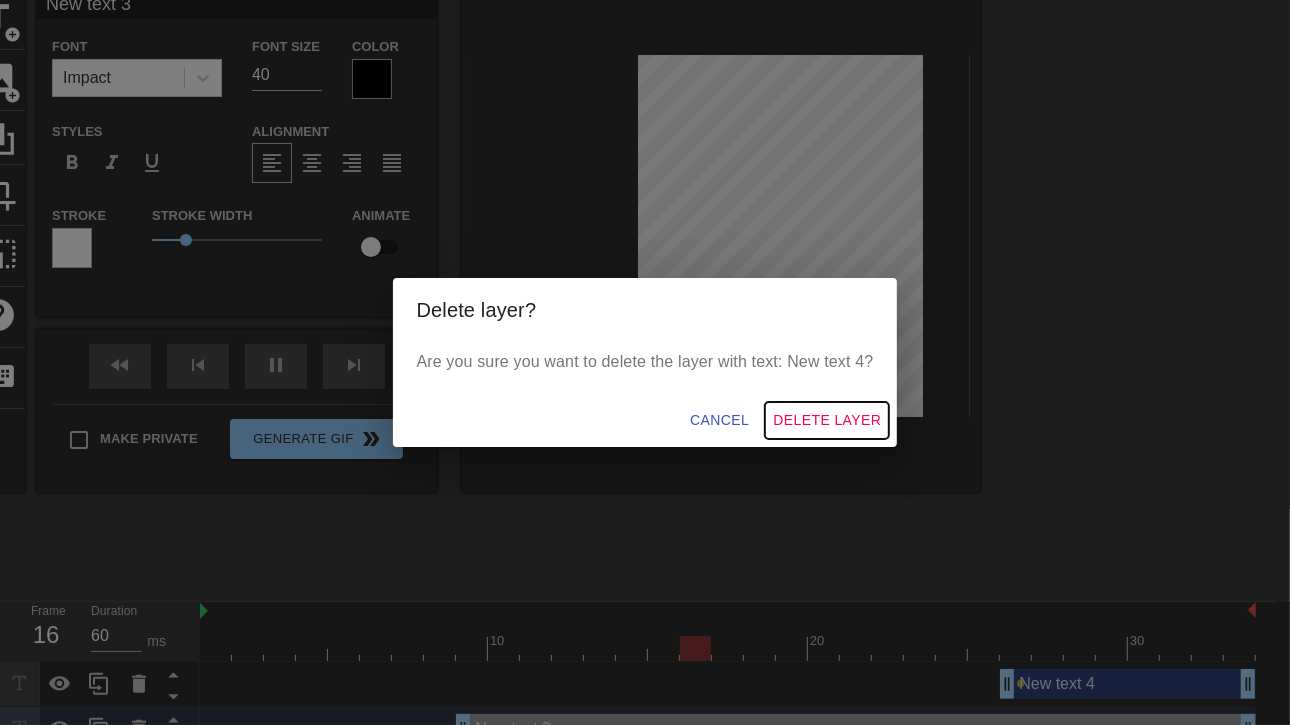 click on "Delete Layer" at bounding box center (827, 420) 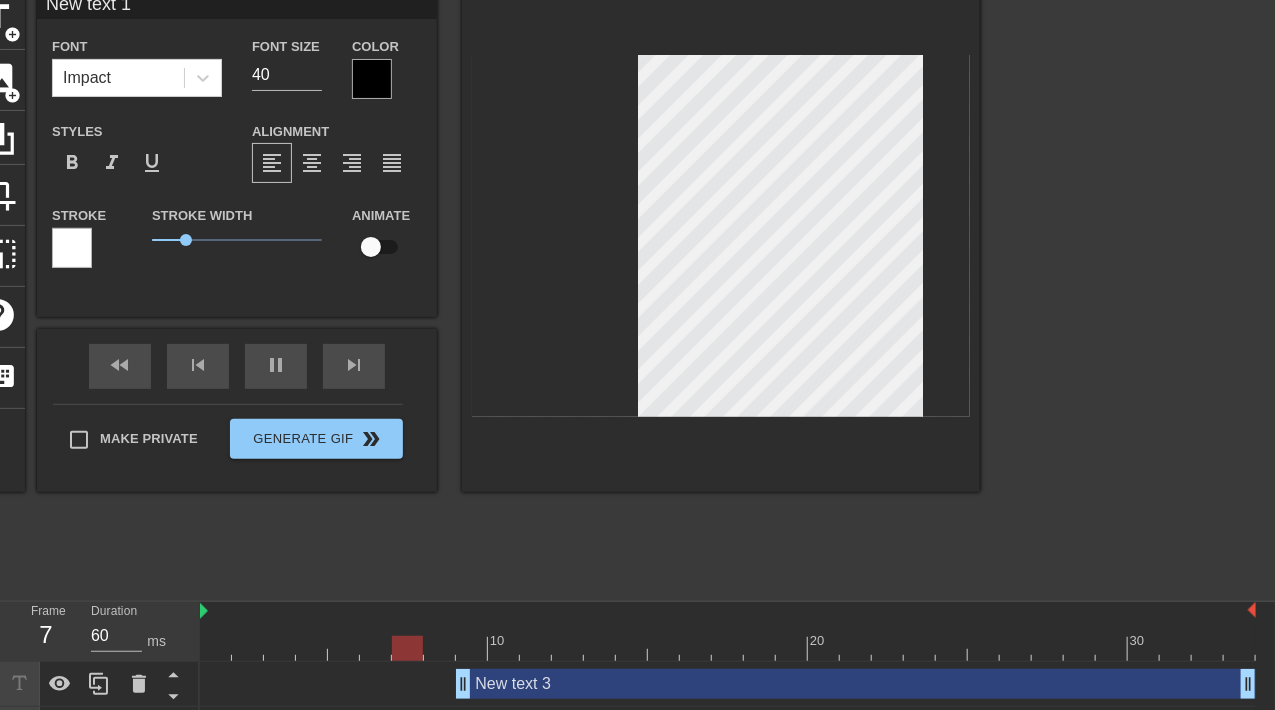 type on "New text 3" 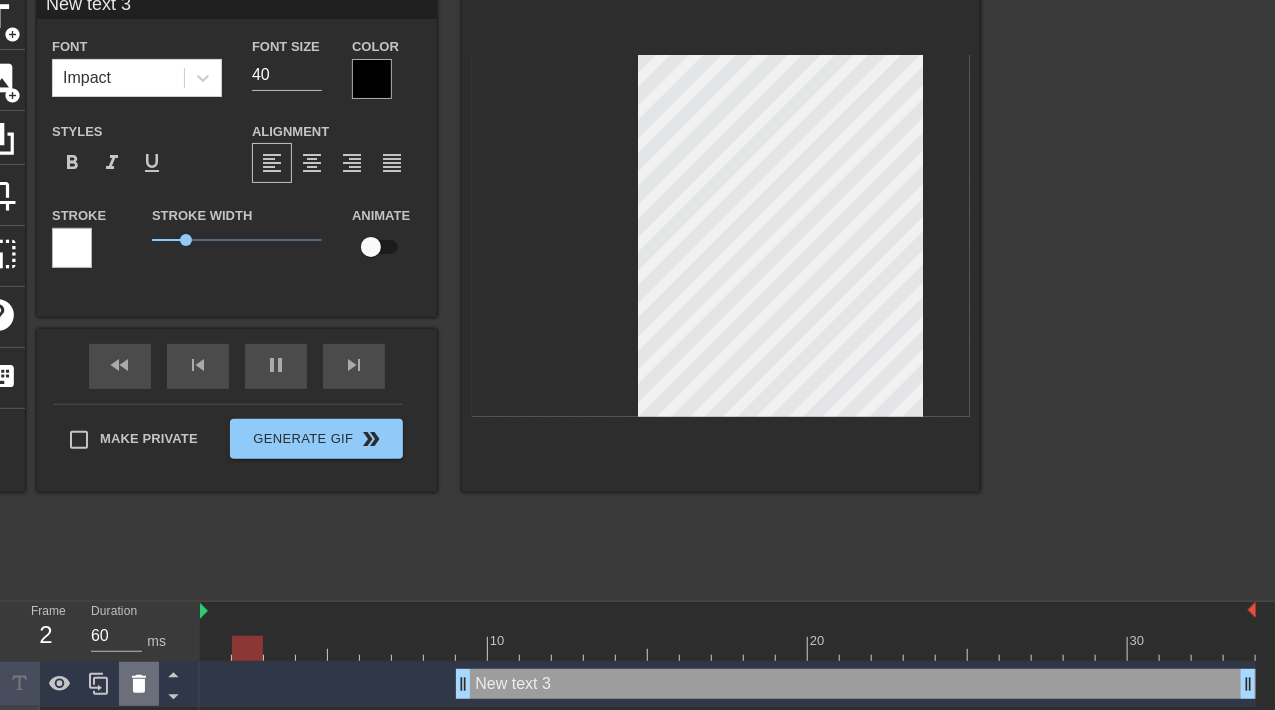 click 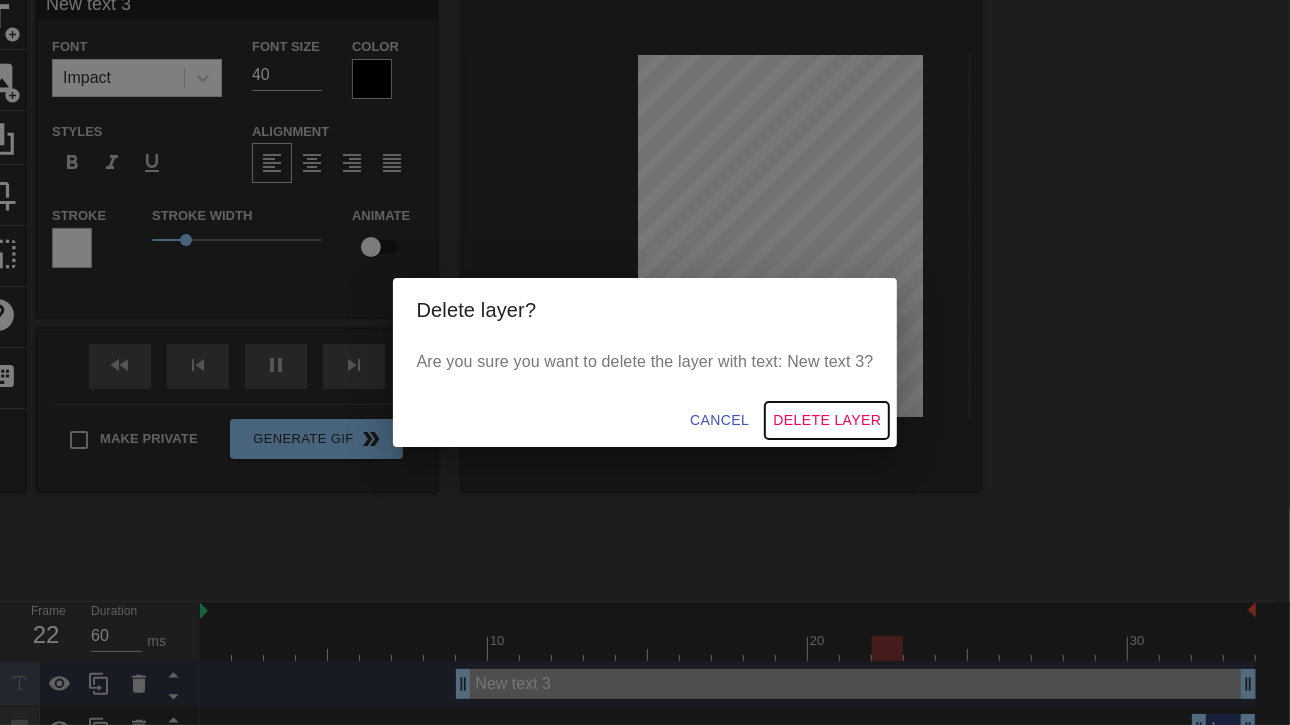 click on "Delete Layer" at bounding box center [827, 420] 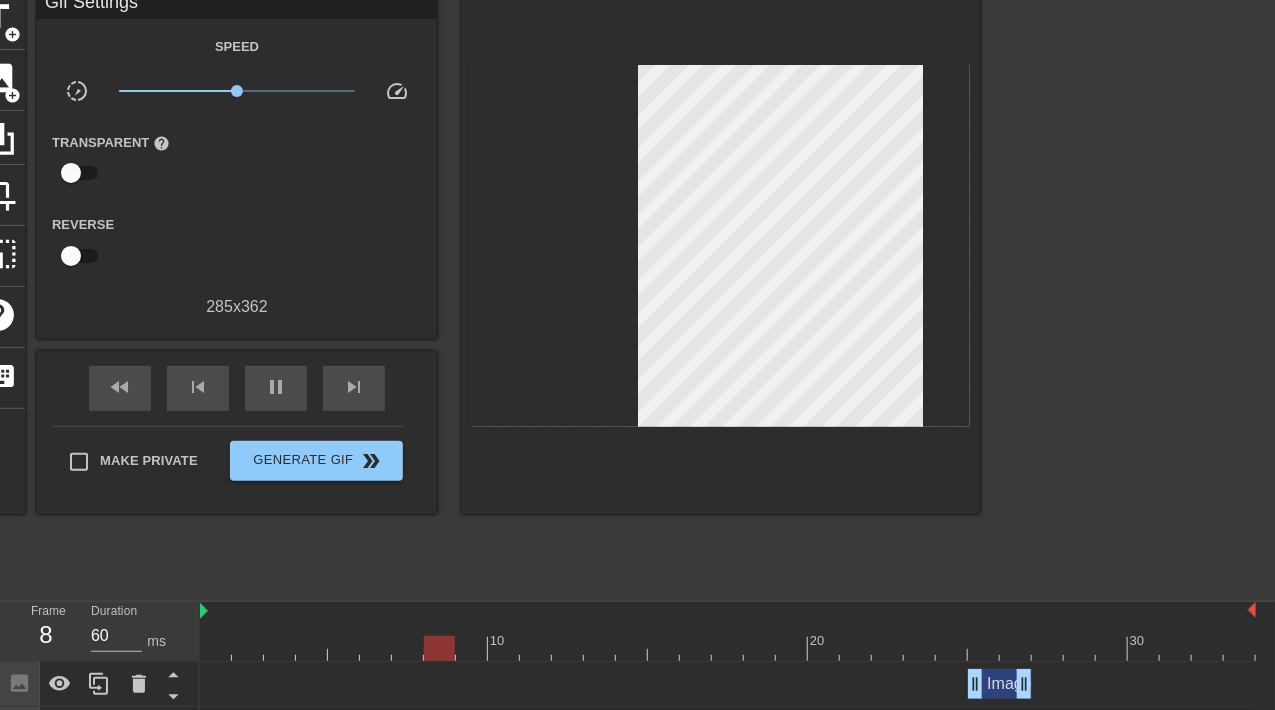 drag, startPoint x: 1226, startPoint y: 688, endPoint x: 990, endPoint y: 686, distance: 236.00847 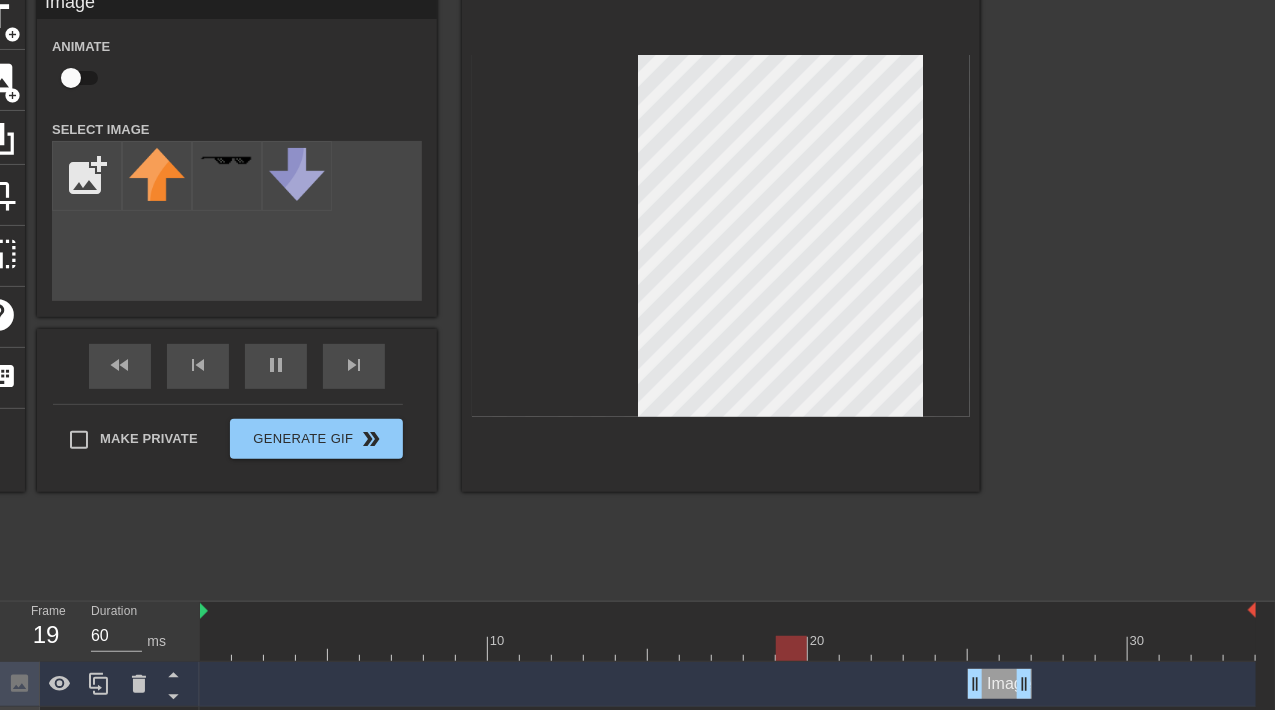 click on "Image drag_handle drag_handle" at bounding box center [1000, 684] 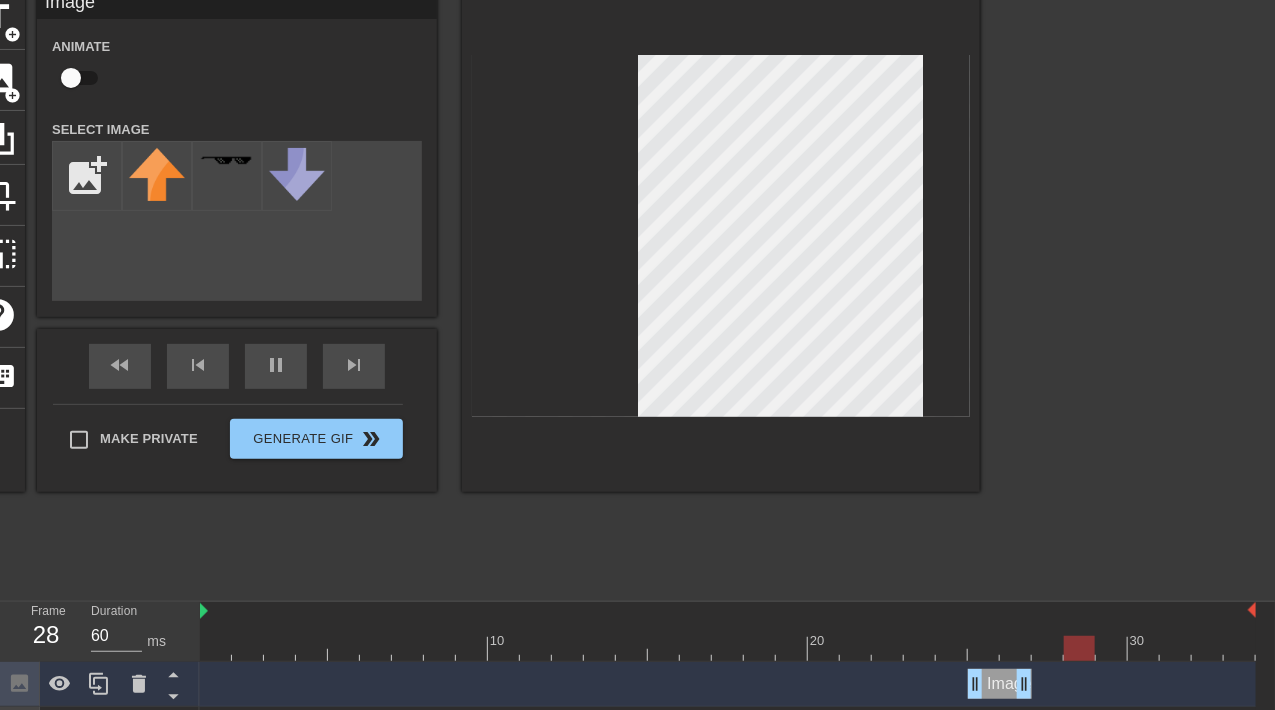 click on "Image drag_handle drag_handle" at bounding box center (1000, 684) 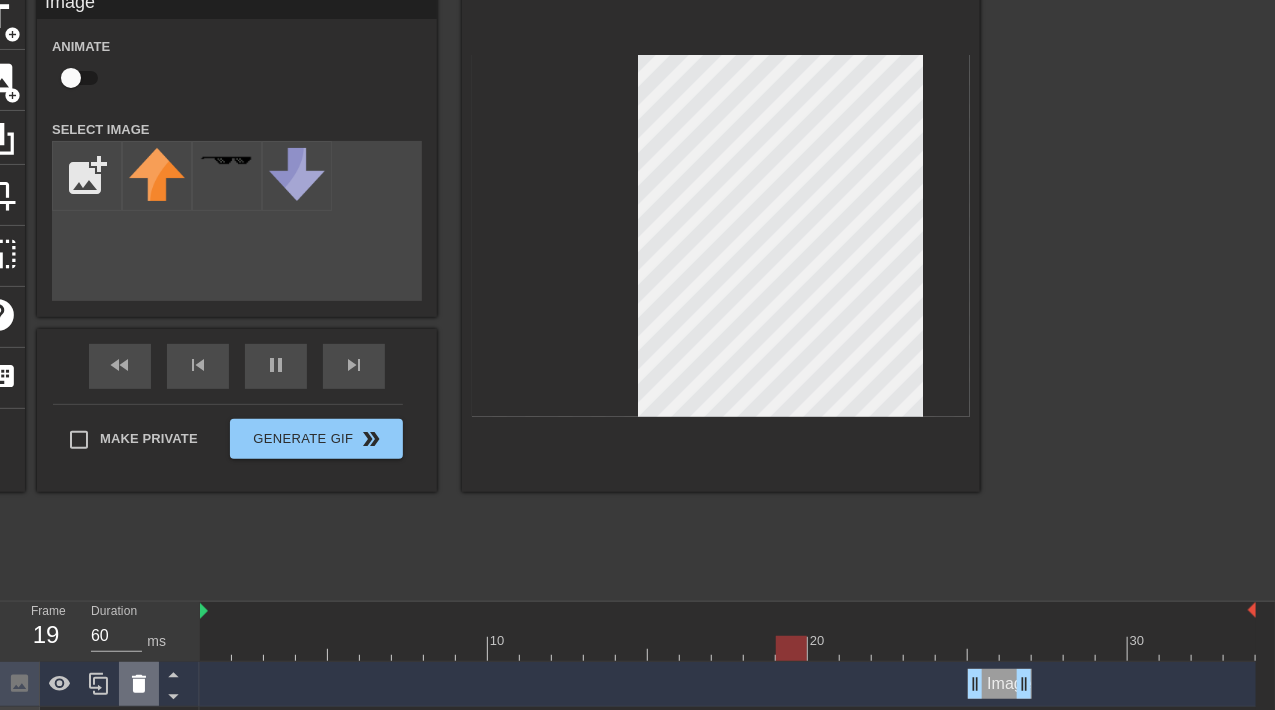 click 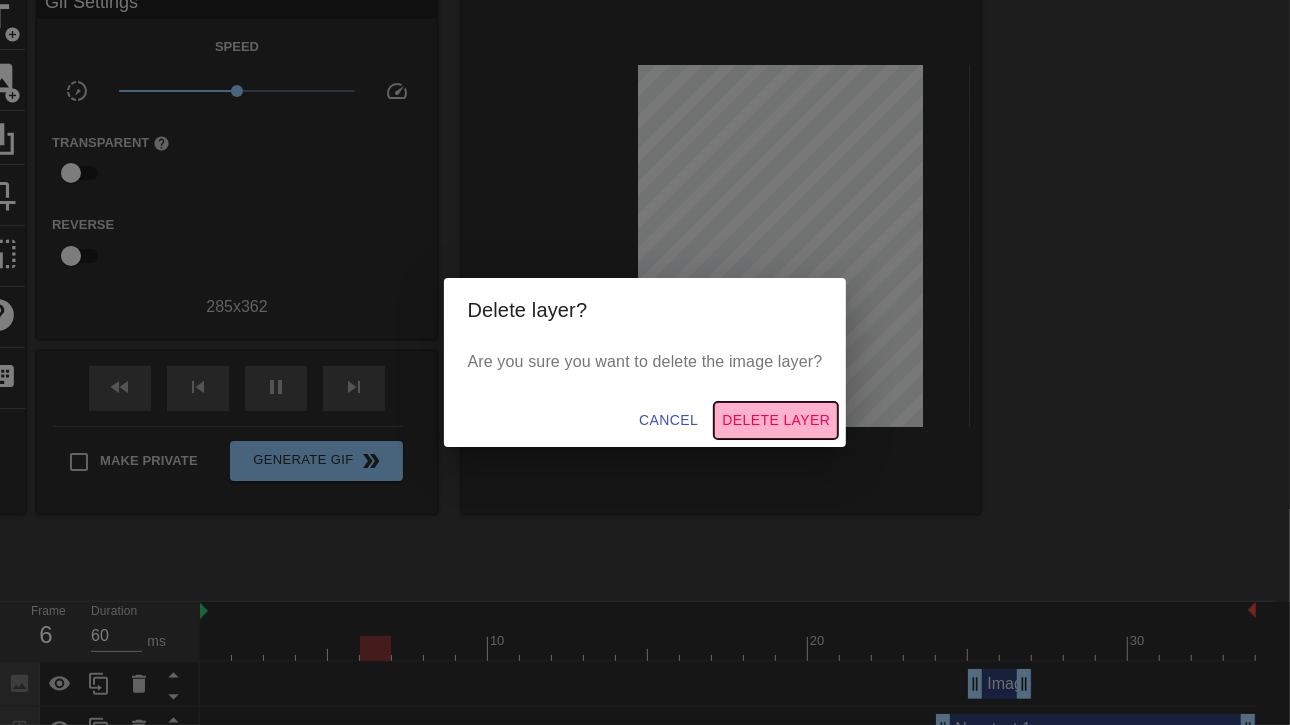 click on "Delete Layer" at bounding box center [776, 420] 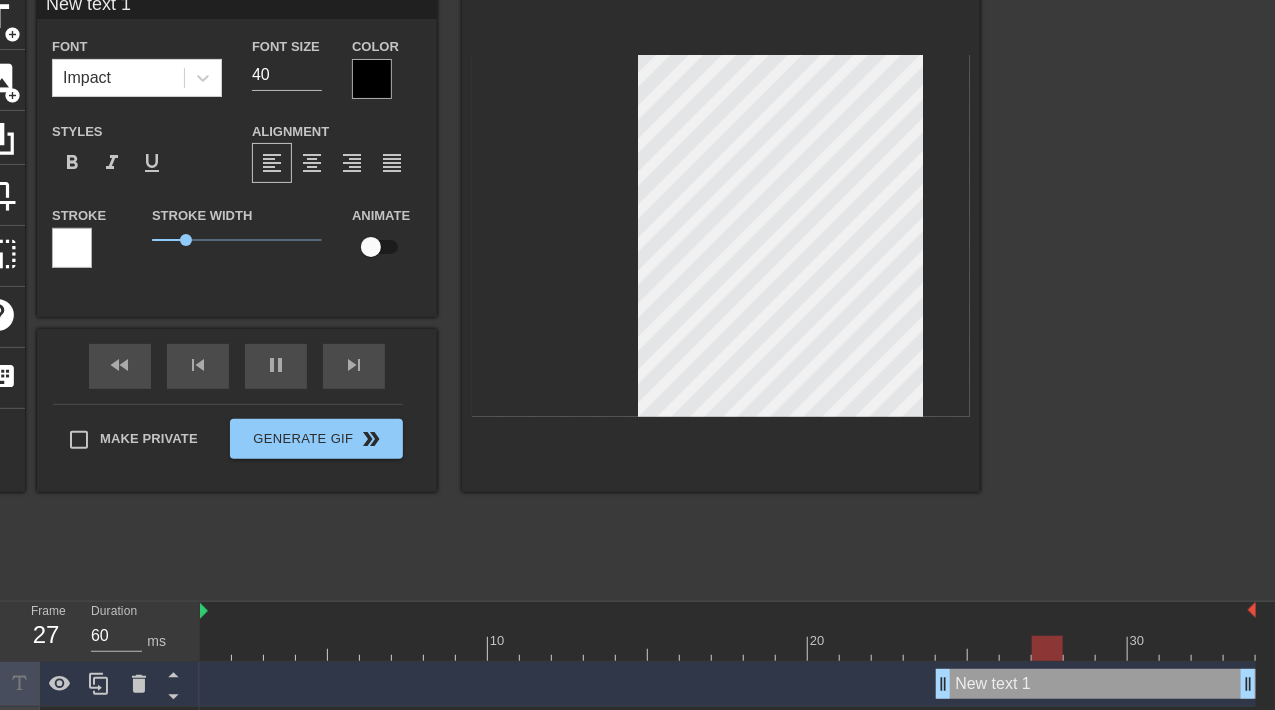 scroll, scrollTop: 2, scrollLeft: 2, axis: both 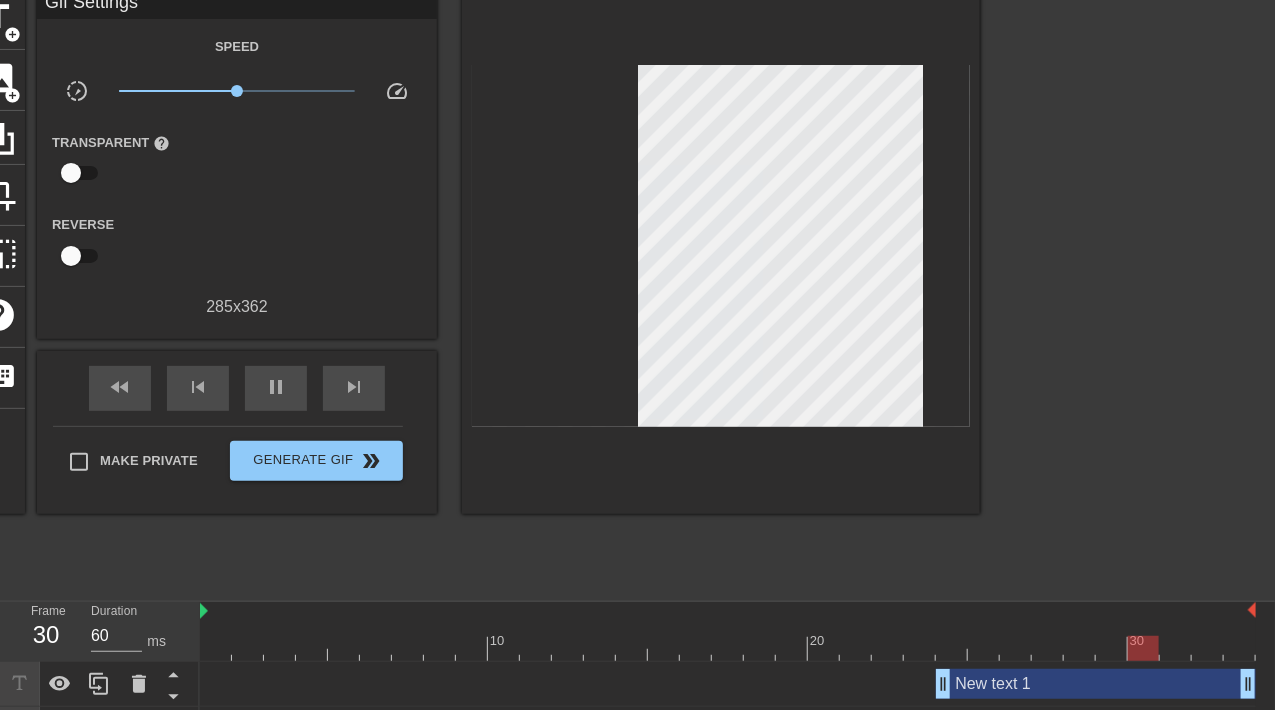 click on "New text 1 drag_handle drag_handle" at bounding box center [1096, 684] 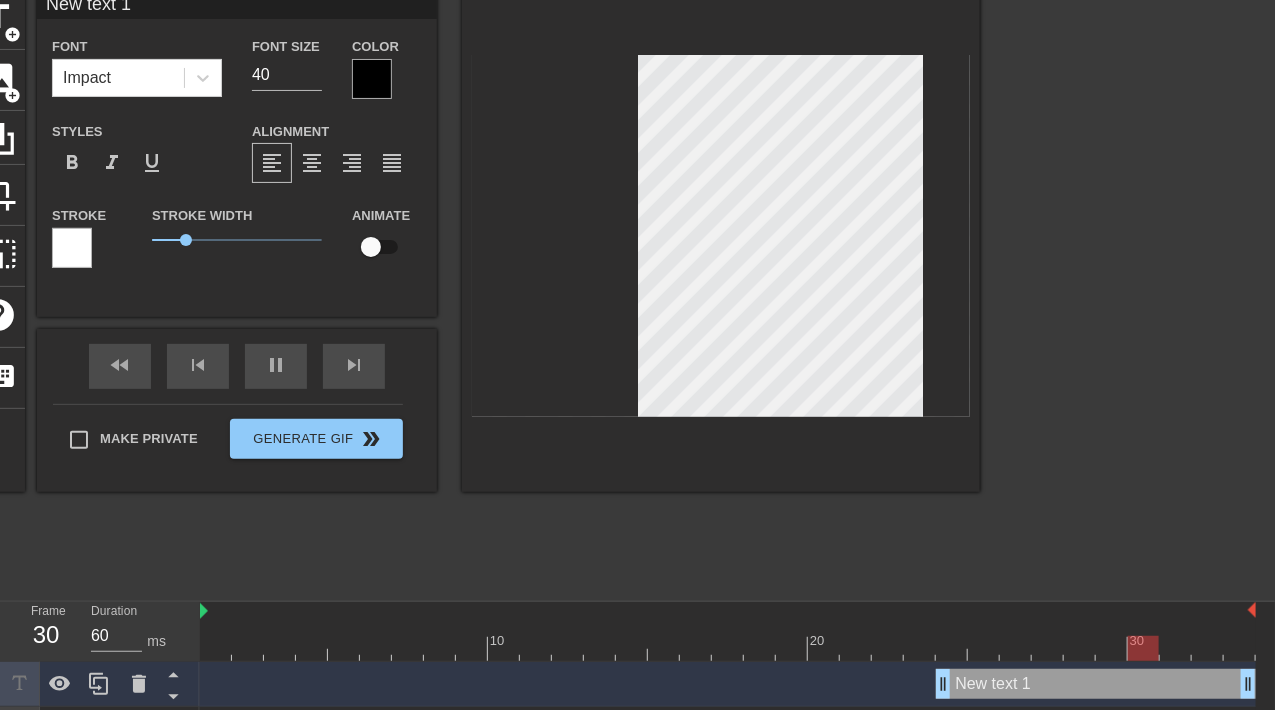 scroll, scrollTop: 2, scrollLeft: 2, axis: both 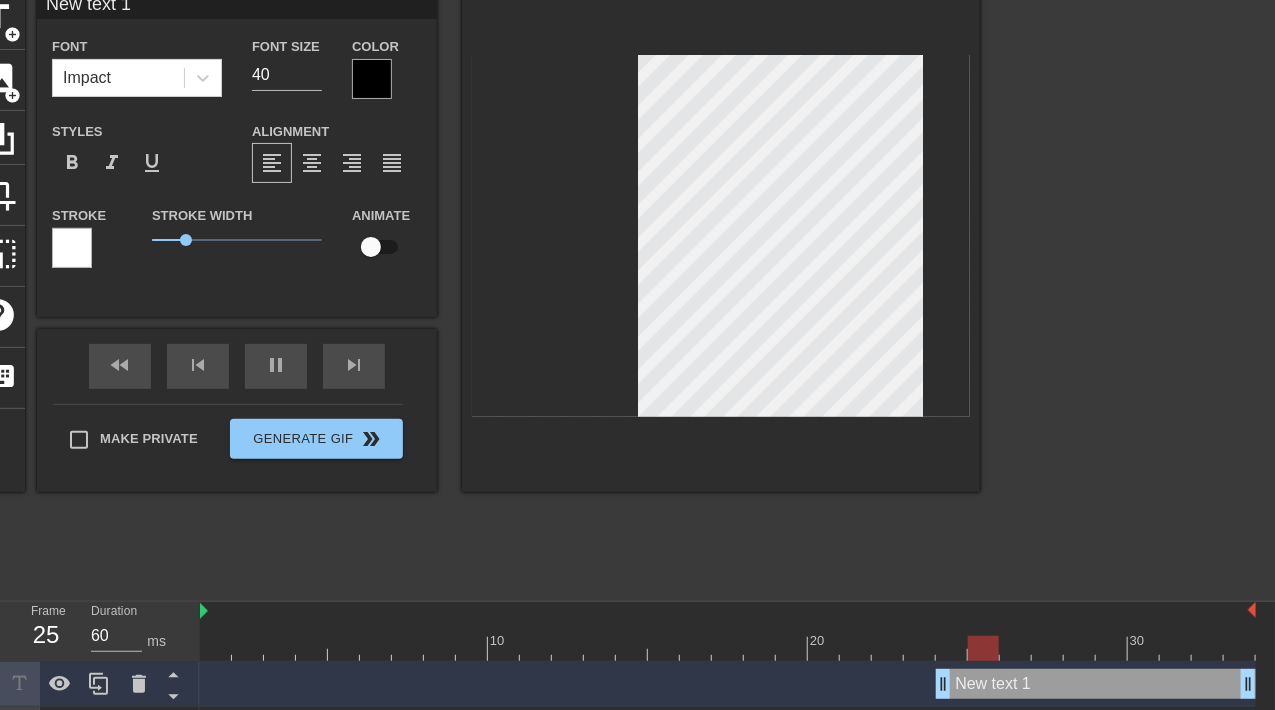 type on "N" 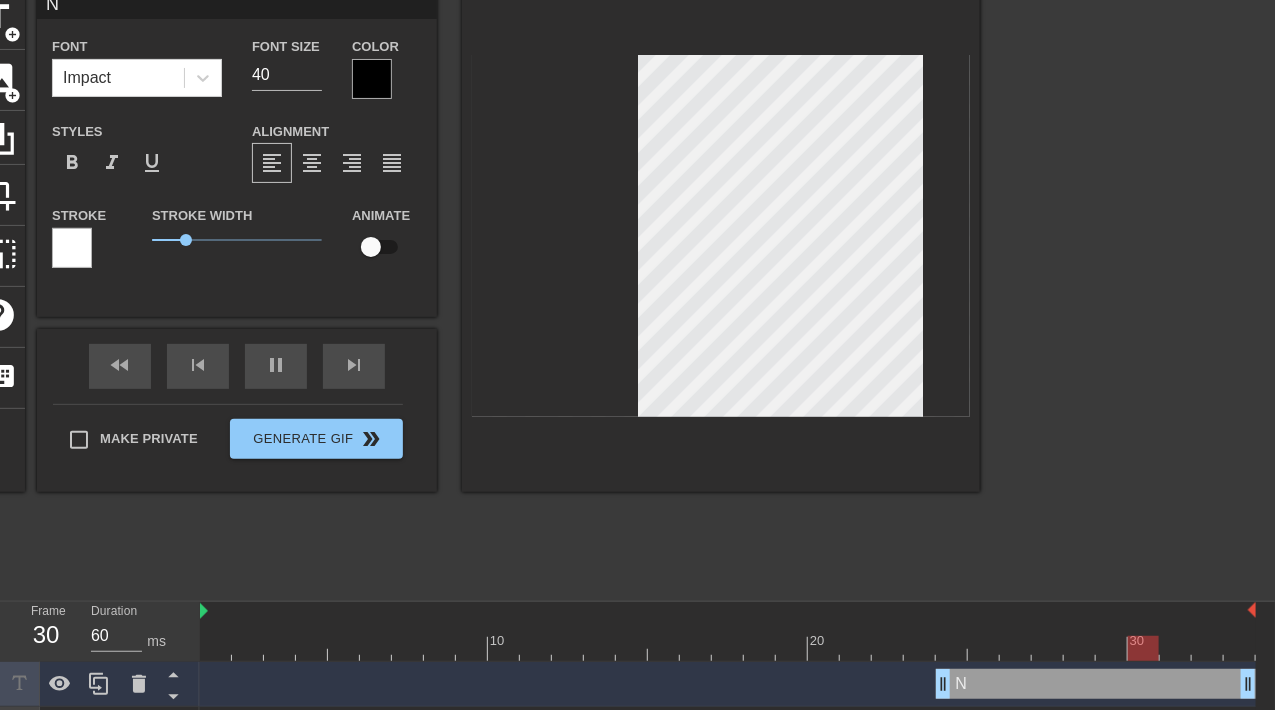 type on "NC" 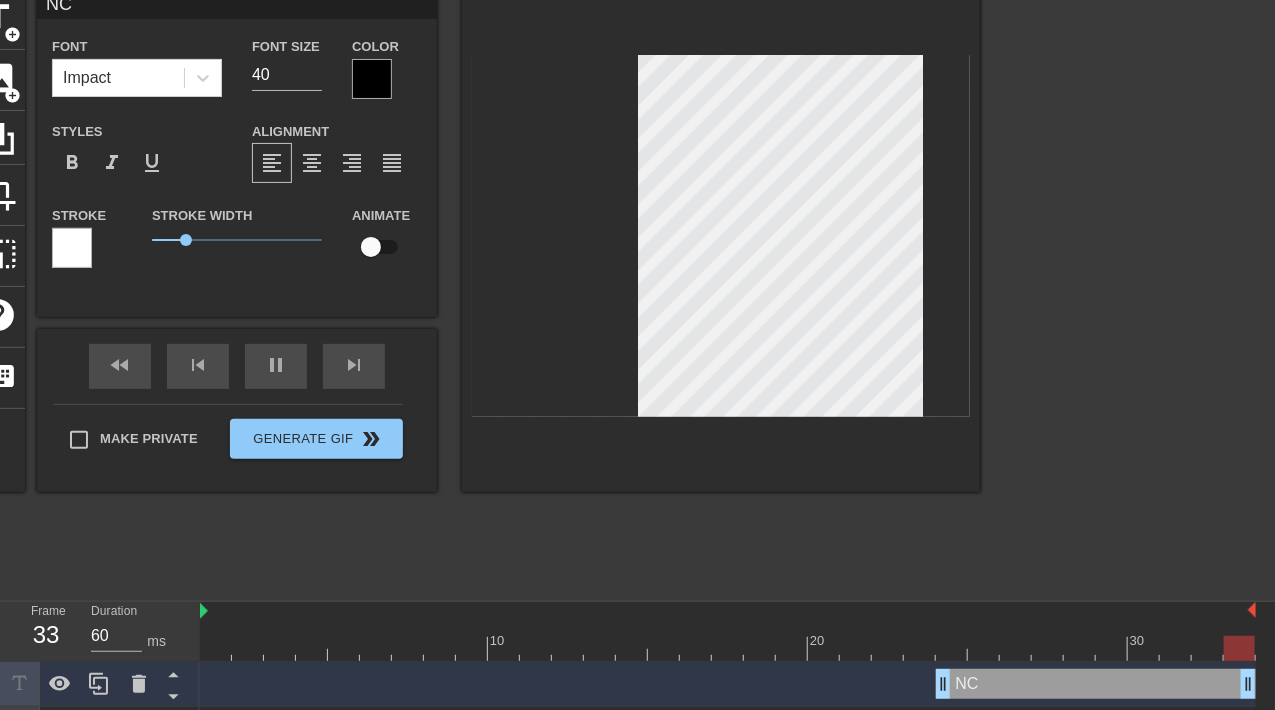 type on "NCR" 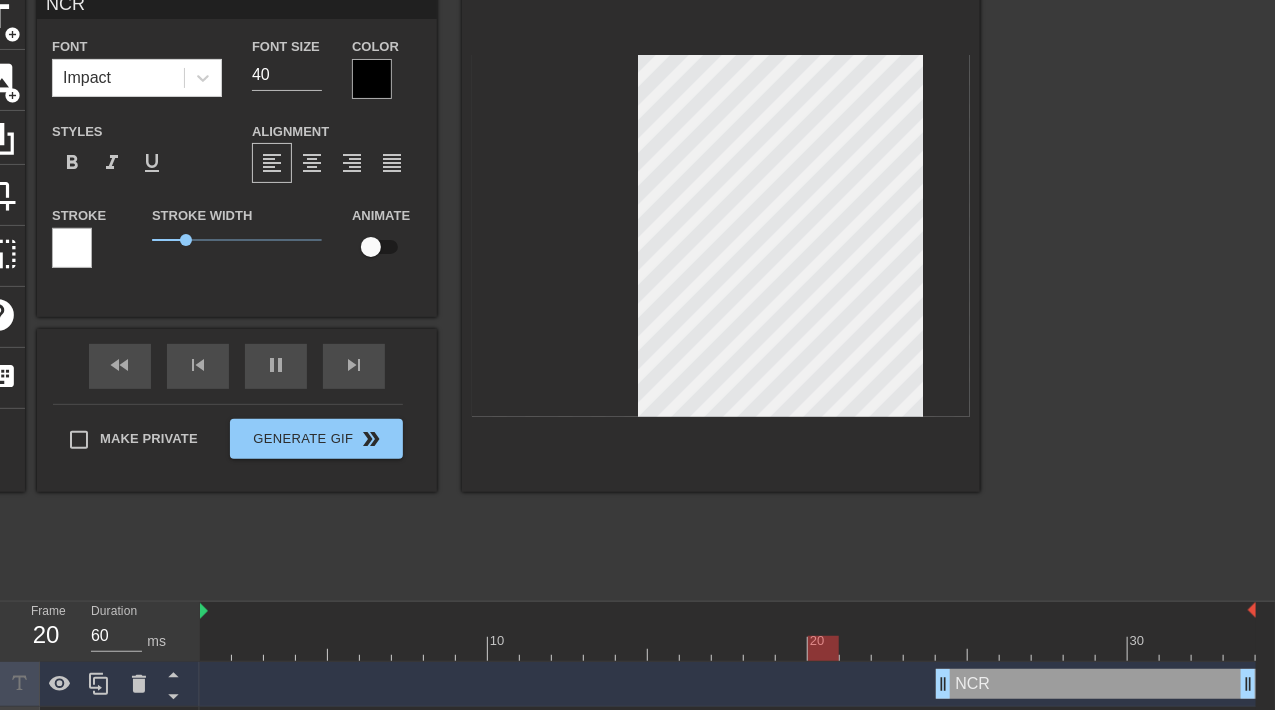 click at bounding box center (1154, 289) 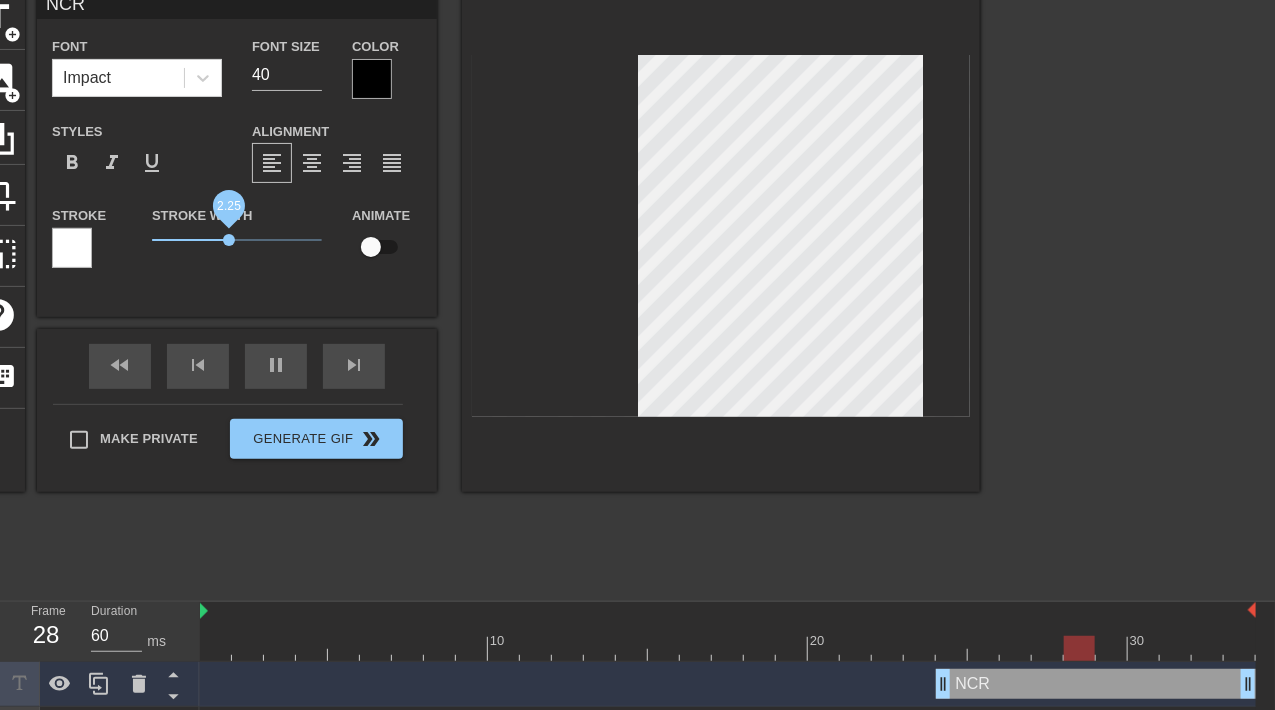 drag, startPoint x: 185, startPoint y: 238, endPoint x: 228, endPoint y: 232, distance: 43.416588 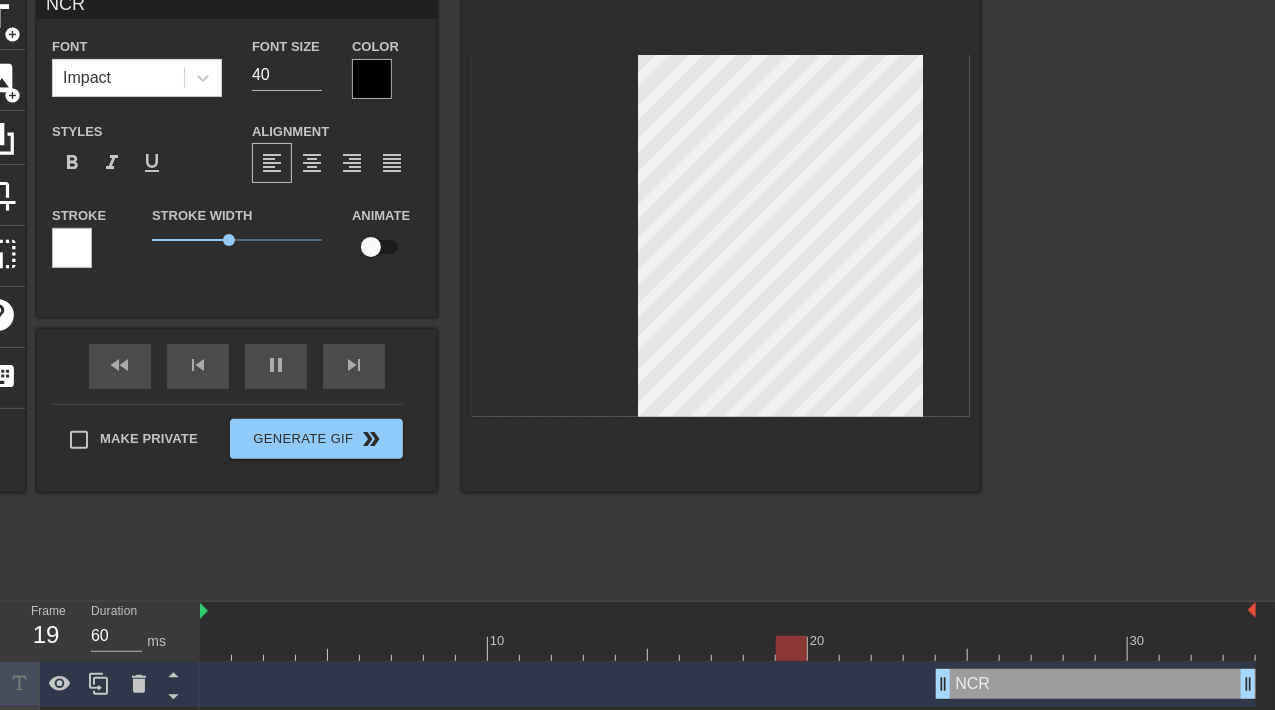 click at bounding box center (72, 248) 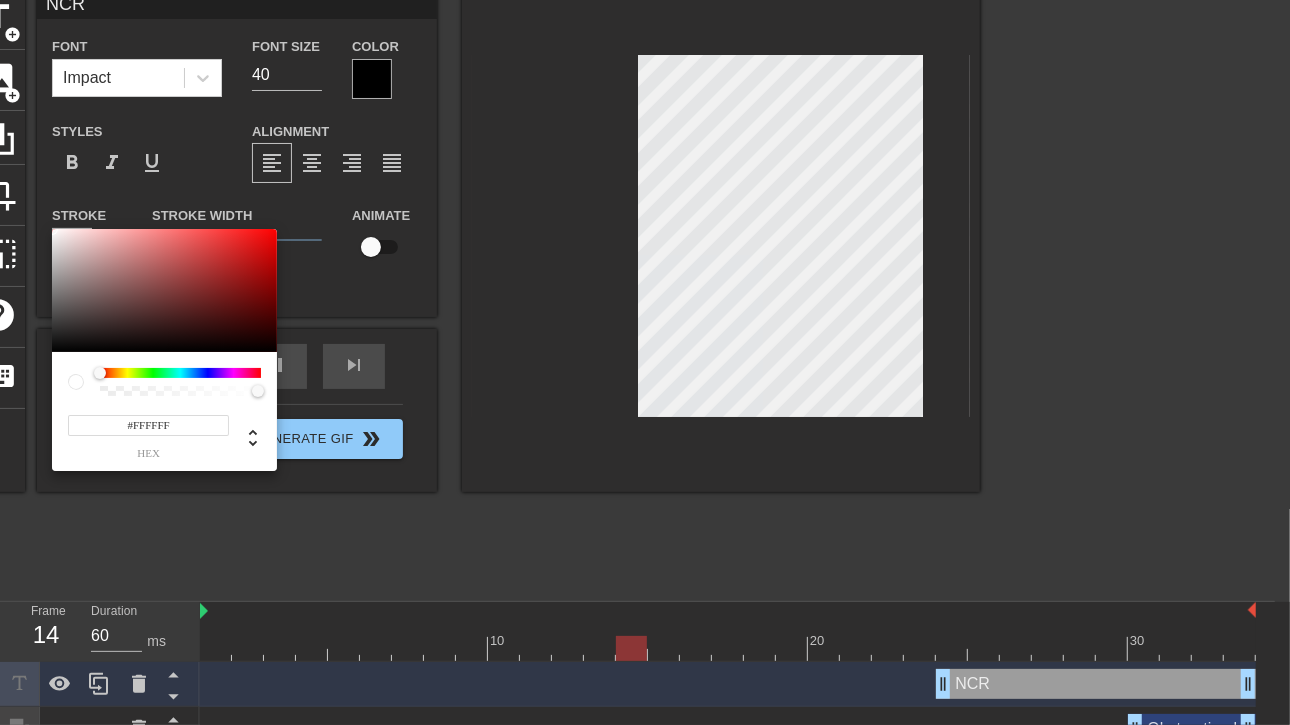 drag, startPoint x: 104, startPoint y: 367, endPoint x: 304, endPoint y: 383, distance: 200.63898 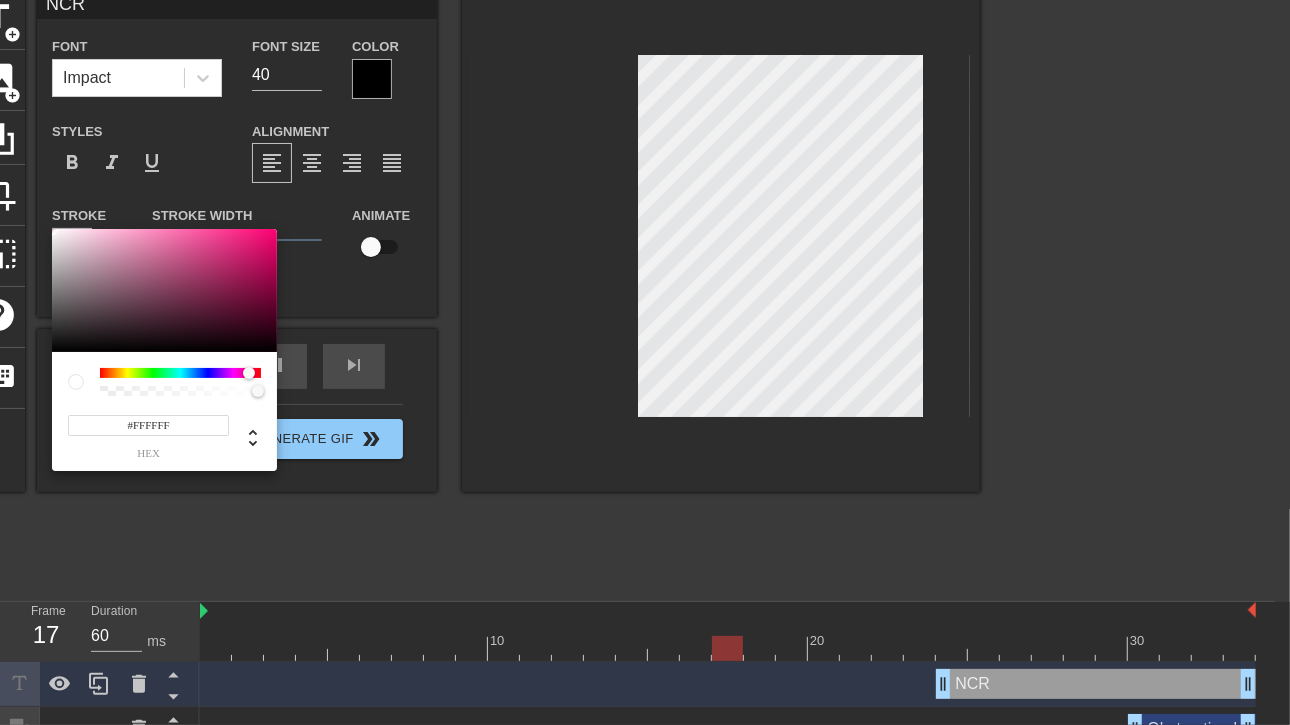 click at bounding box center (249, 373) 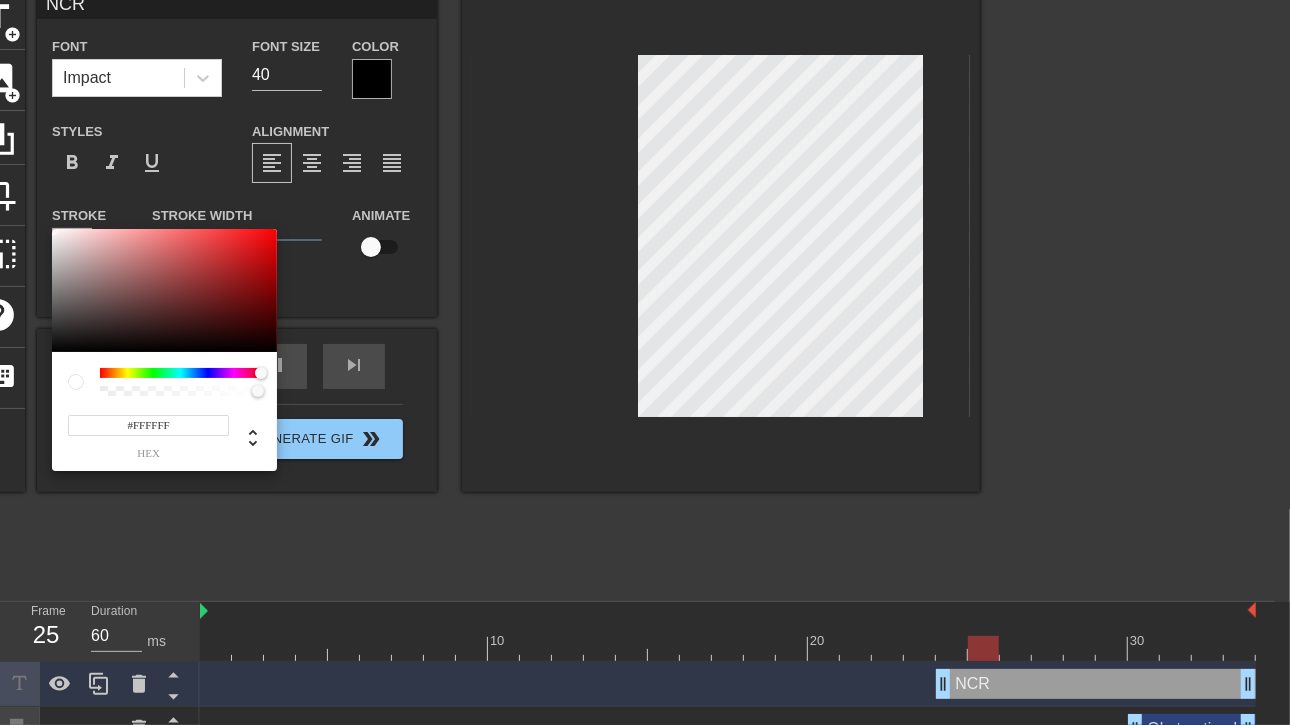 drag, startPoint x: 252, startPoint y: 371, endPoint x: 290, endPoint y: 371, distance: 38 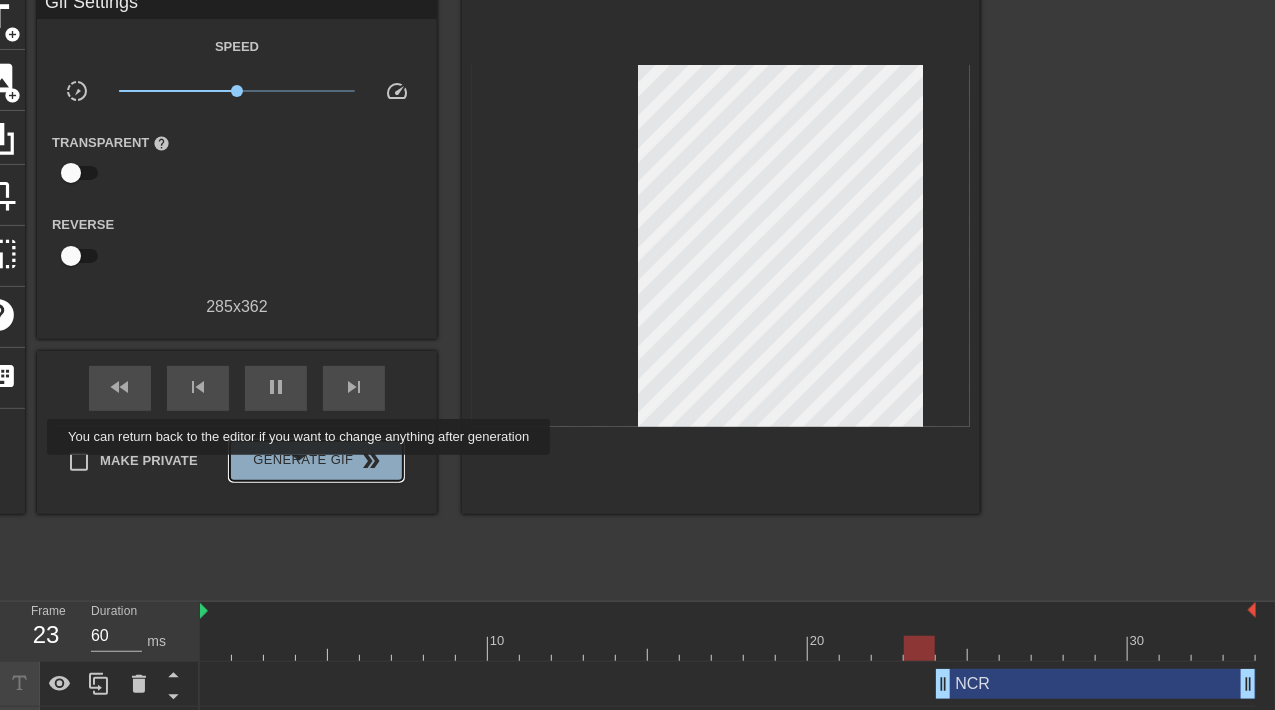 click on "Generate Gif double_arrow" at bounding box center [316, 461] 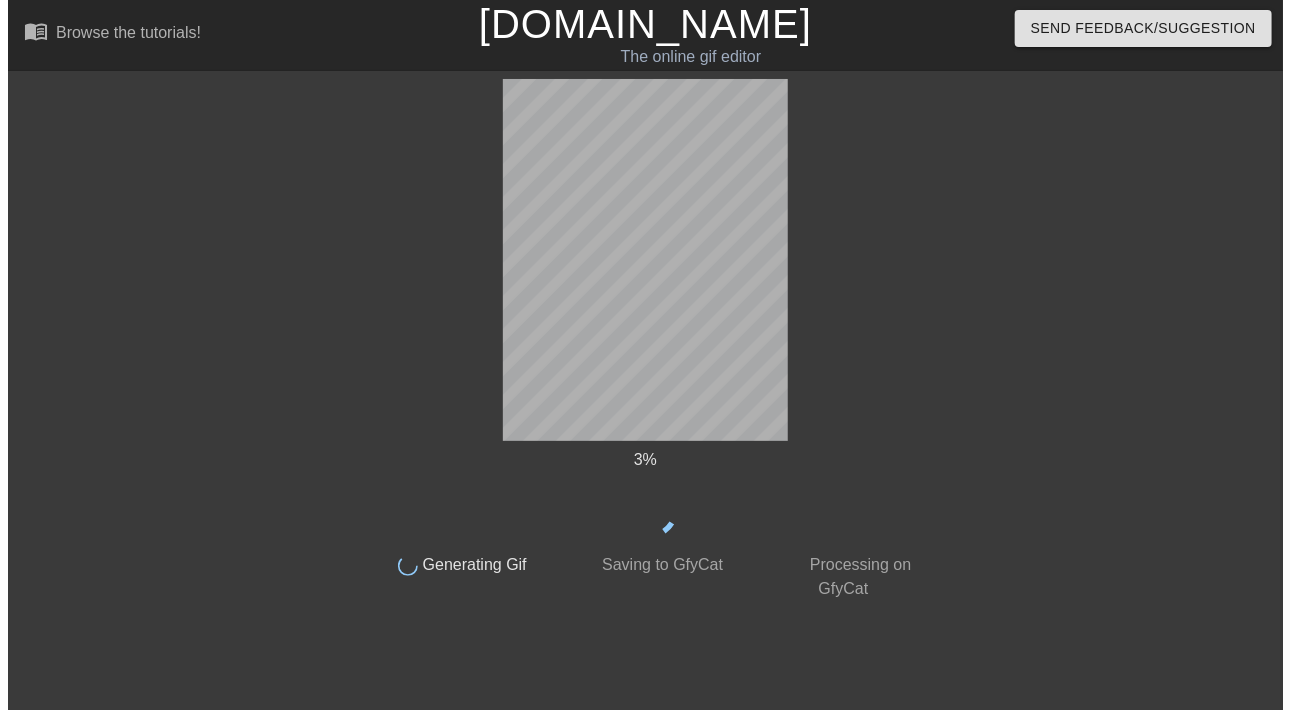 scroll, scrollTop: 0, scrollLeft: 0, axis: both 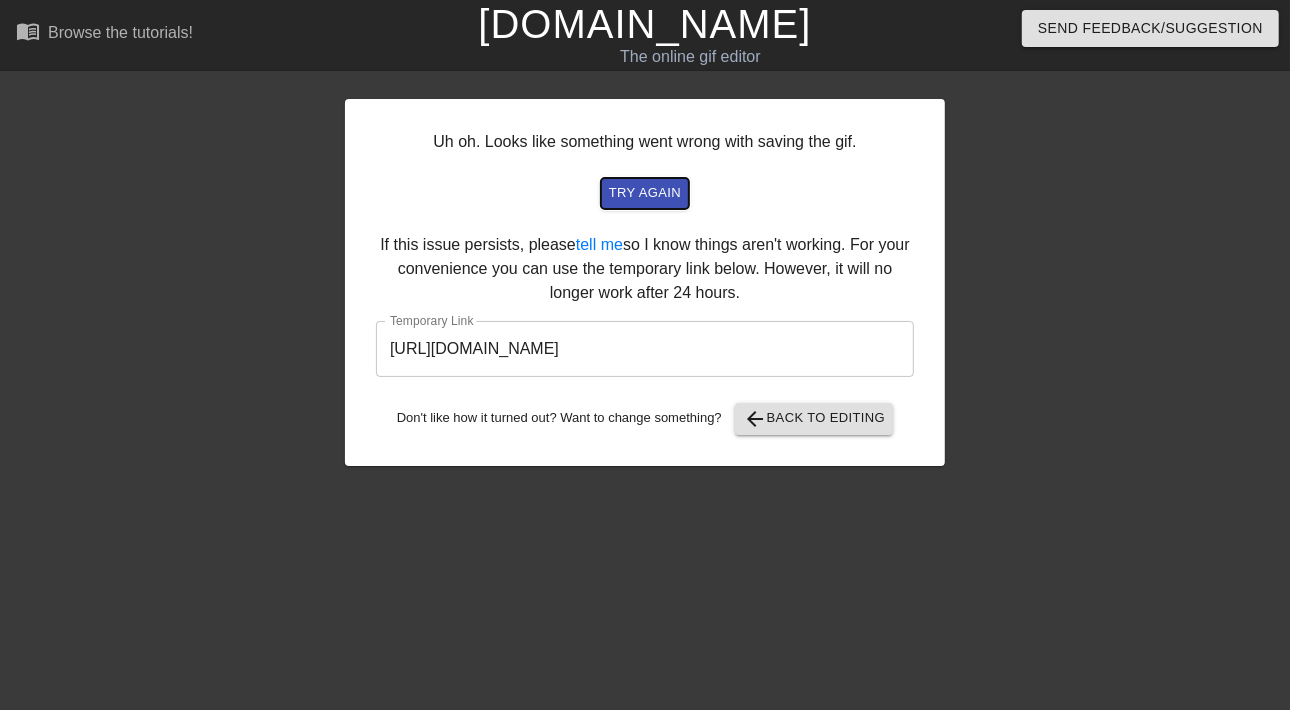 click on "try again" at bounding box center [645, 193] 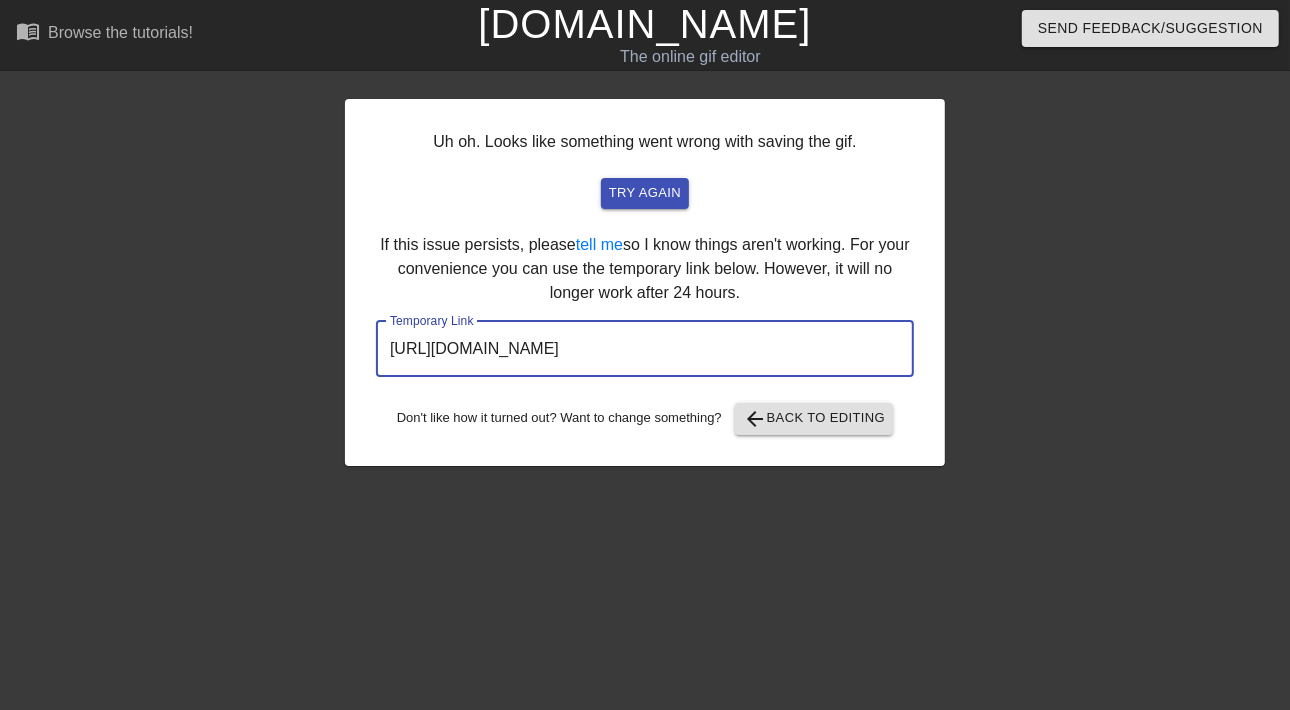 drag, startPoint x: 844, startPoint y: 349, endPoint x: 254, endPoint y: 317, distance: 590.8672 